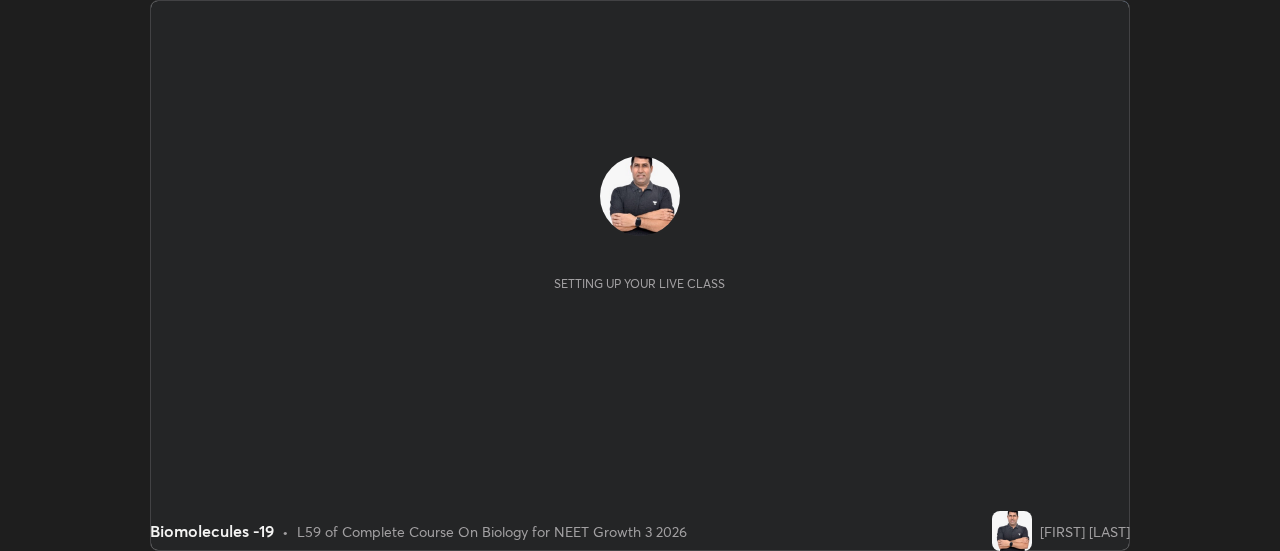 scroll, scrollTop: 0, scrollLeft: 0, axis: both 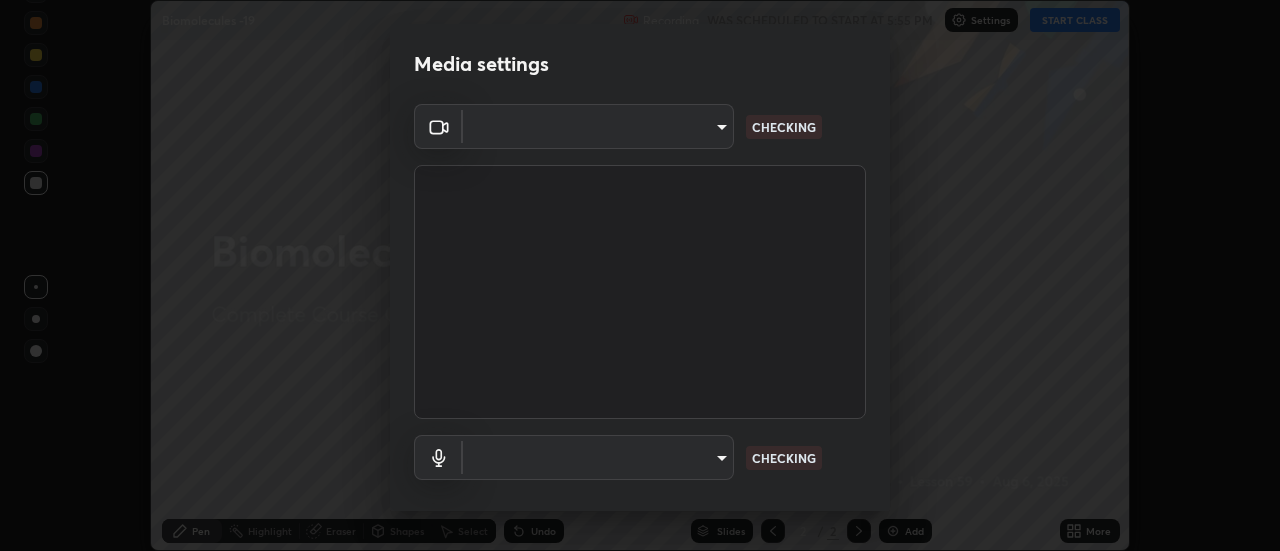 type on "cf8053163bb2f7d6ecf3d6bd7b4235d237b850a42bc303a0614f26eb784a67d0" 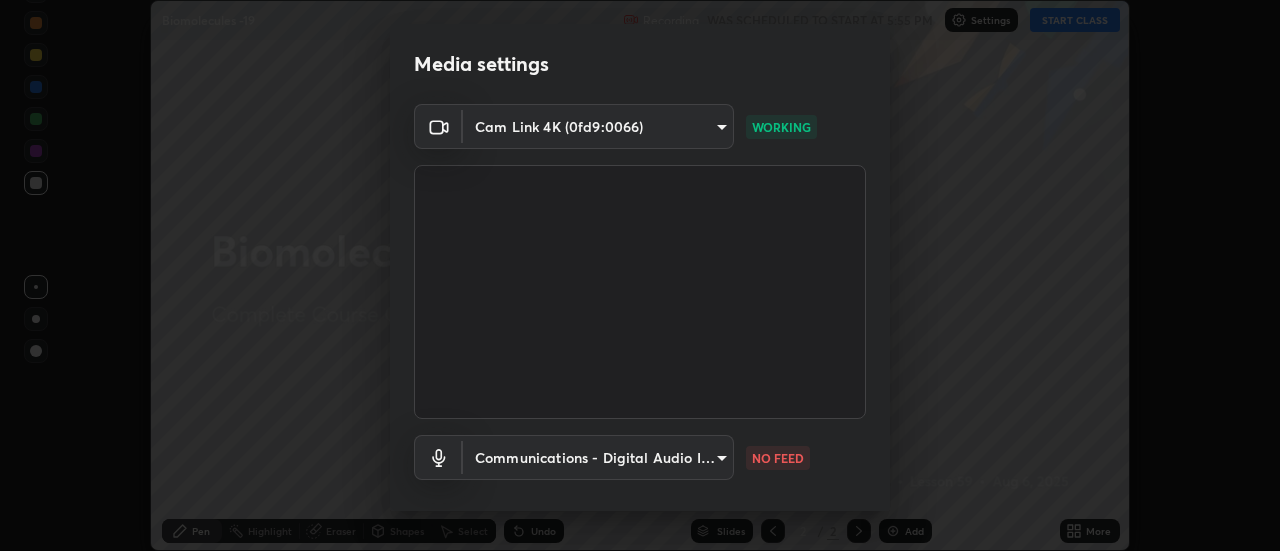 click on "Erase all Biomolecules -19 Recording WAS SCHEDULED TO START AT  5:55 PM Settings START CLASS Setting up your live class Biomolecules -19 • L59 of Complete Course On Biology for NEET Growth 3 2026 [FIRST] [LAST] Pen Highlight Eraser Shapes Select Undo Slides 2 / 2 Add More No doubts shared Encourage your learners to ask a doubt for better clarity Report an issue Reason for reporting Buffering Chat not working Audio - Video sync issue Educator video quality low ​ Attach an image Report Media settings Cam Link 4K (0fd9:0066) cf8053163bb2f7d6ecf3d6bd7b4235d237b850a42bc303a0614f26eb784a67d0 WORKING Communications - Digital Audio Interface (3- Cam Link 4K) communications NO FEED 1 / 5 Next" at bounding box center (640, 275) 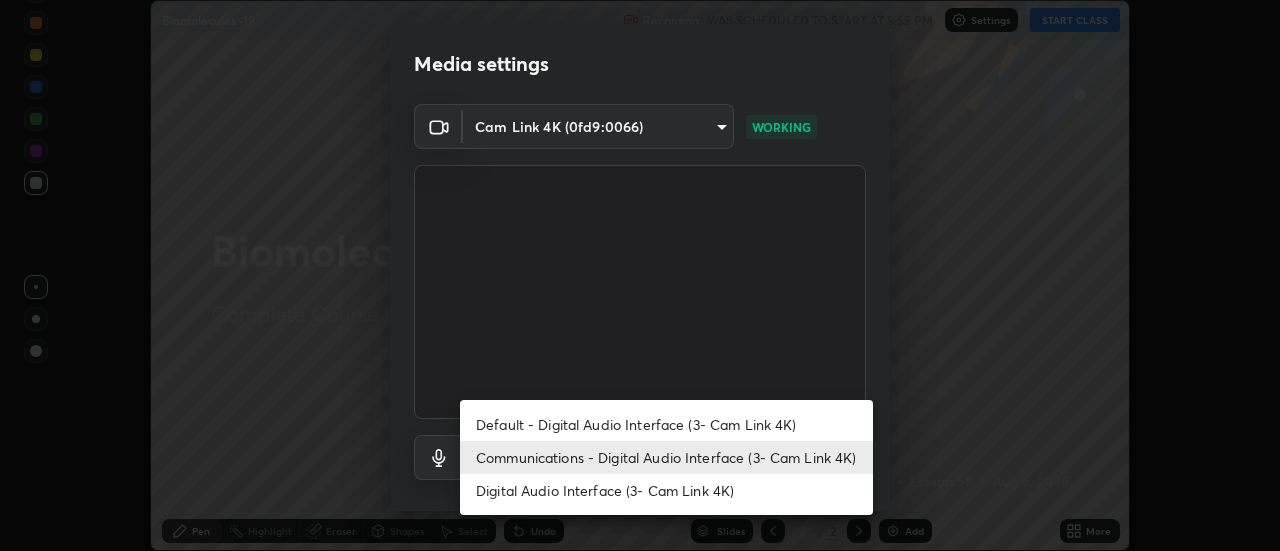 click on "Default - Digital Audio Interface (3- Cam Link 4K)" at bounding box center (666, 424) 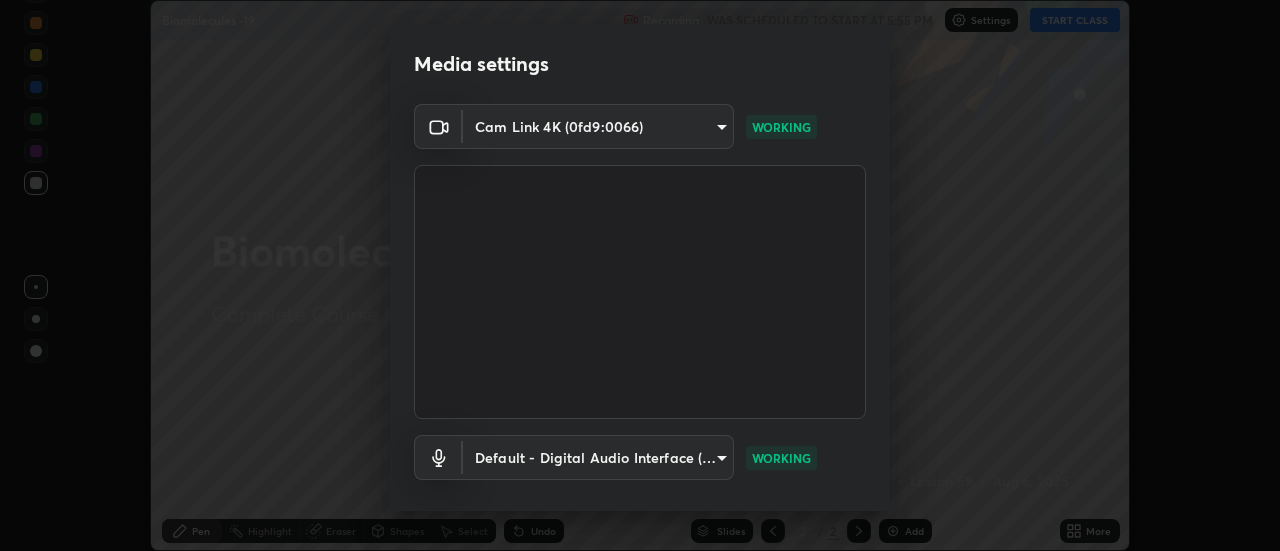 scroll, scrollTop: 105, scrollLeft: 0, axis: vertical 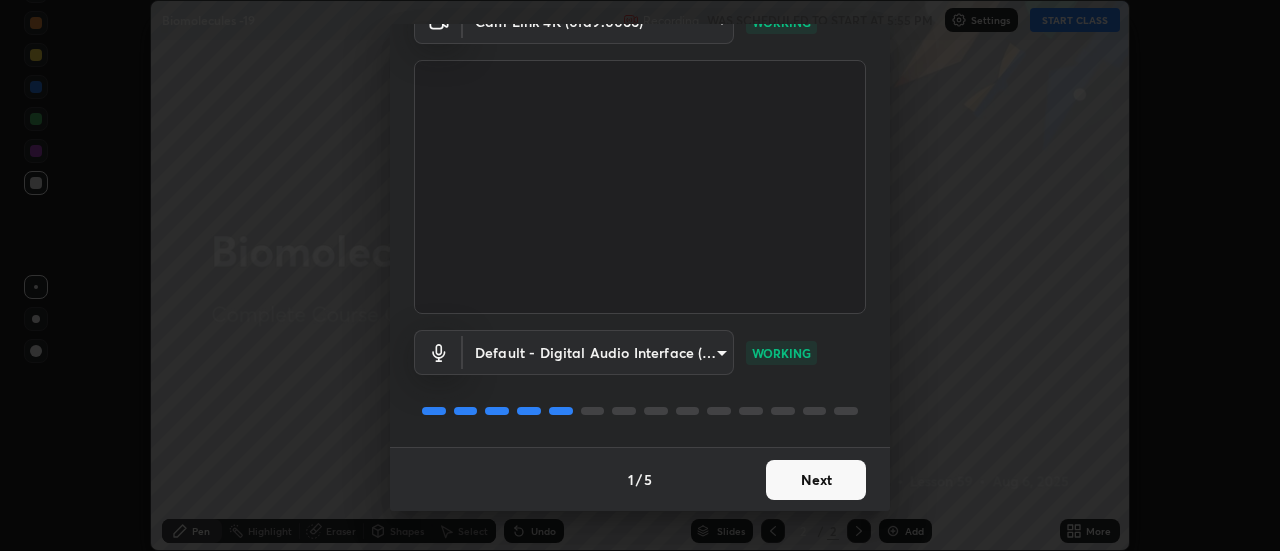 click on "Next" at bounding box center (816, 480) 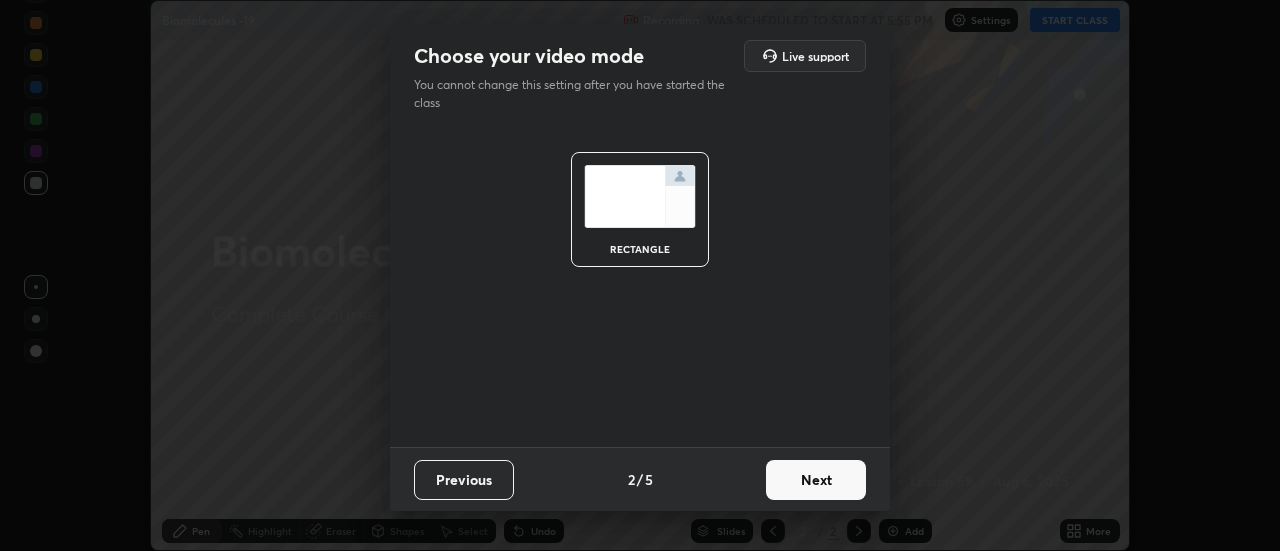 scroll, scrollTop: 0, scrollLeft: 0, axis: both 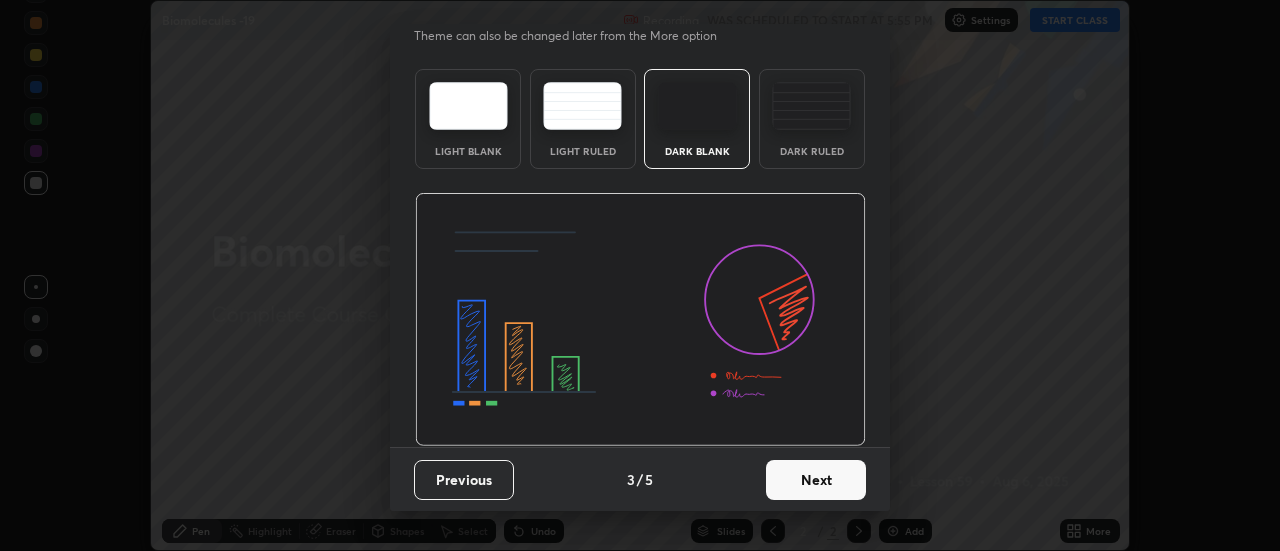 click on "Next" at bounding box center [816, 480] 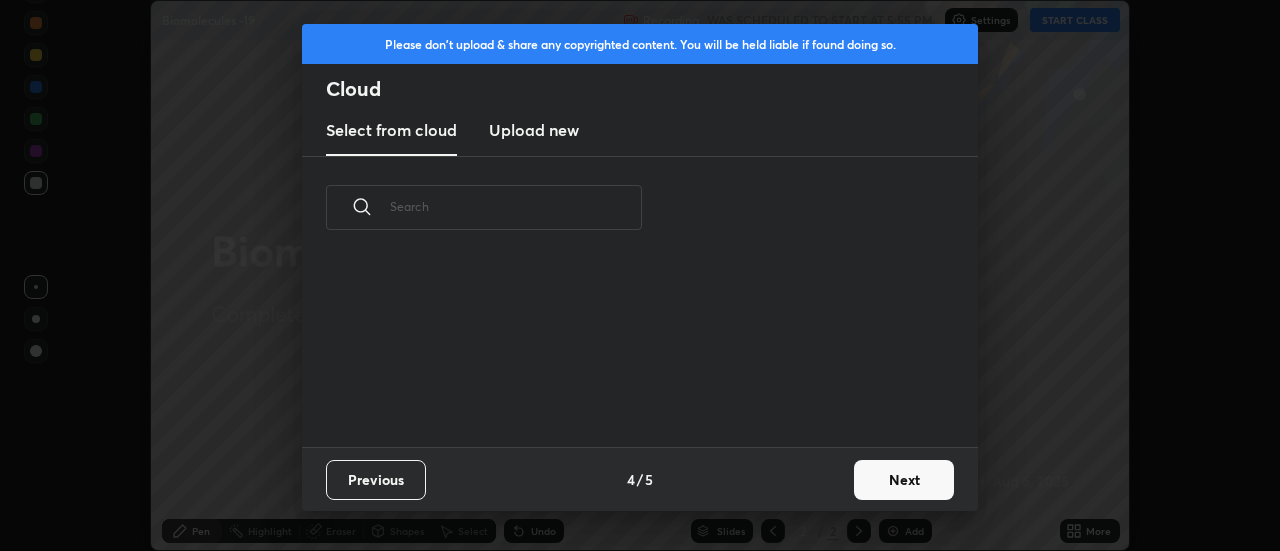 click on "Next" at bounding box center [904, 480] 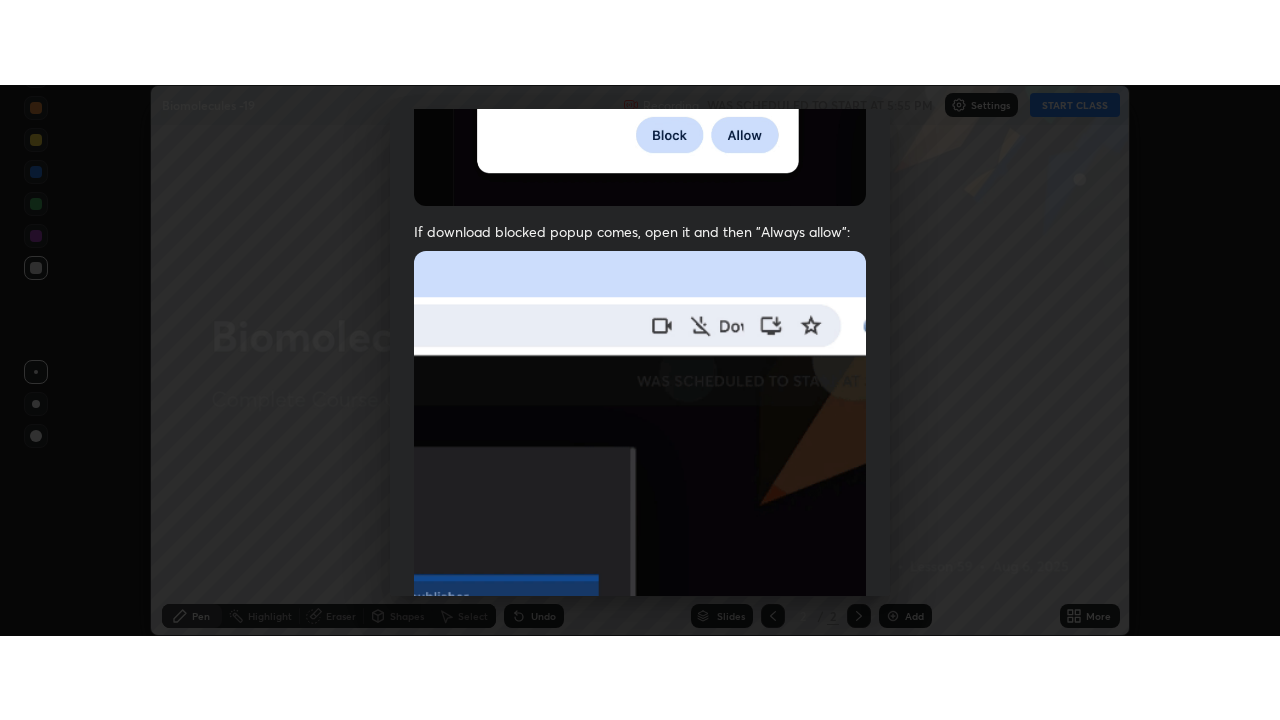 scroll, scrollTop: 513, scrollLeft: 0, axis: vertical 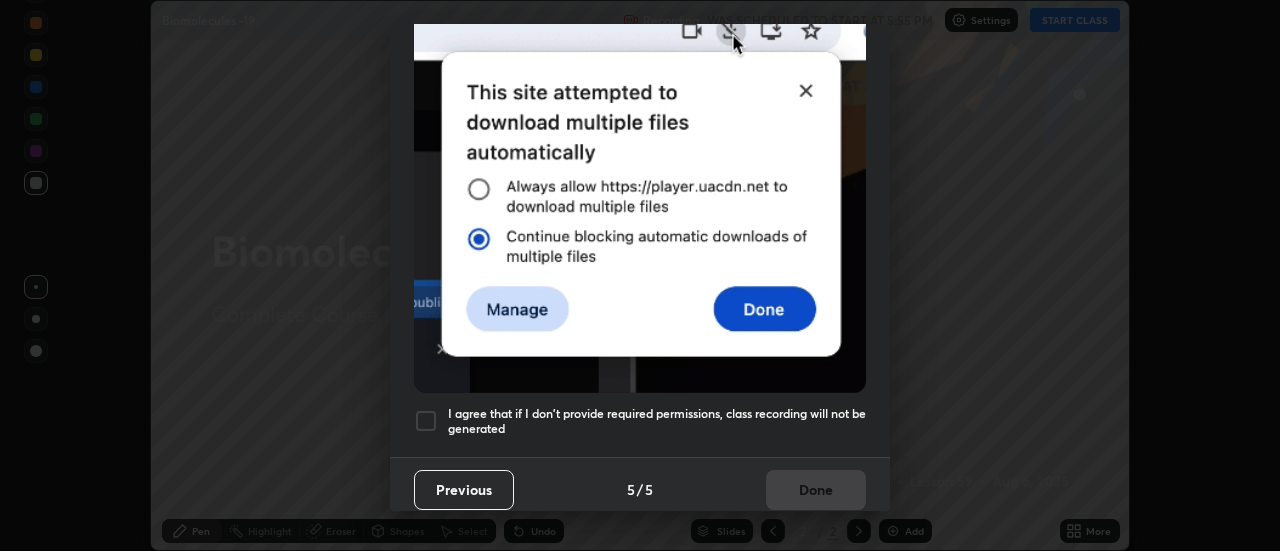 click at bounding box center (426, 421) 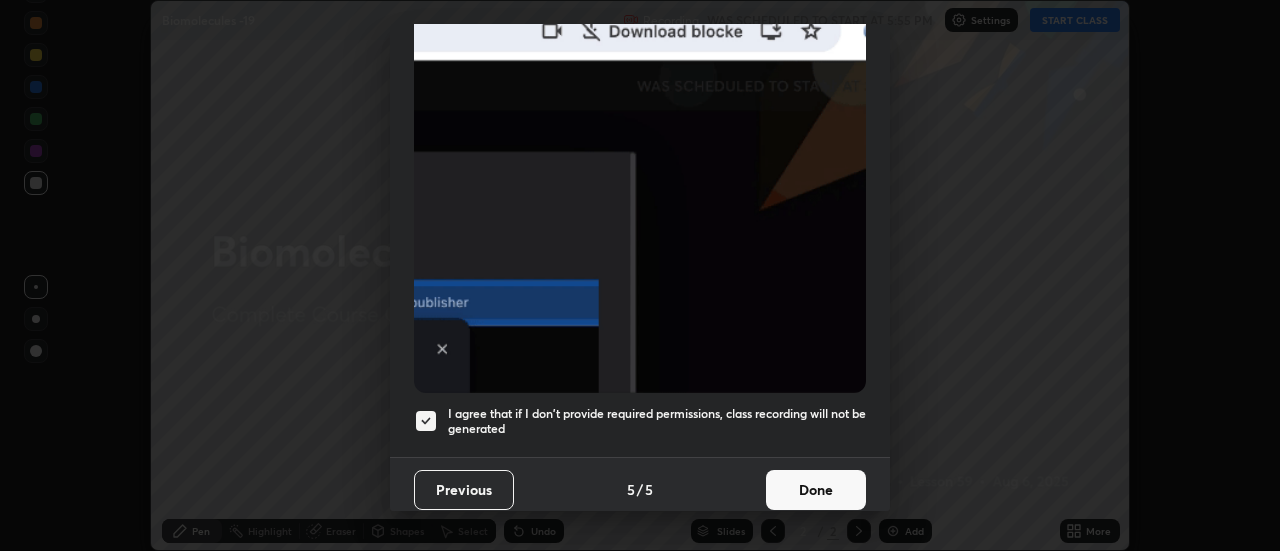 click on "Done" at bounding box center [816, 490] 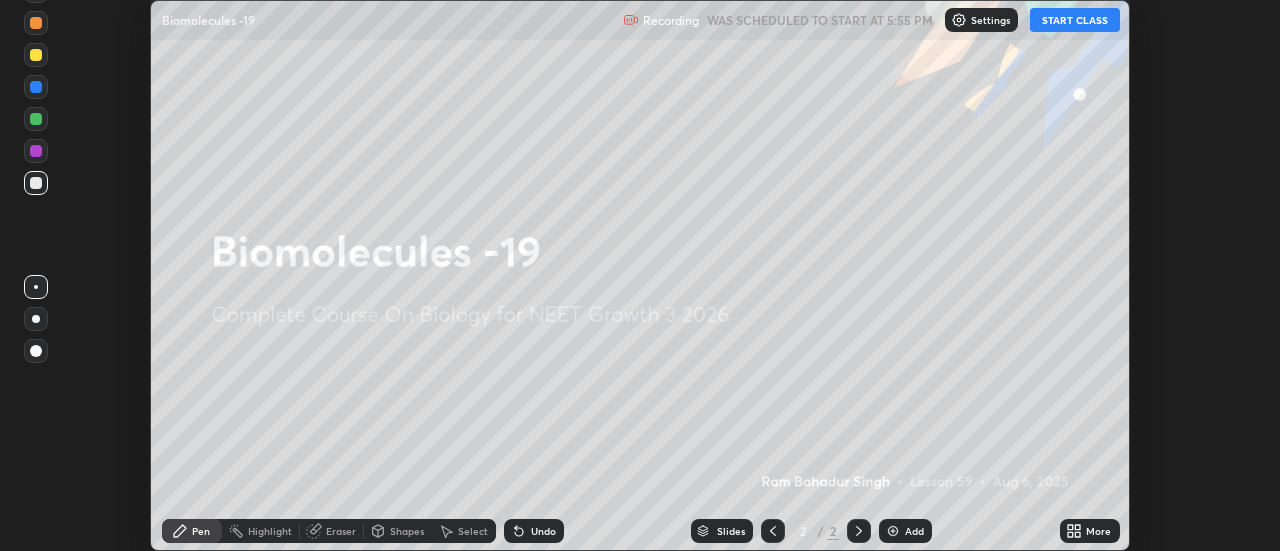 click on "START CLASS" at bounding box center (1075, 20) 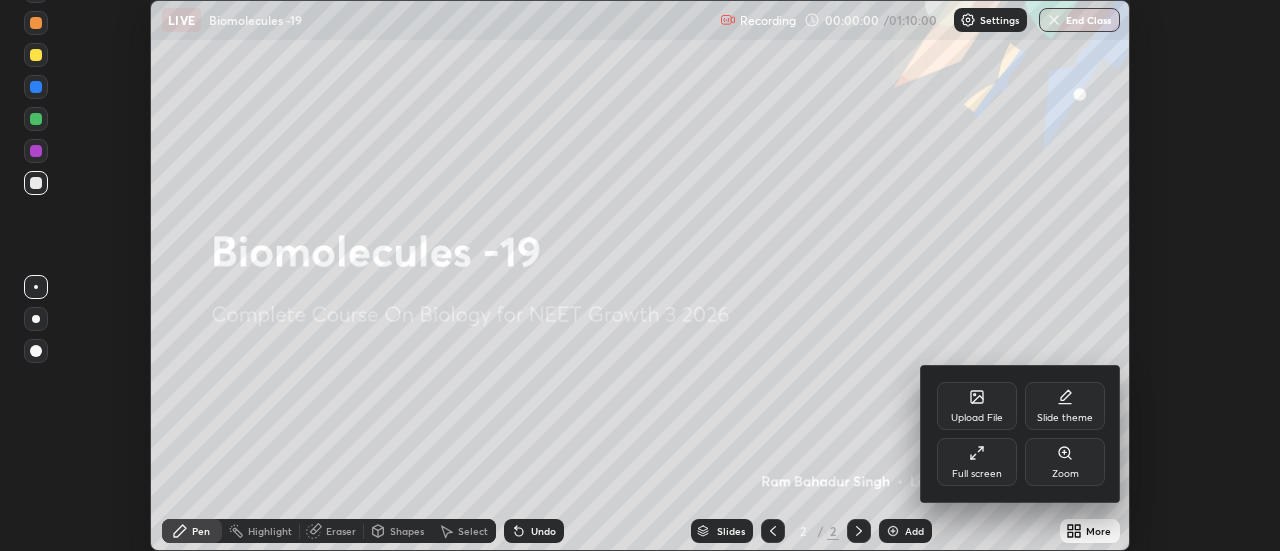 click on "Full screen" at bounding box center (977, 462) 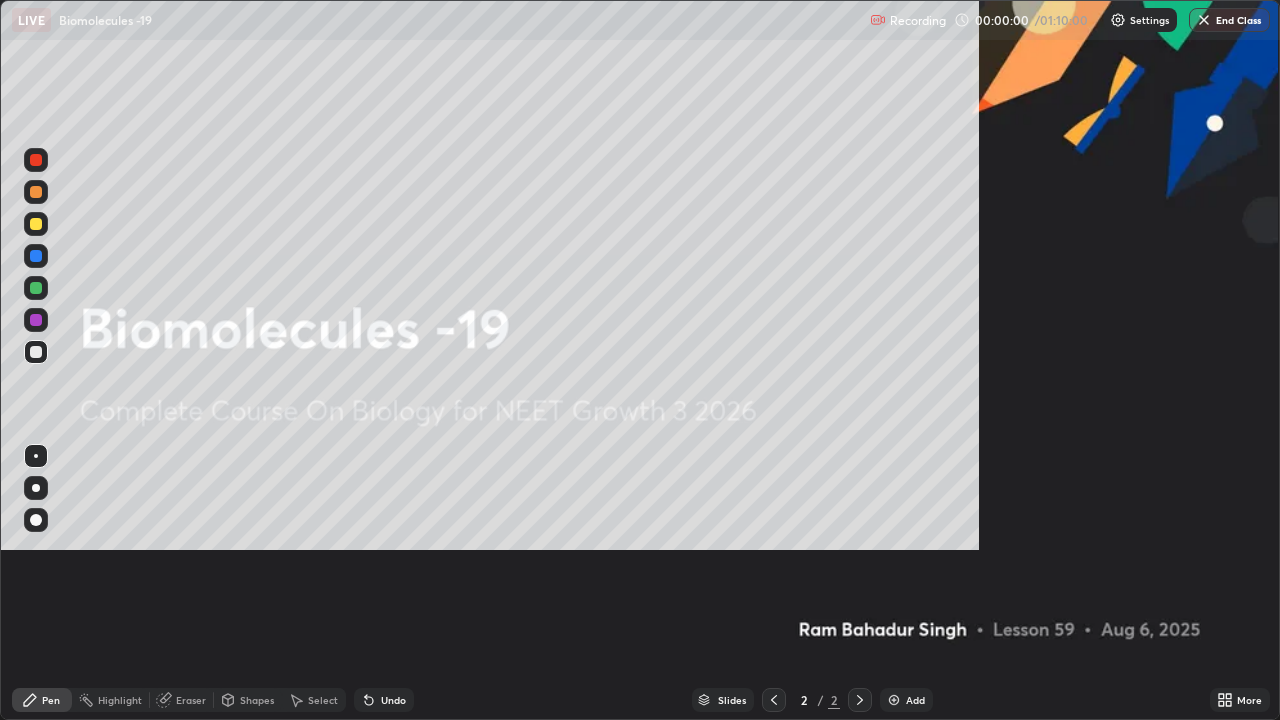 scroll, scrollTop: 99280, scrollLeft: 98720, axis: both 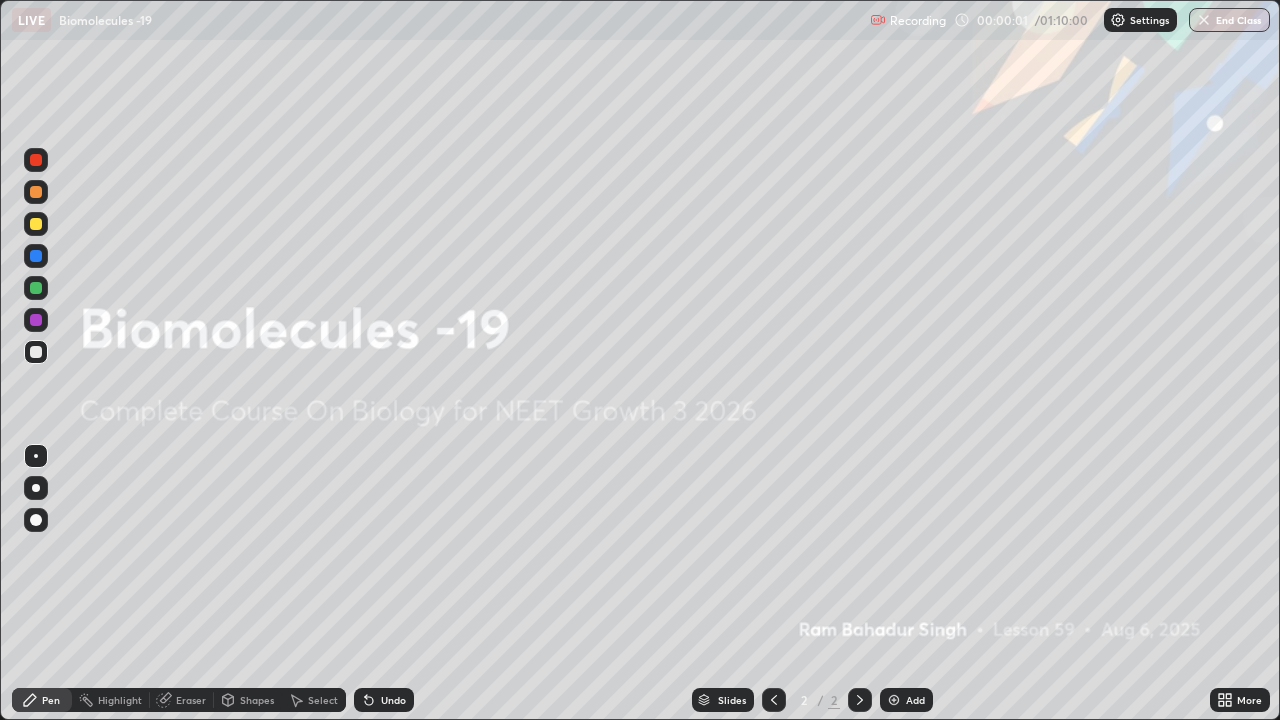 click on "Add" at bounding box center [906, 700] 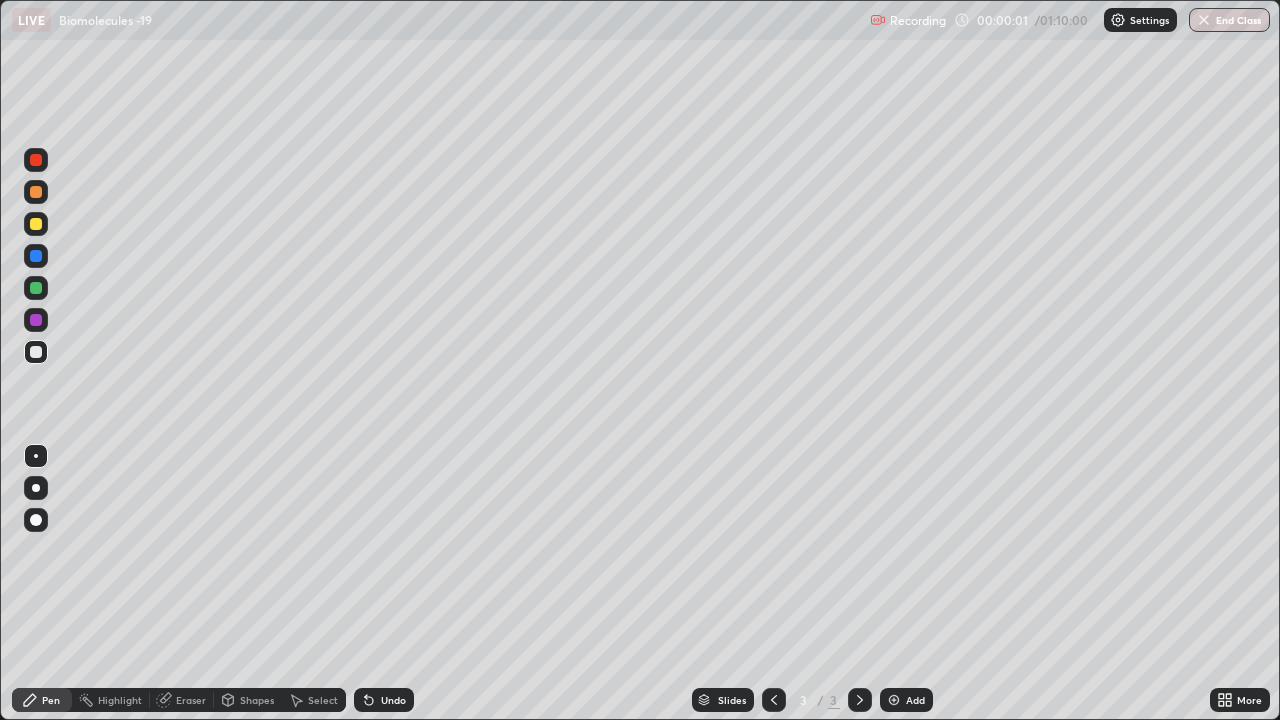 click at bounding box center [894, 700] 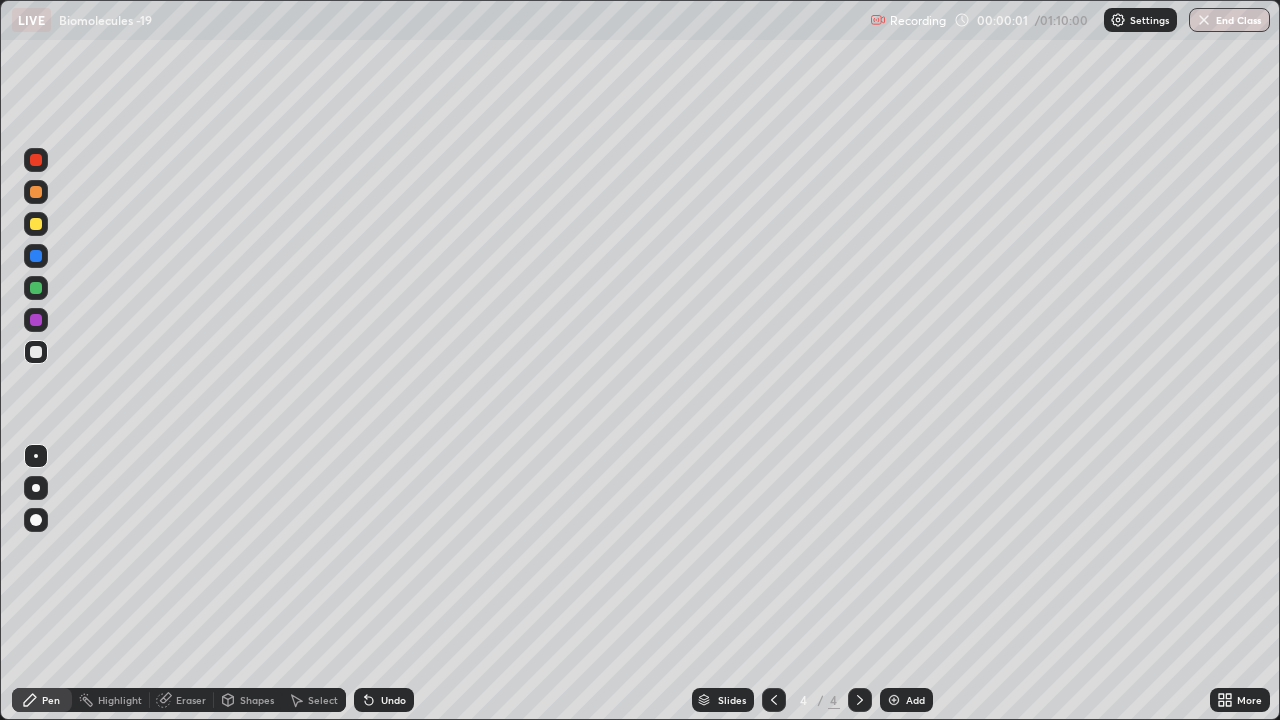 click at bounding box center (894, 700) 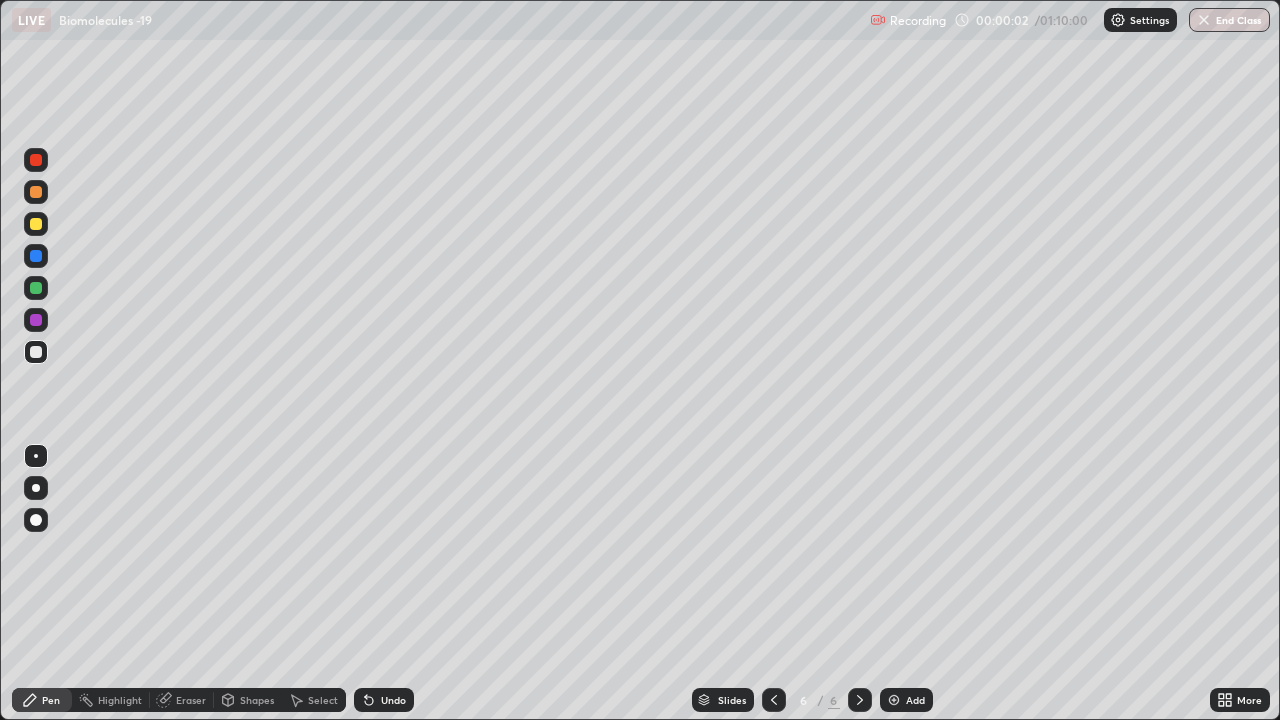 click on "Add" at bounding box center (906, 700) 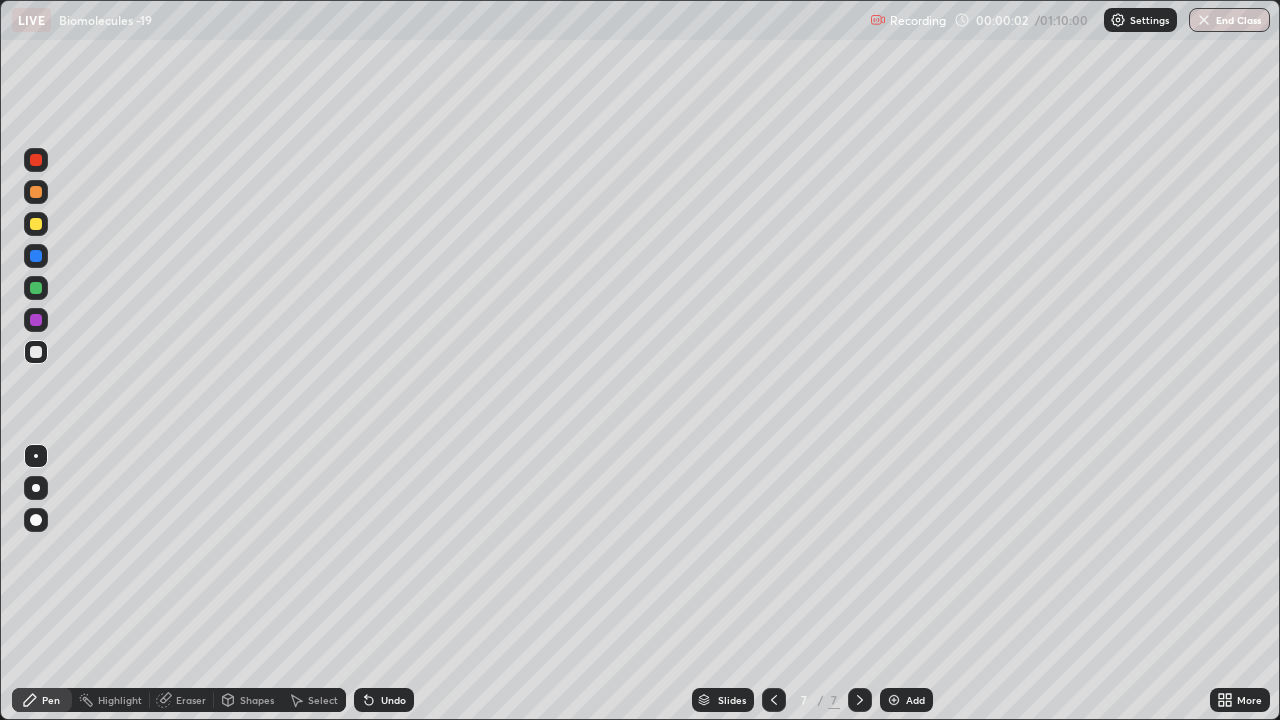 click at bounding box center [894, 700] 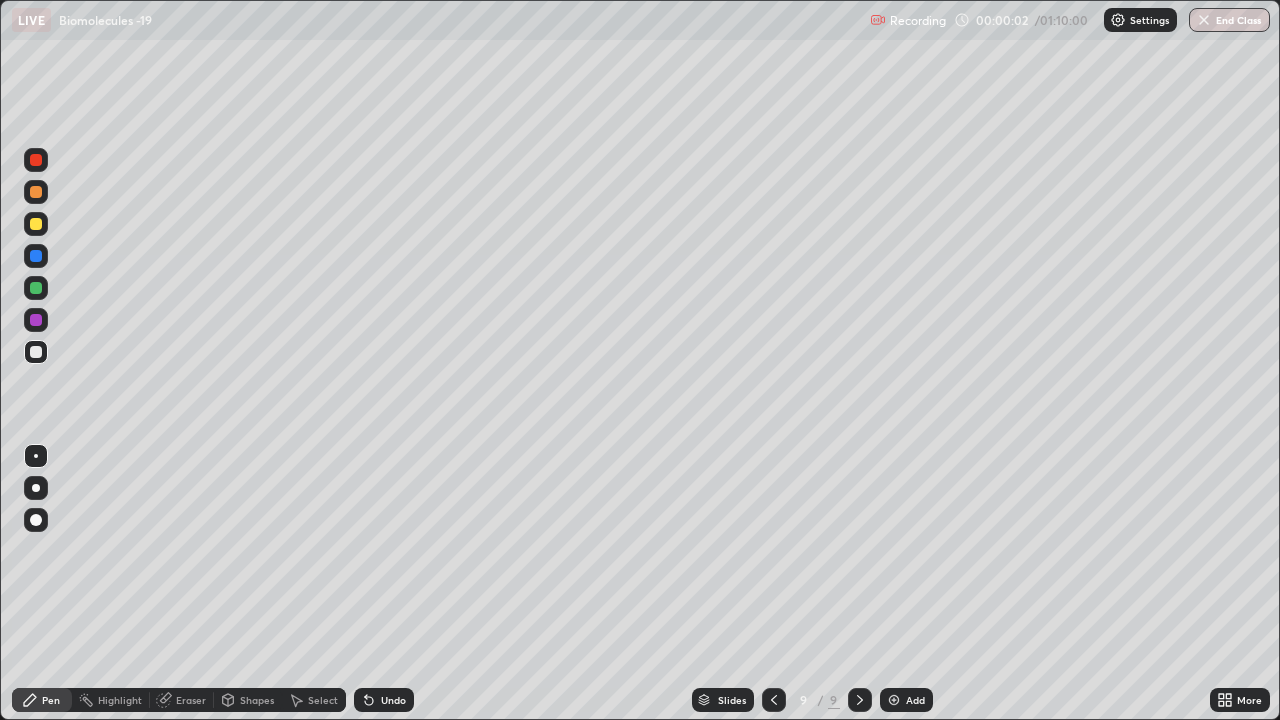 click at bounding box center [894, 700] 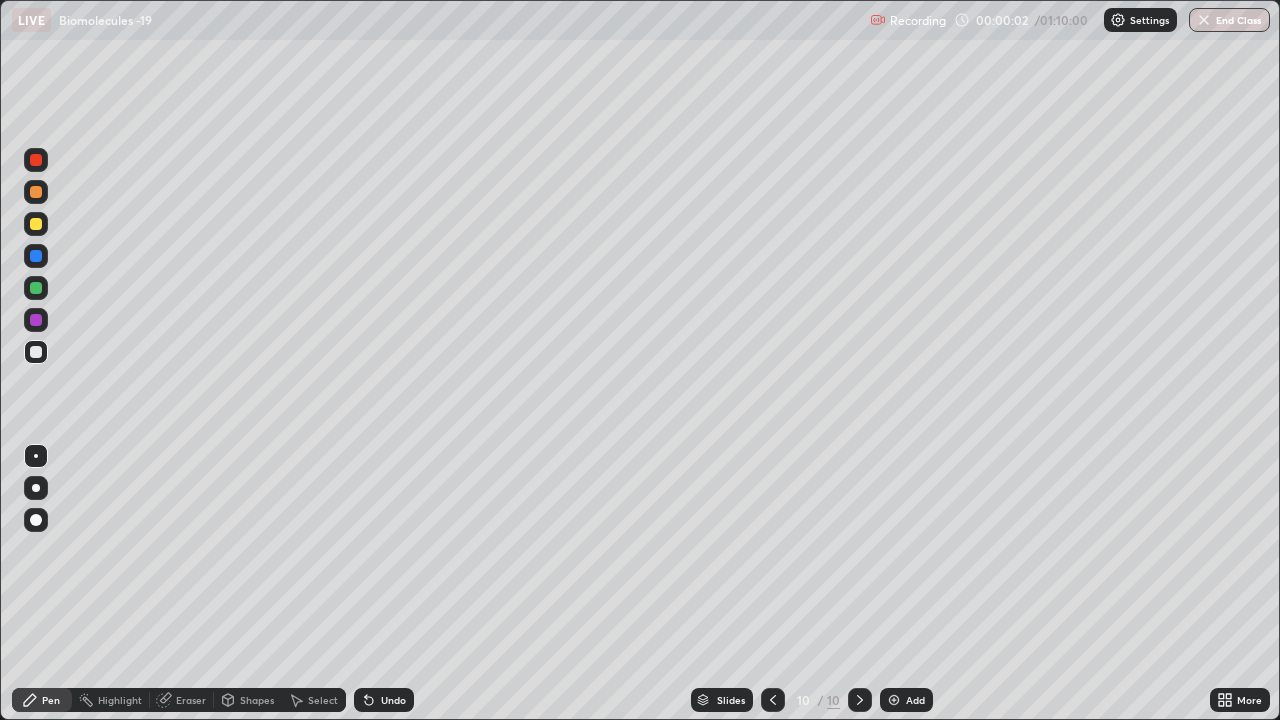 click at bounding box center [894, 700] 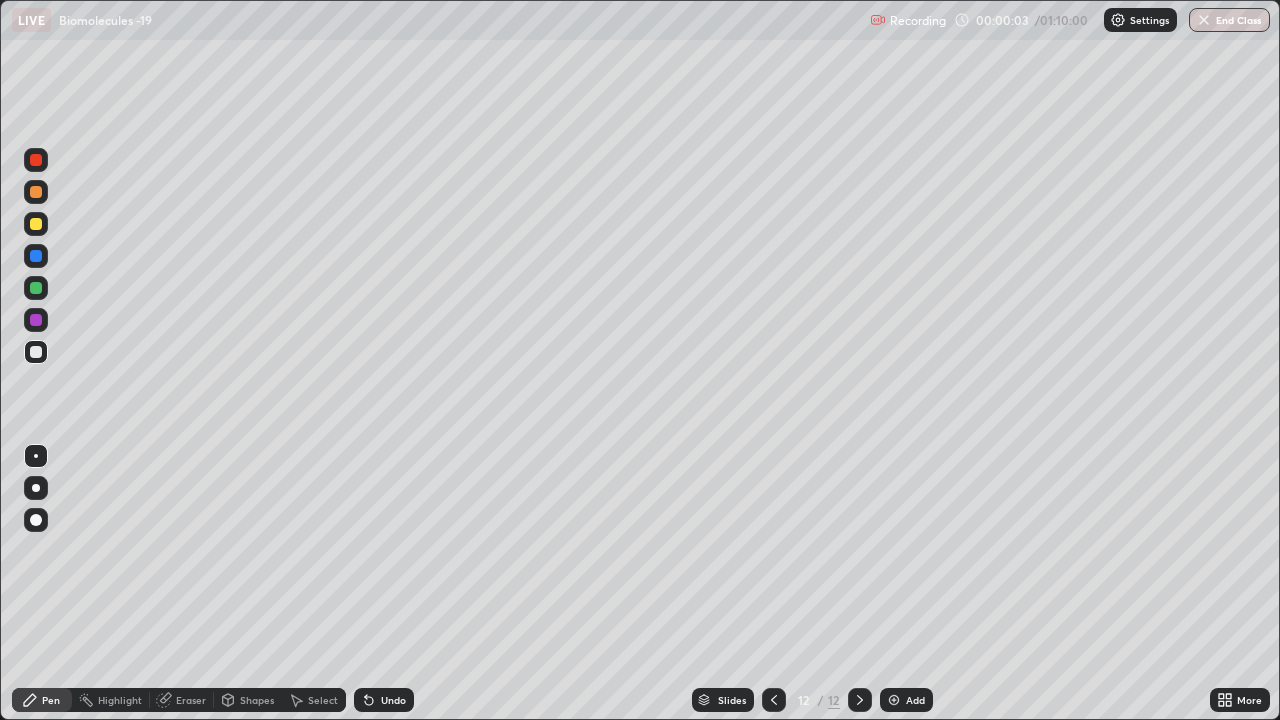 click at bounding box center (894, 700) 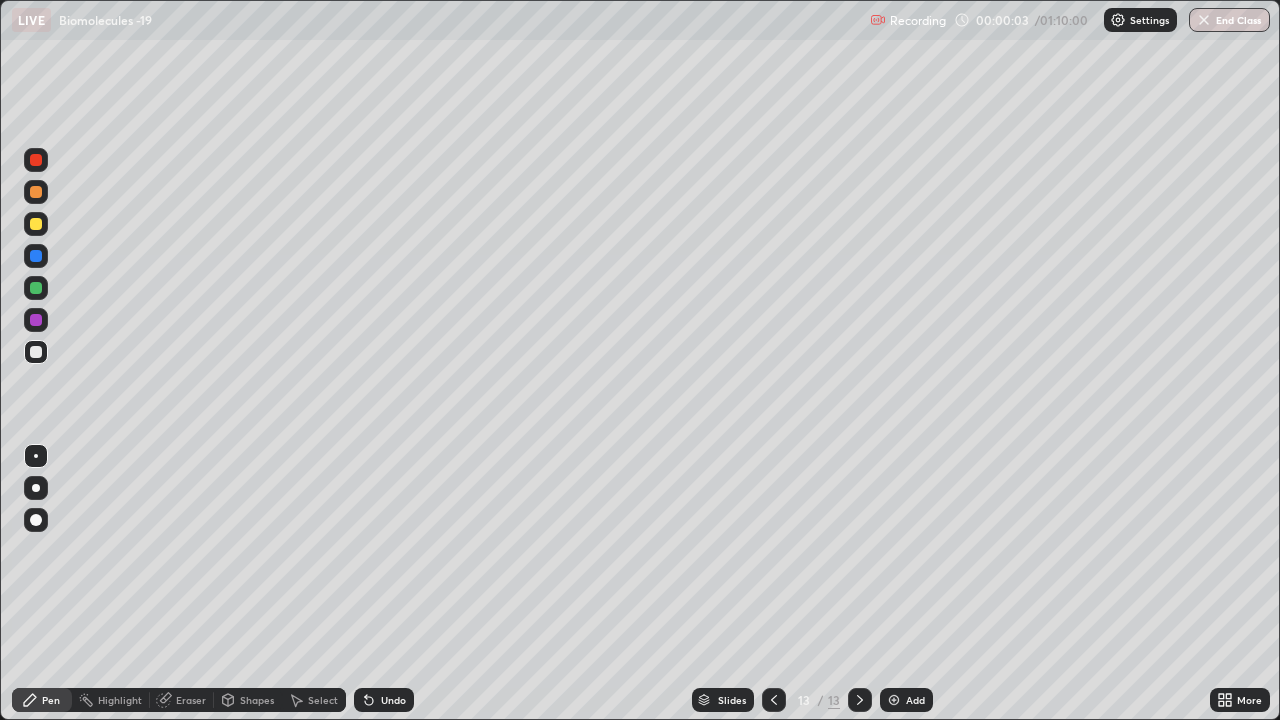 click at bounding box center (894, 700) 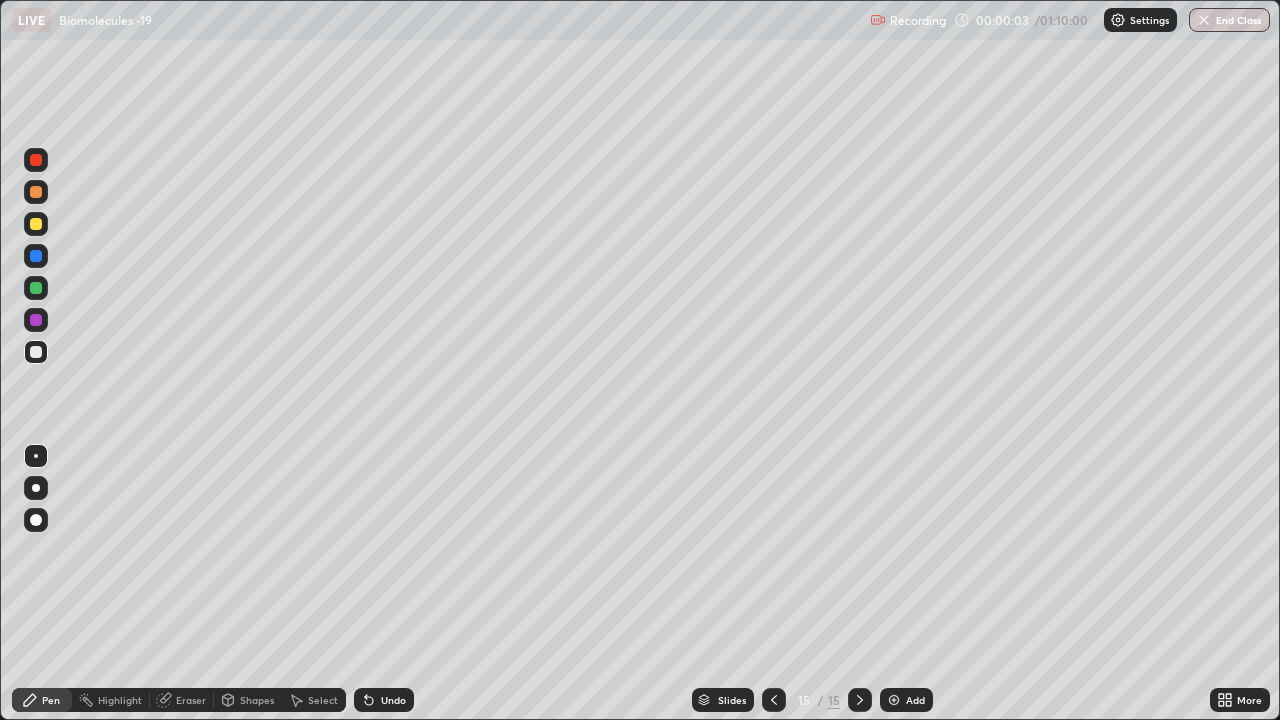 click at bounding box center [894, 700] 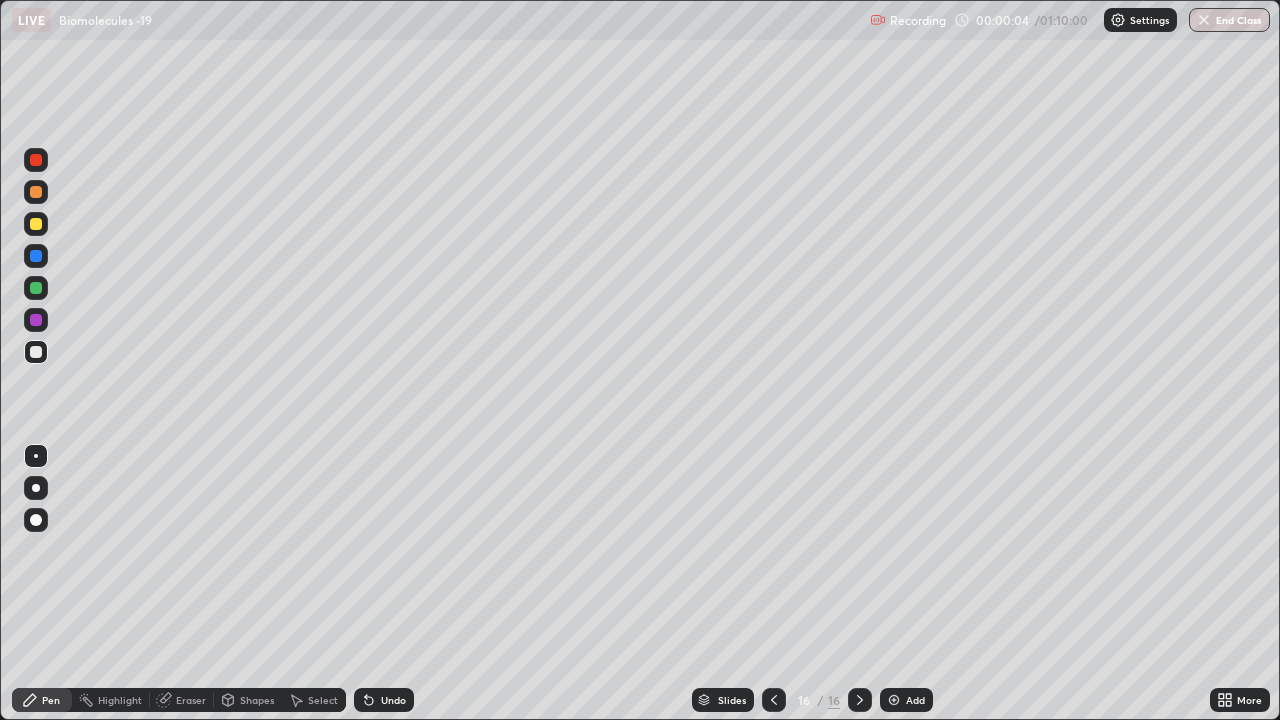 click on "Add" at bounding box center [906, 700] 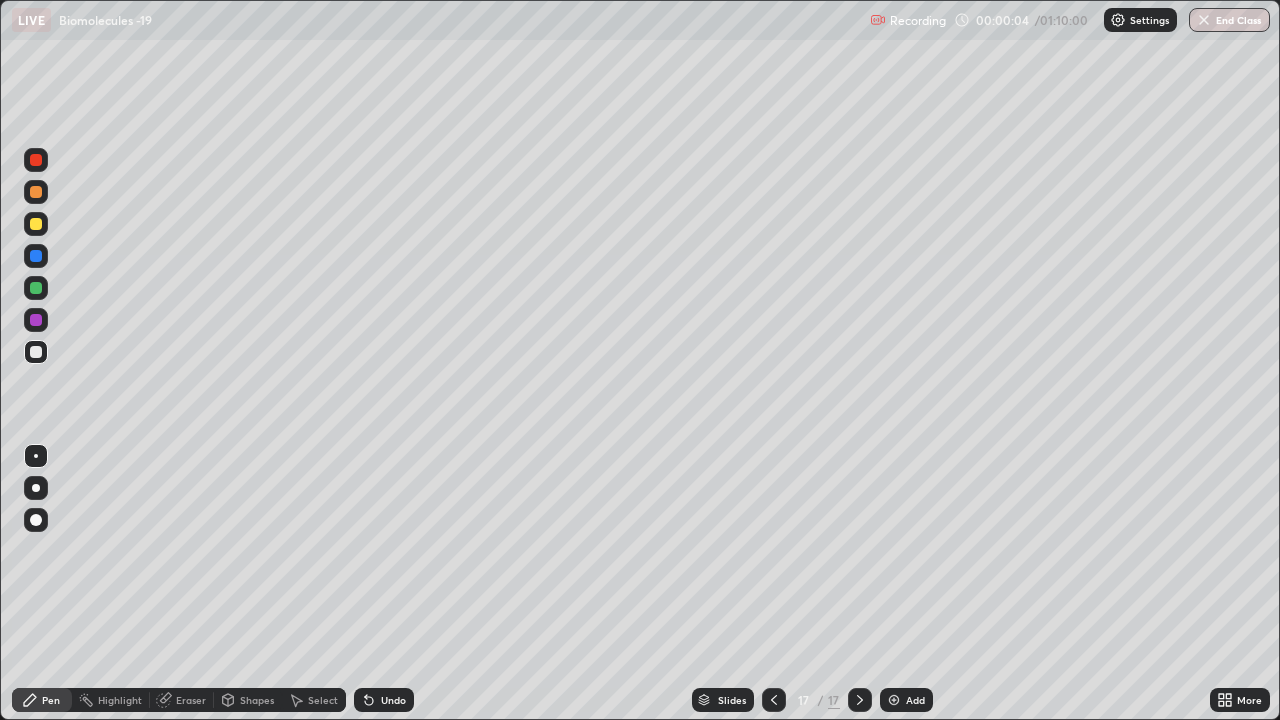 click 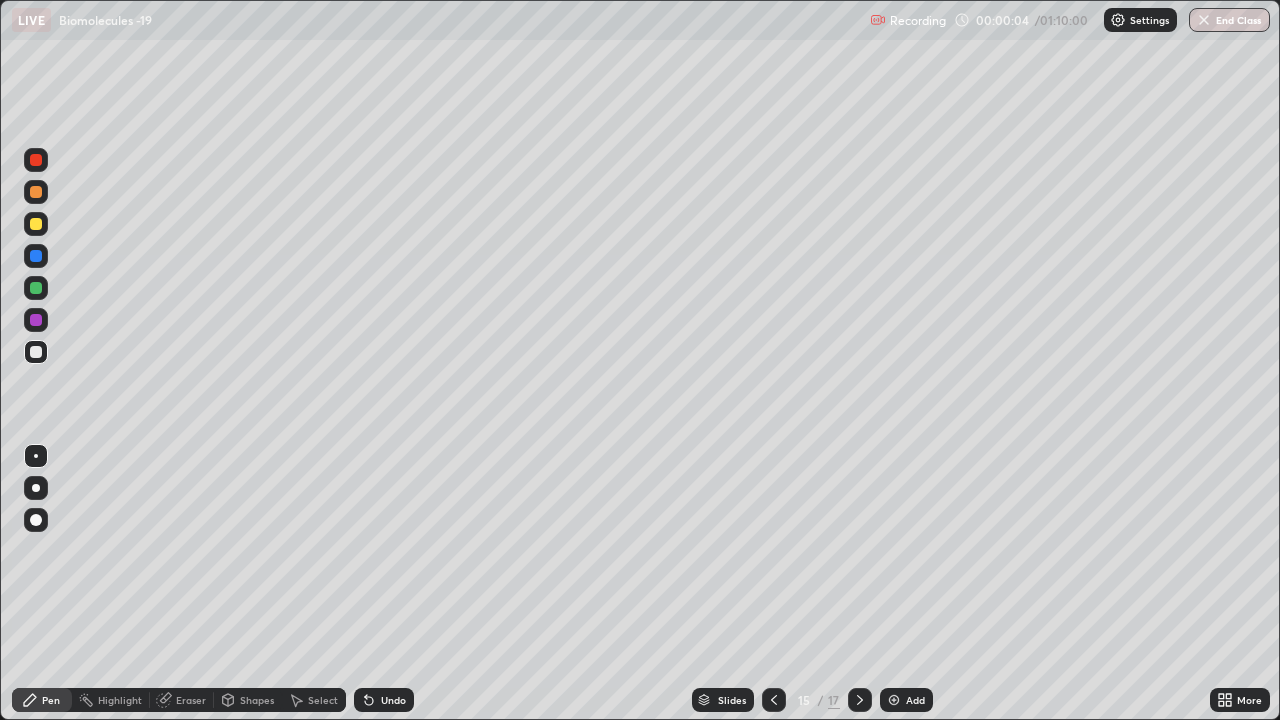click 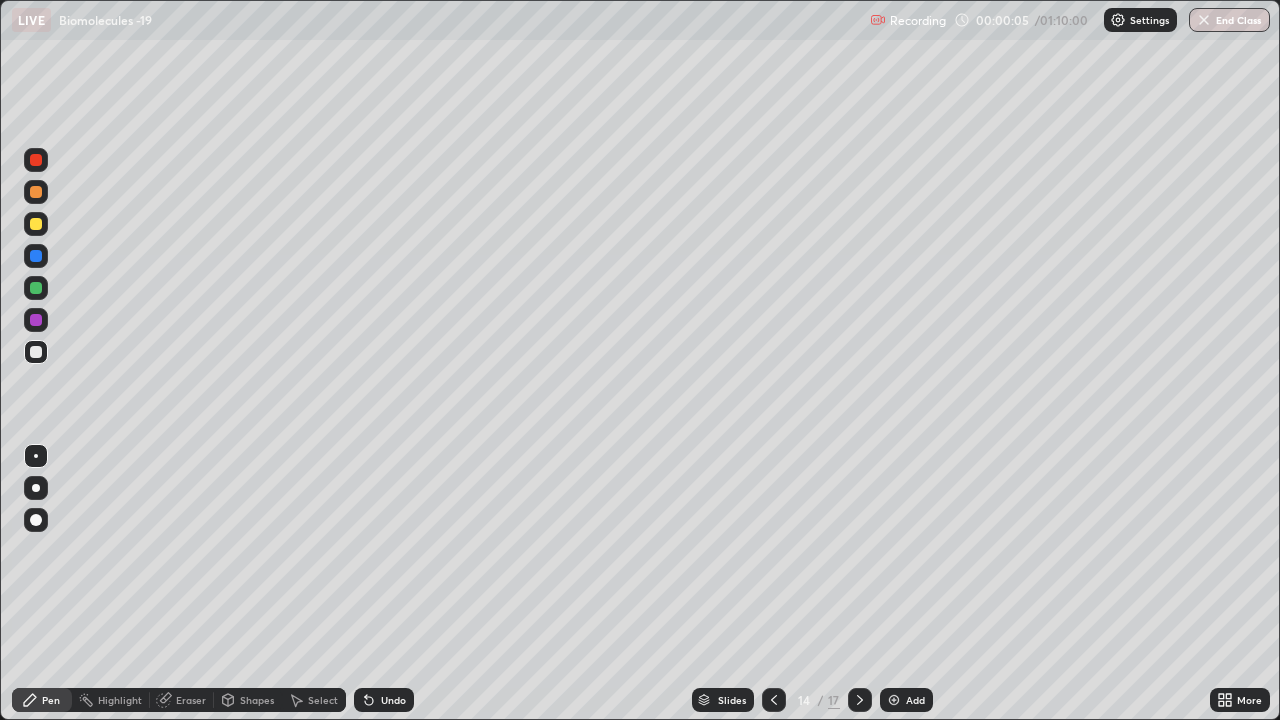 click 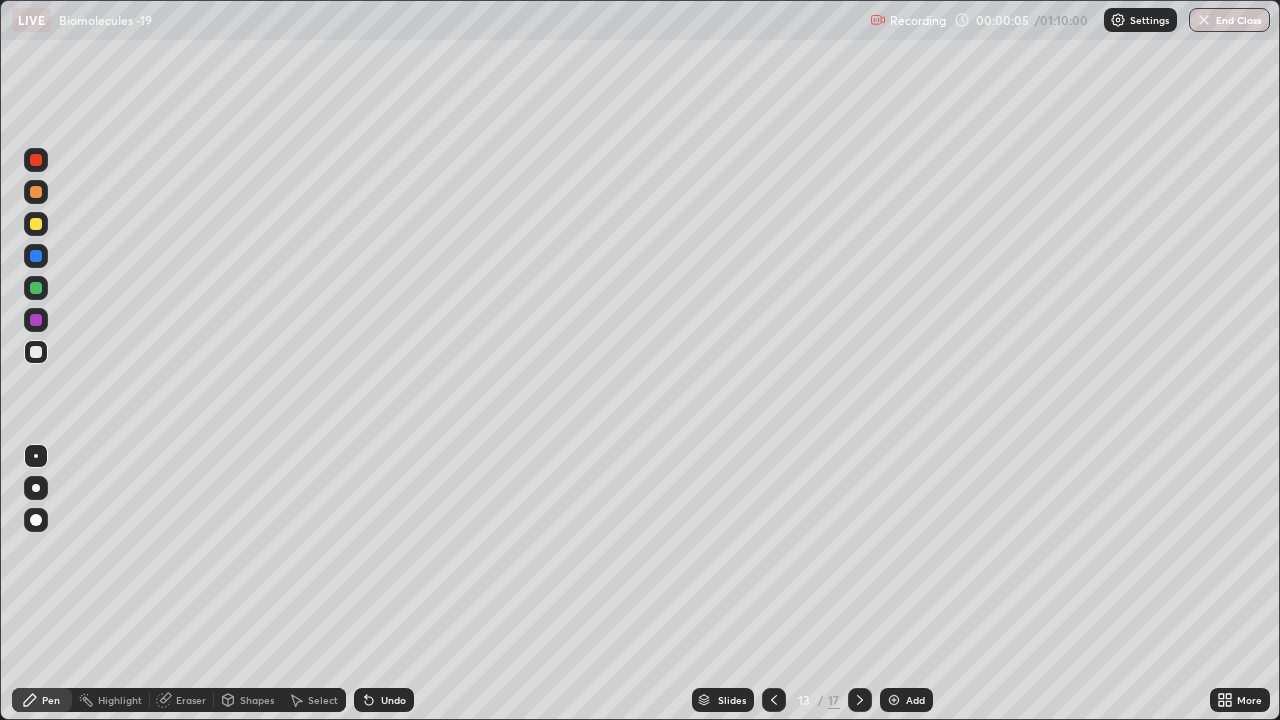 click 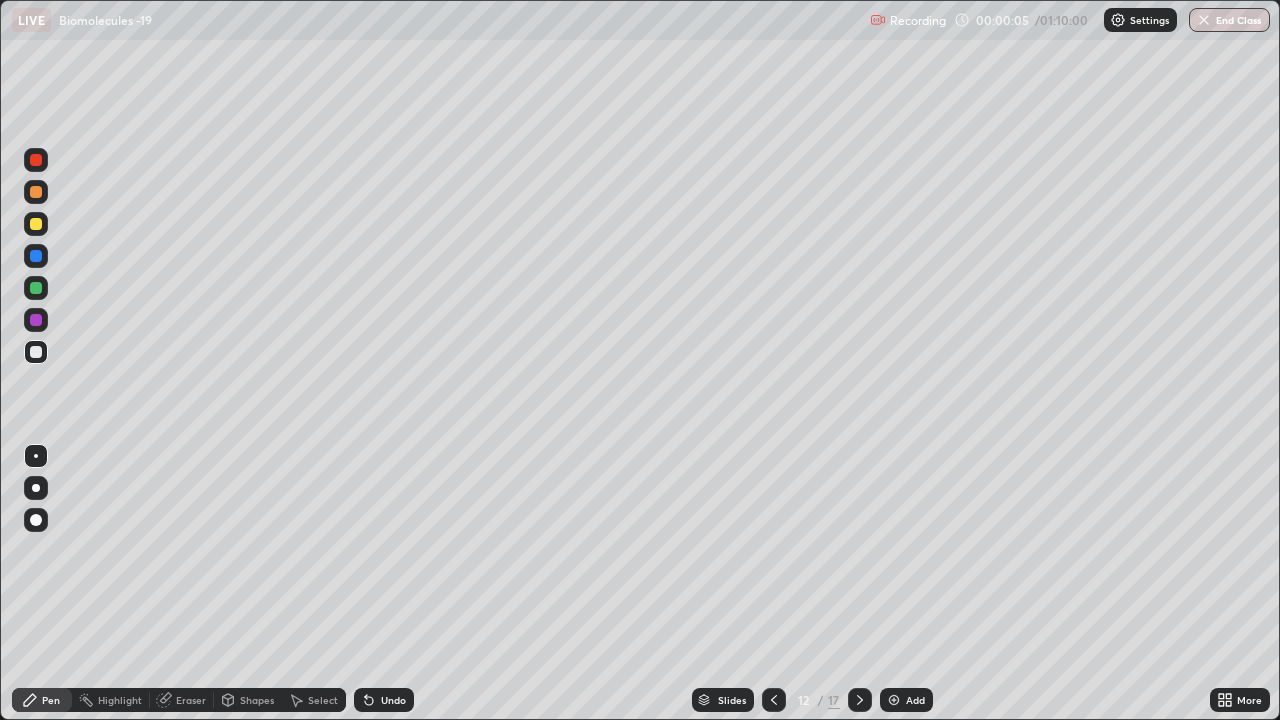 click 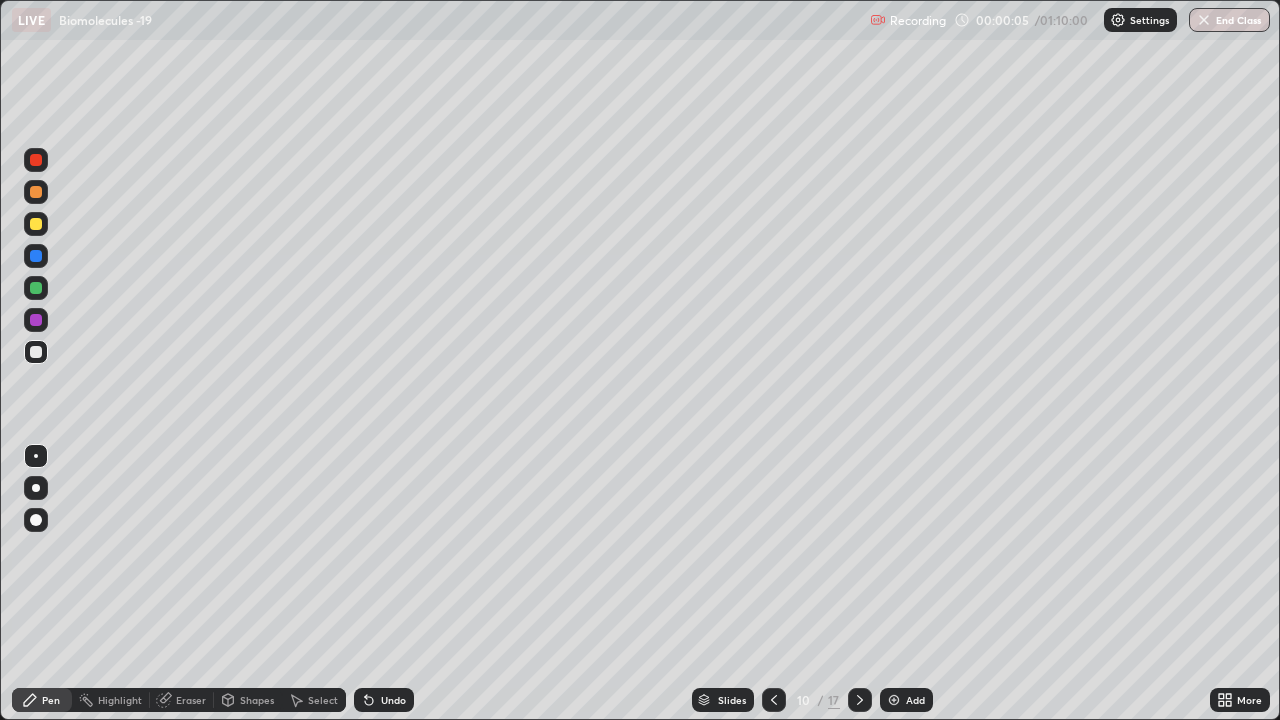 click 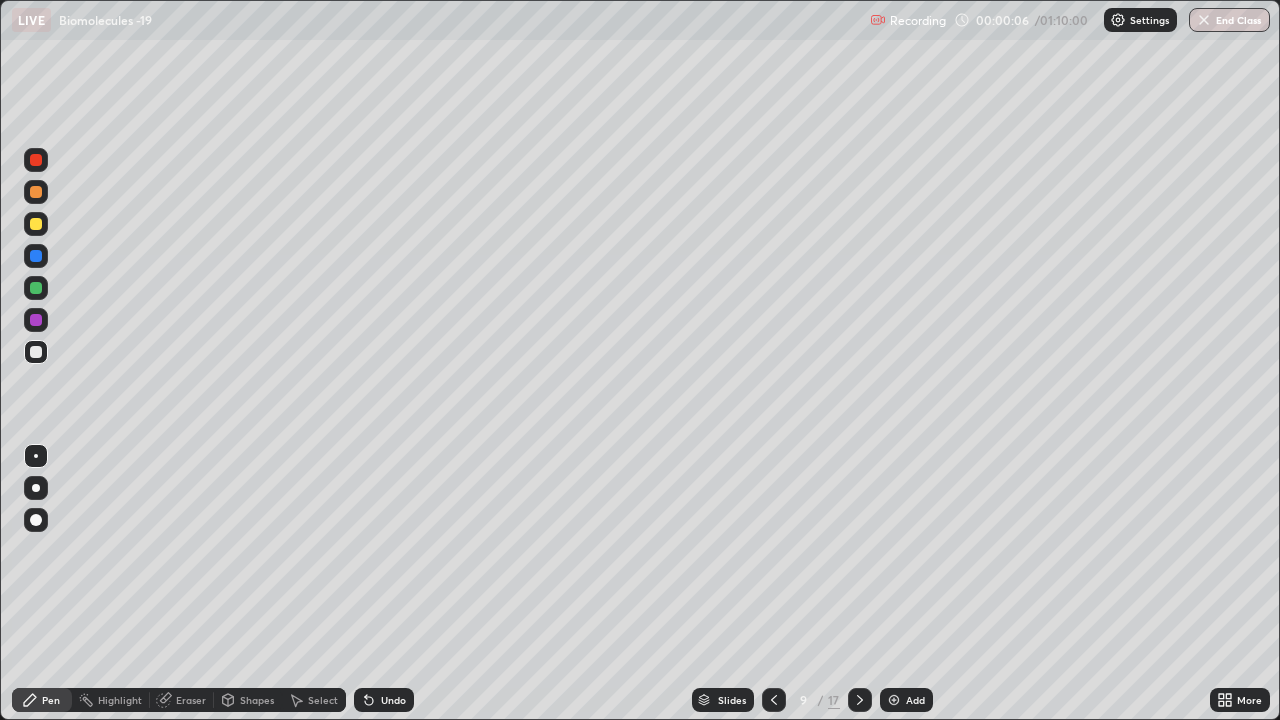 click 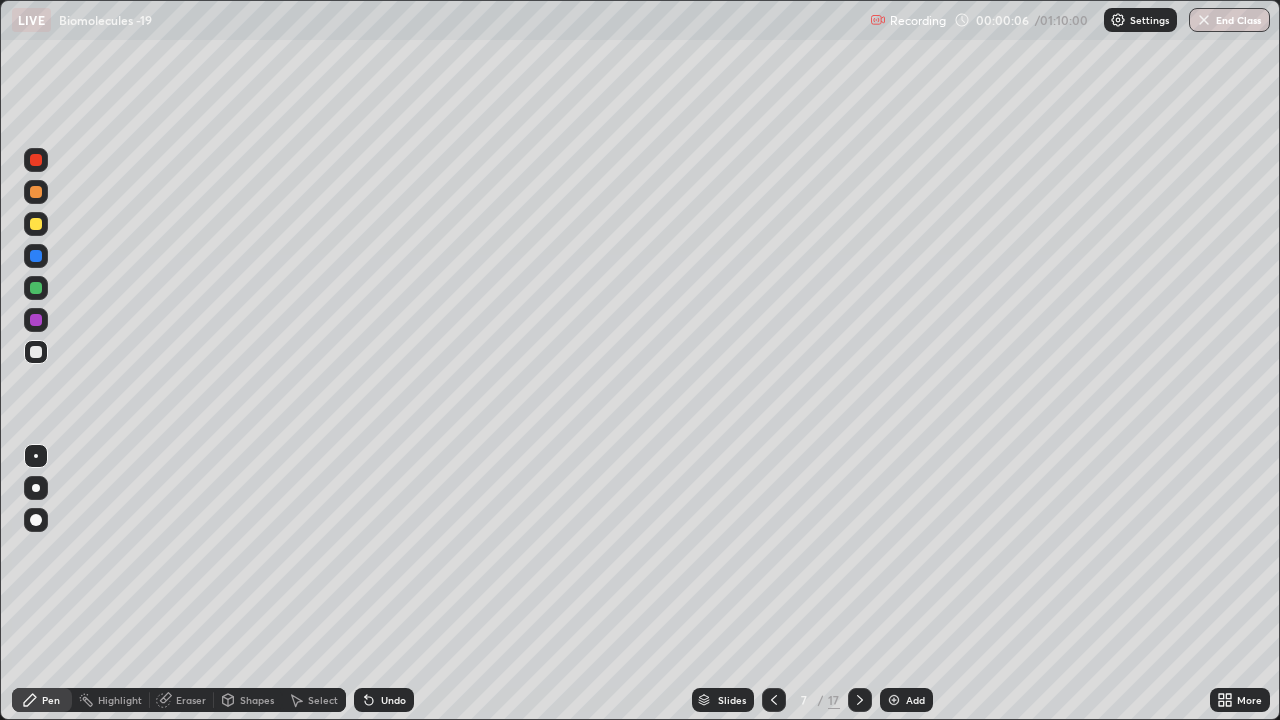 click 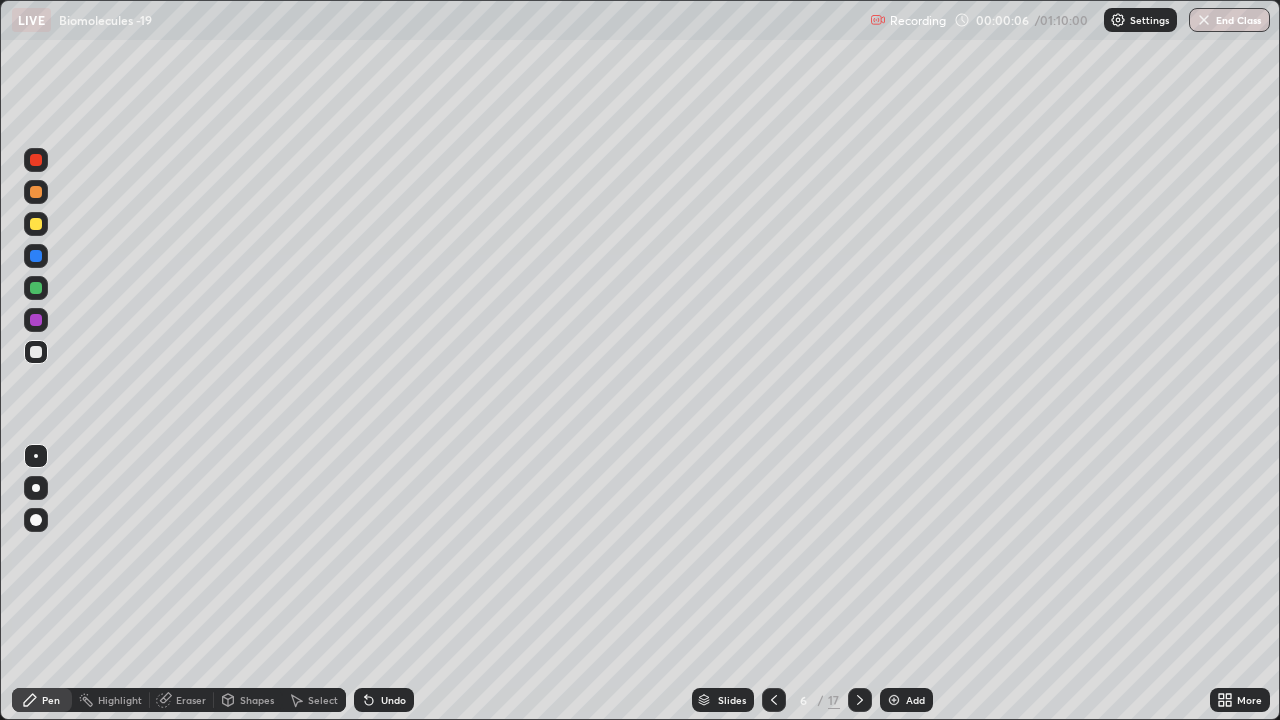 click 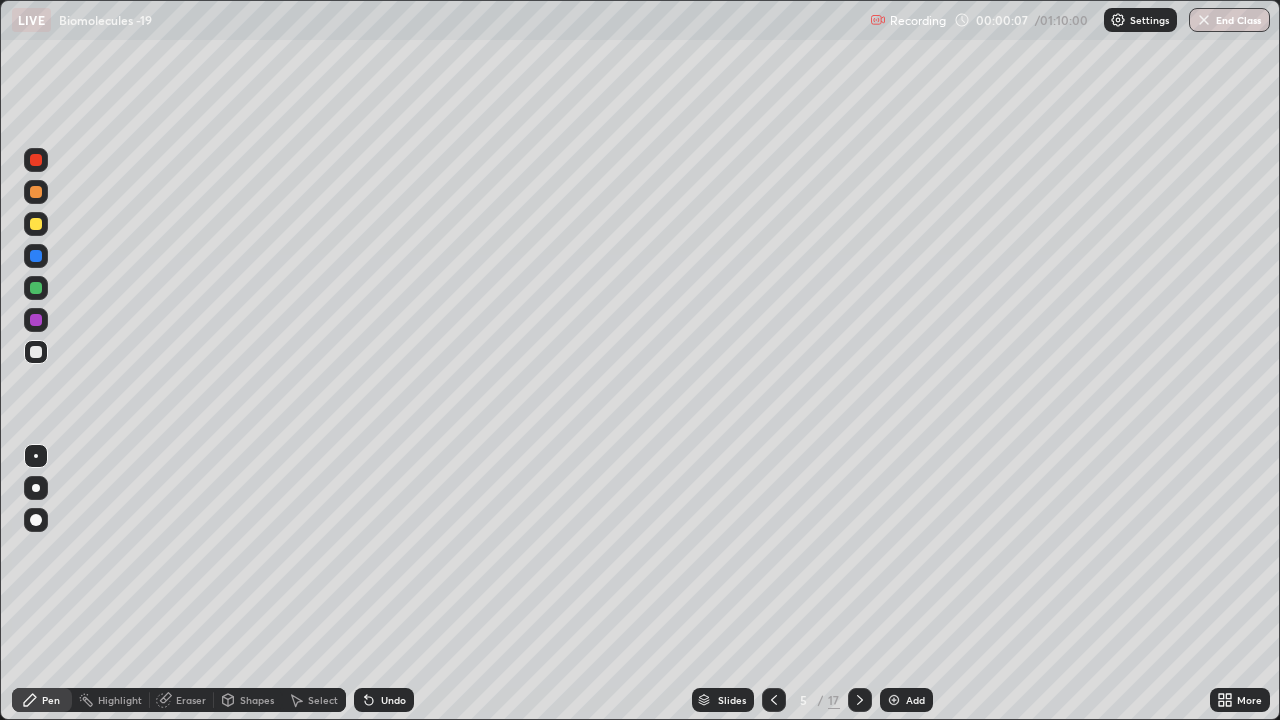 click 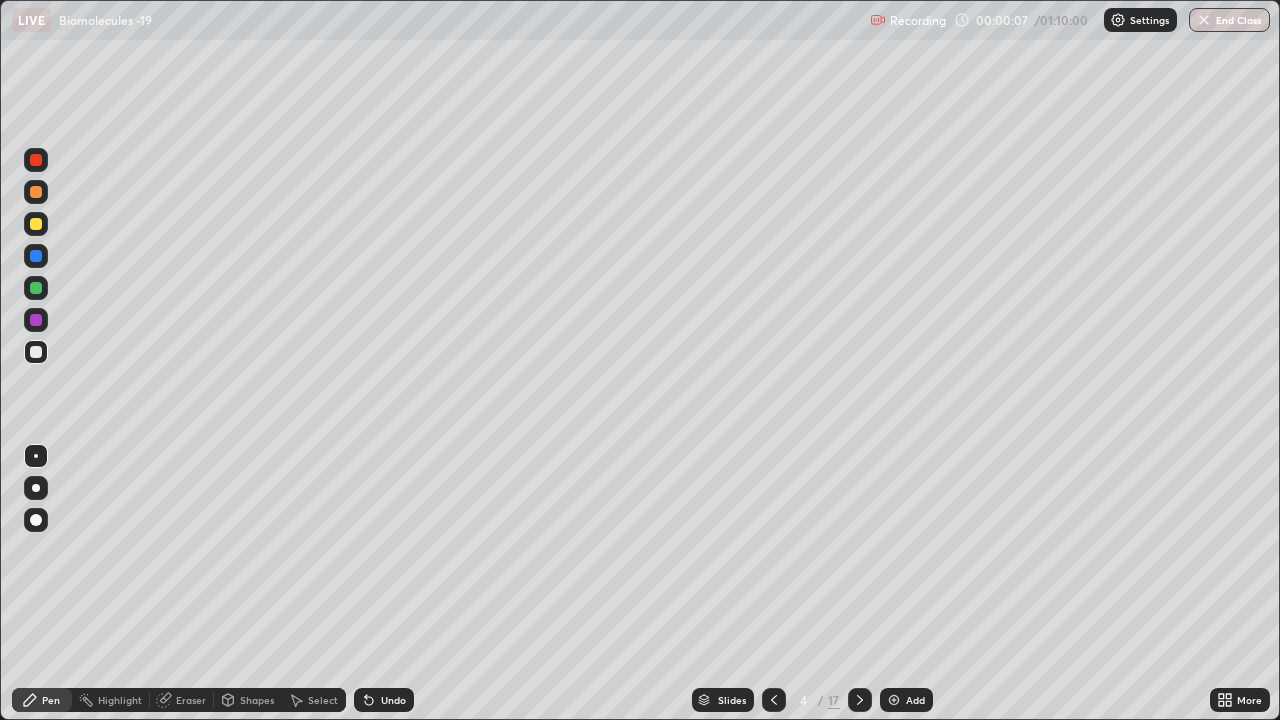 click 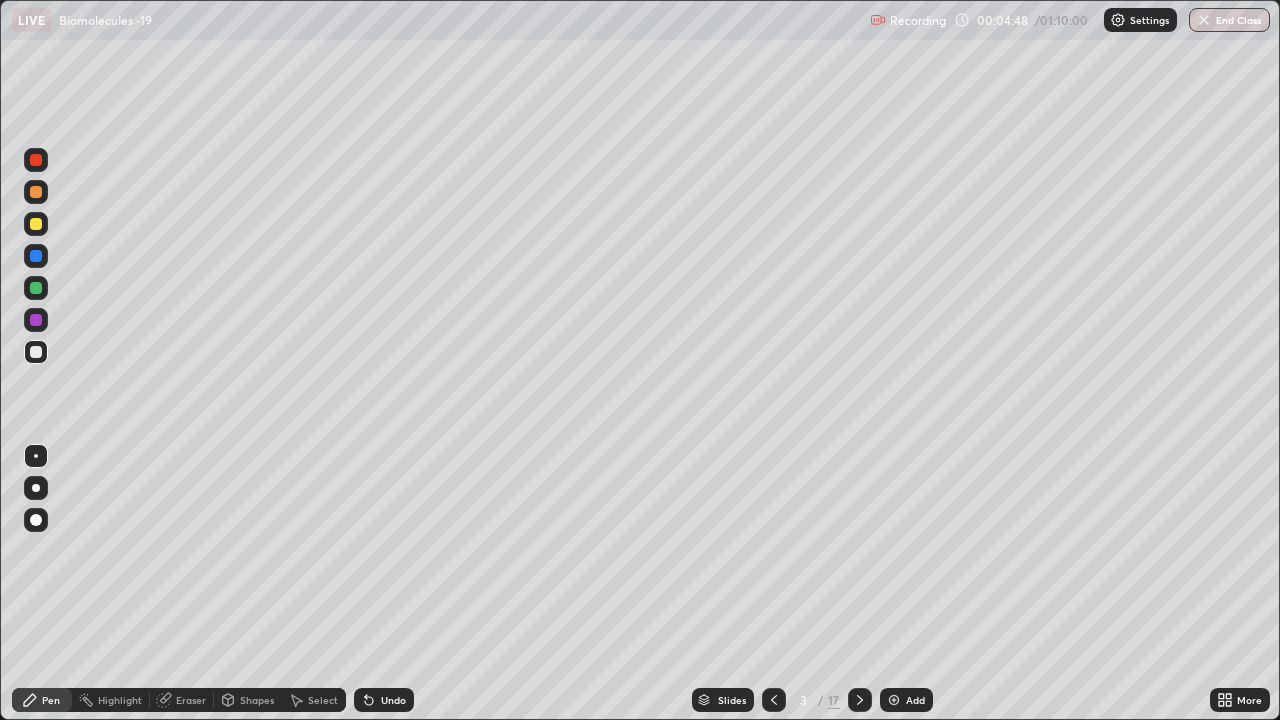 click at bounding box center (36, 224) 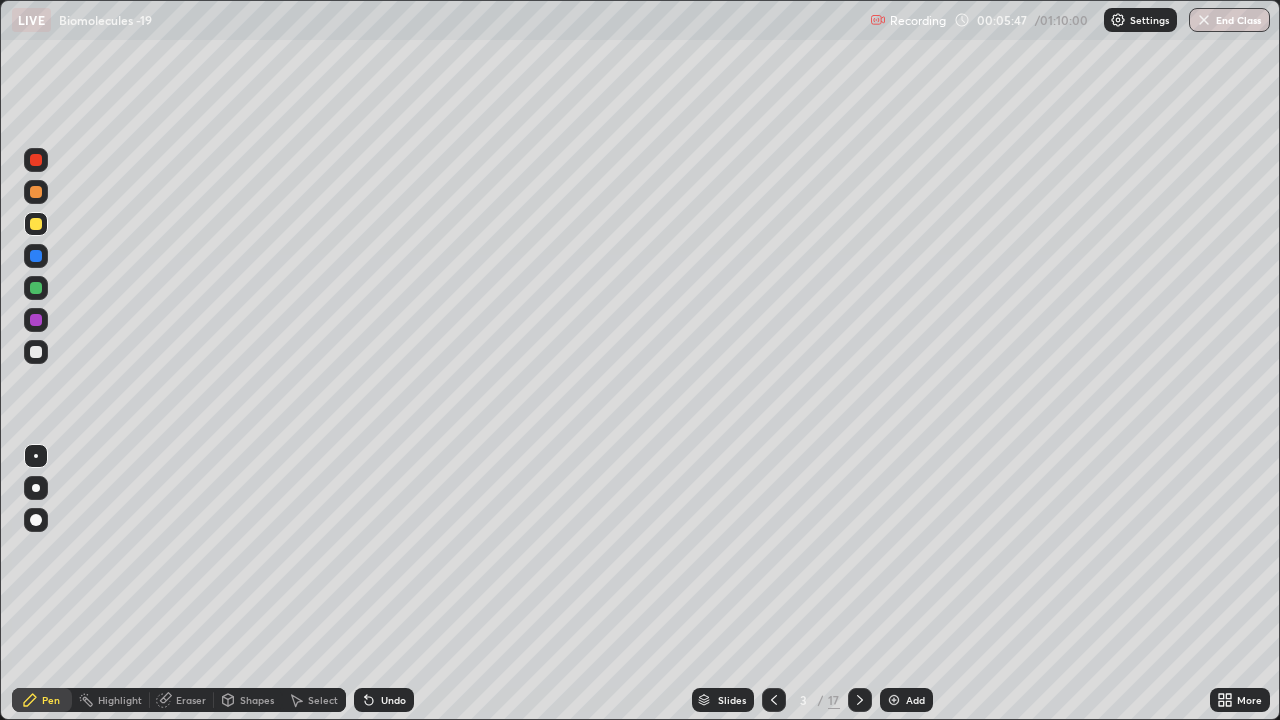 click on "Eraser" at bounding box center [191, 700] 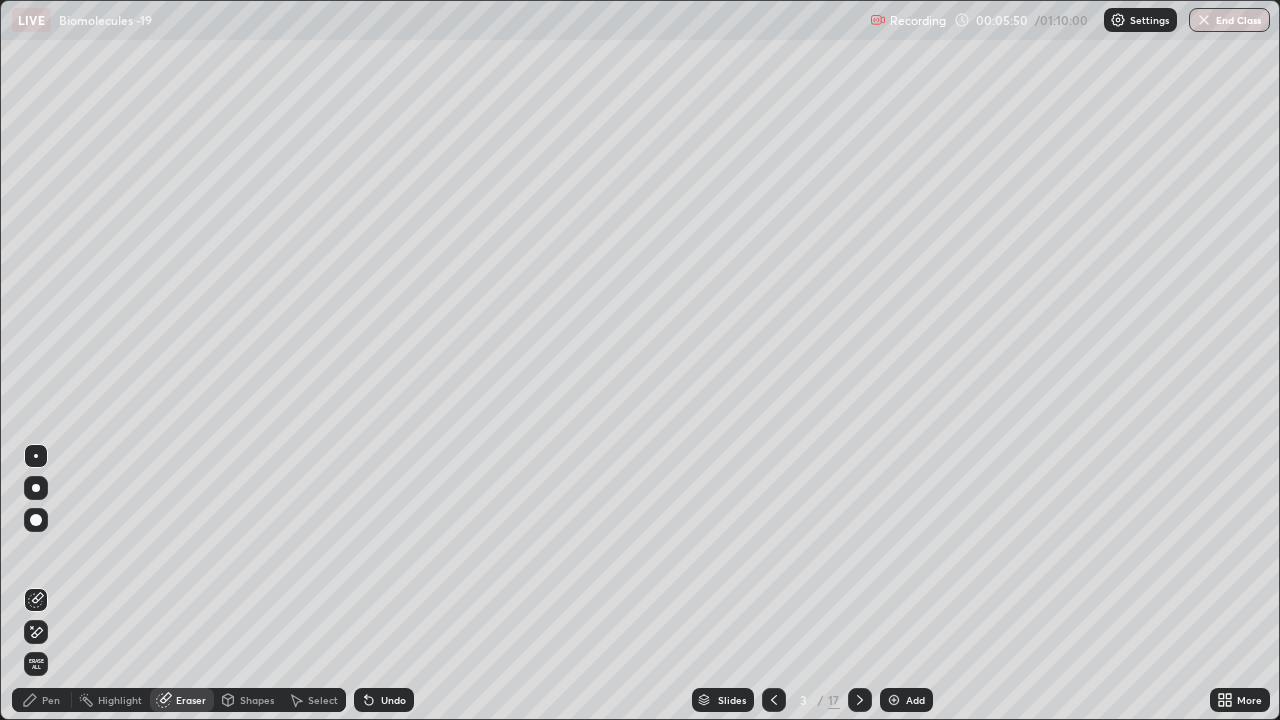 click 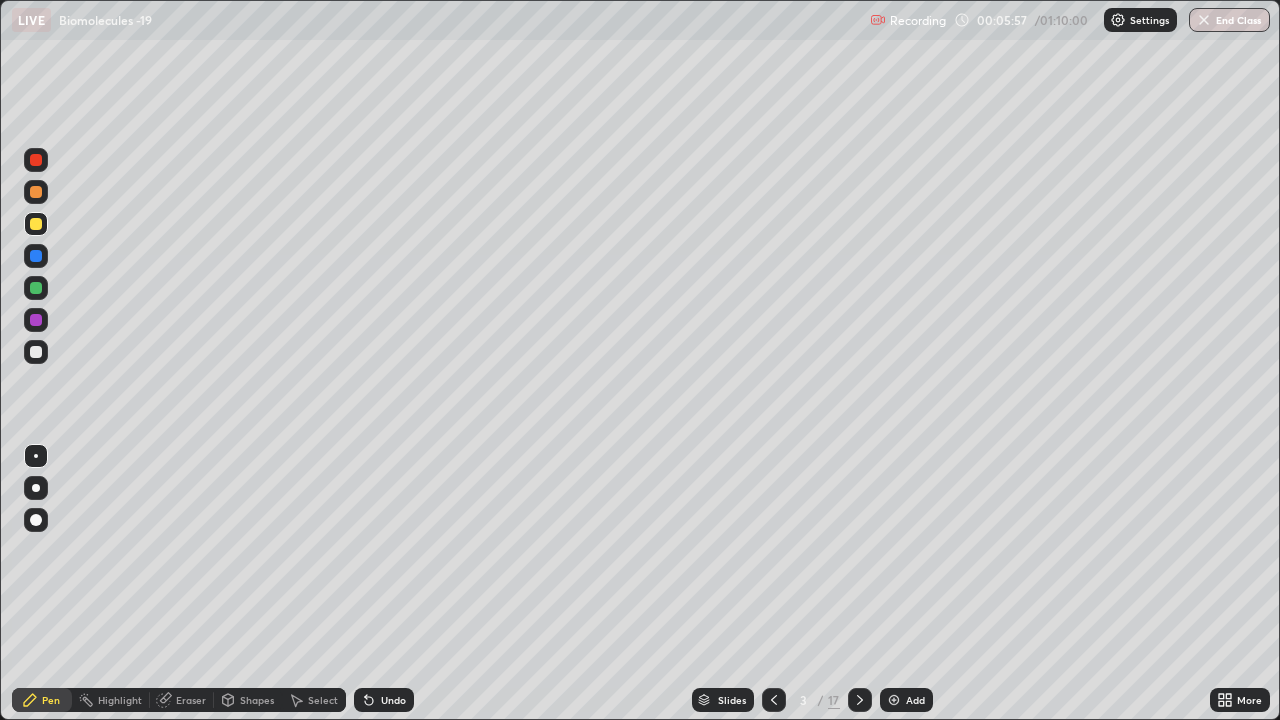 click at bounding box center [860, 700] 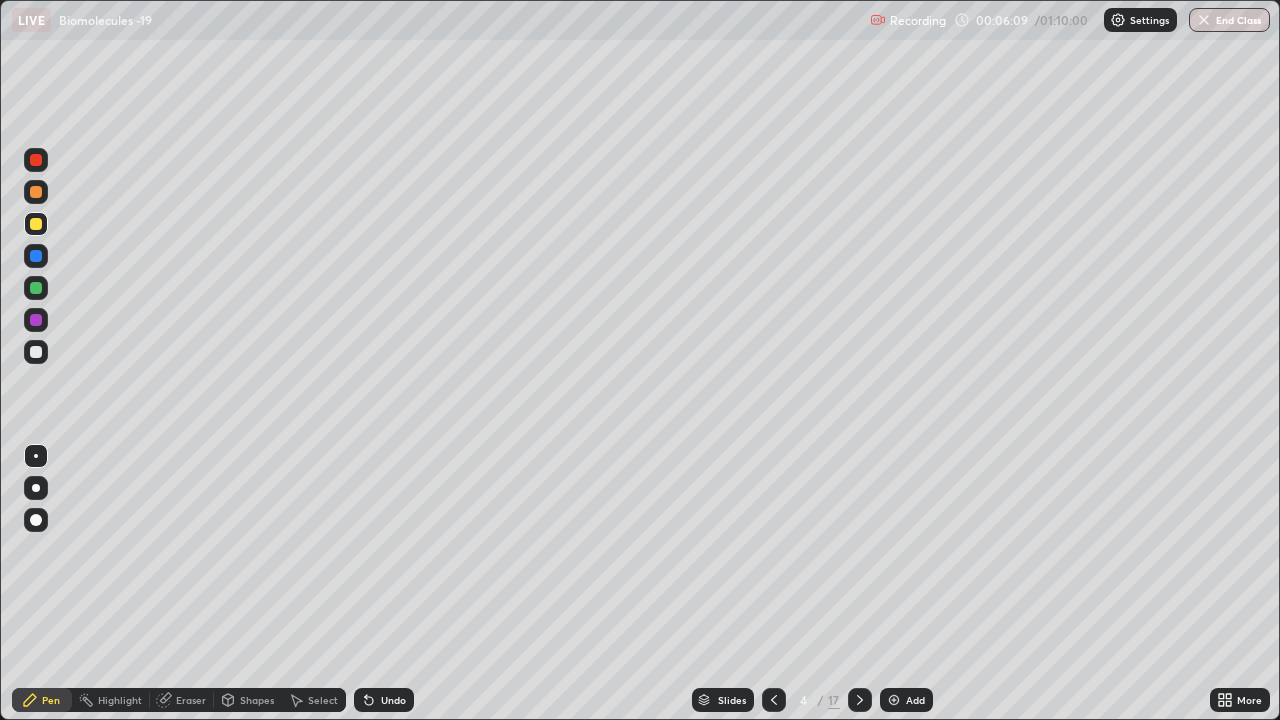 click 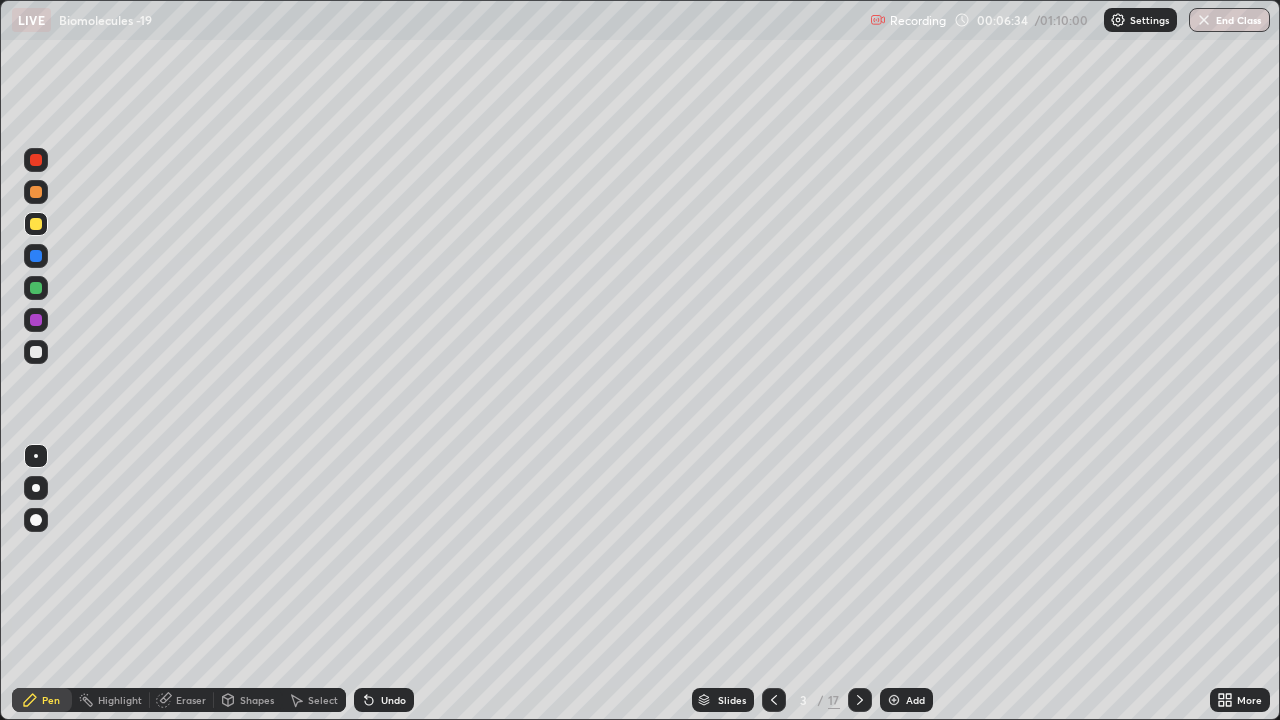 click at bounding box center (36, 288) 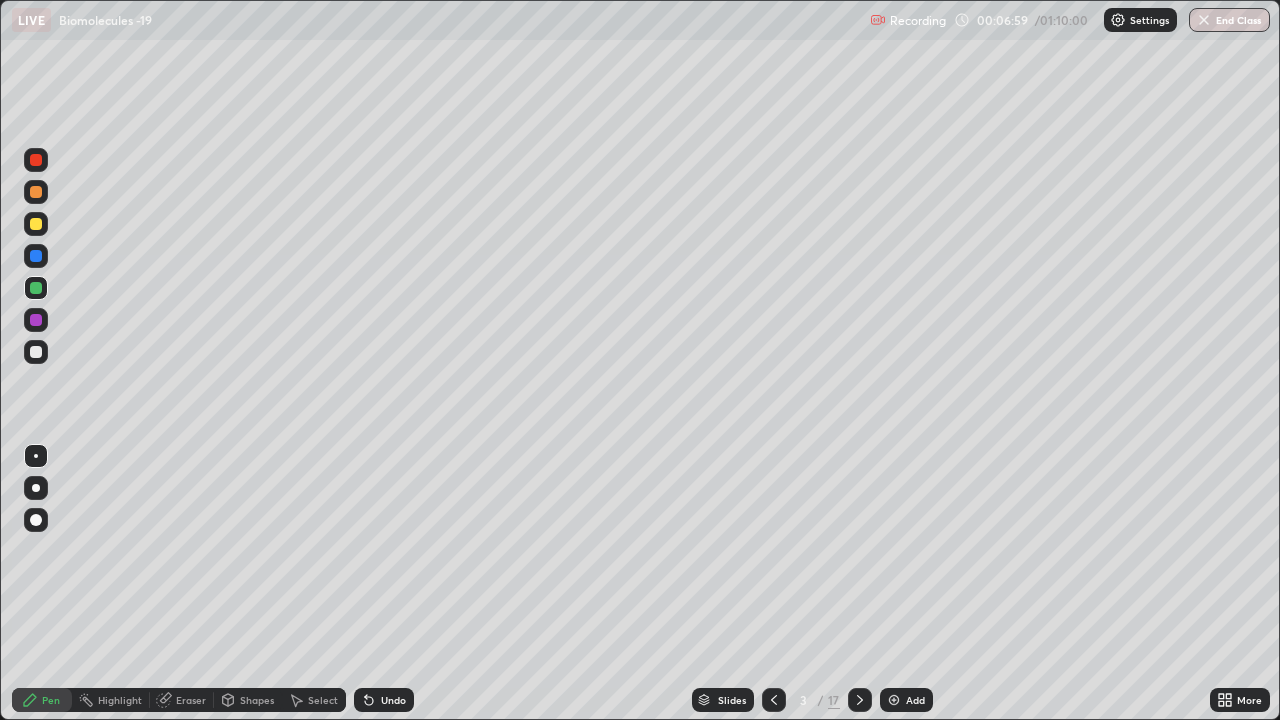 click at bounding box center [36, 224] 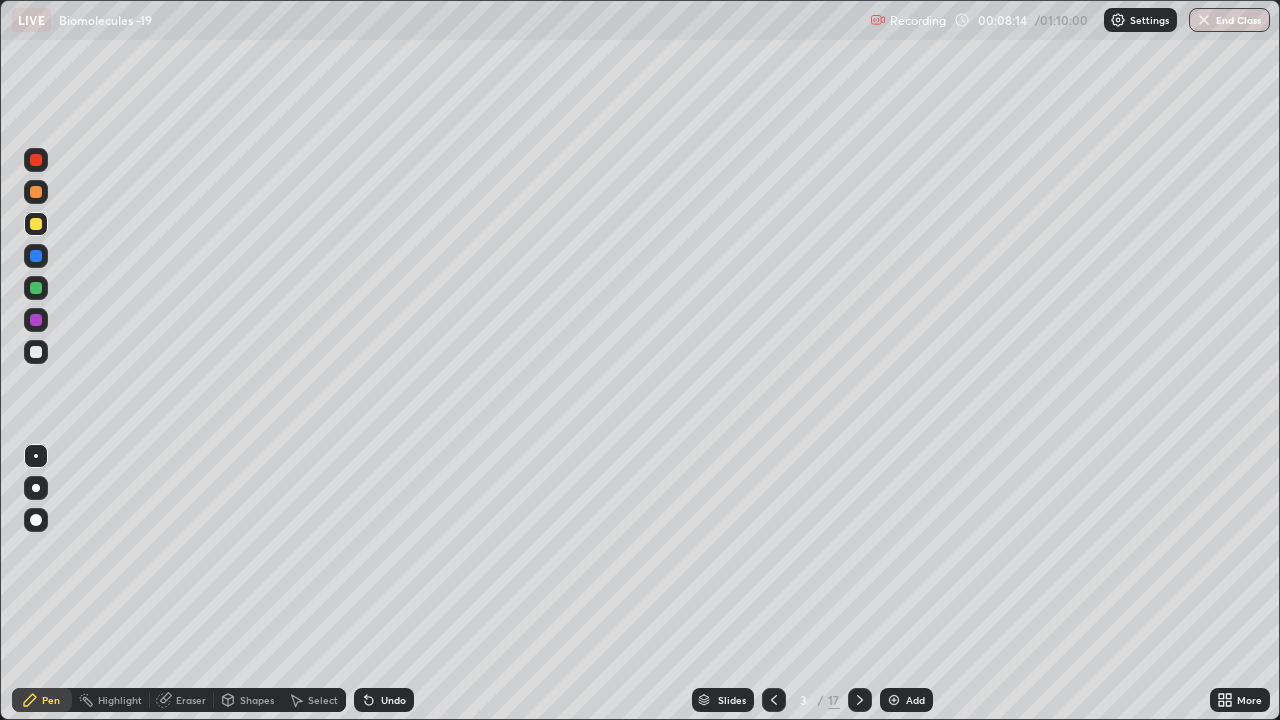 click at bounding box center [36, 288] 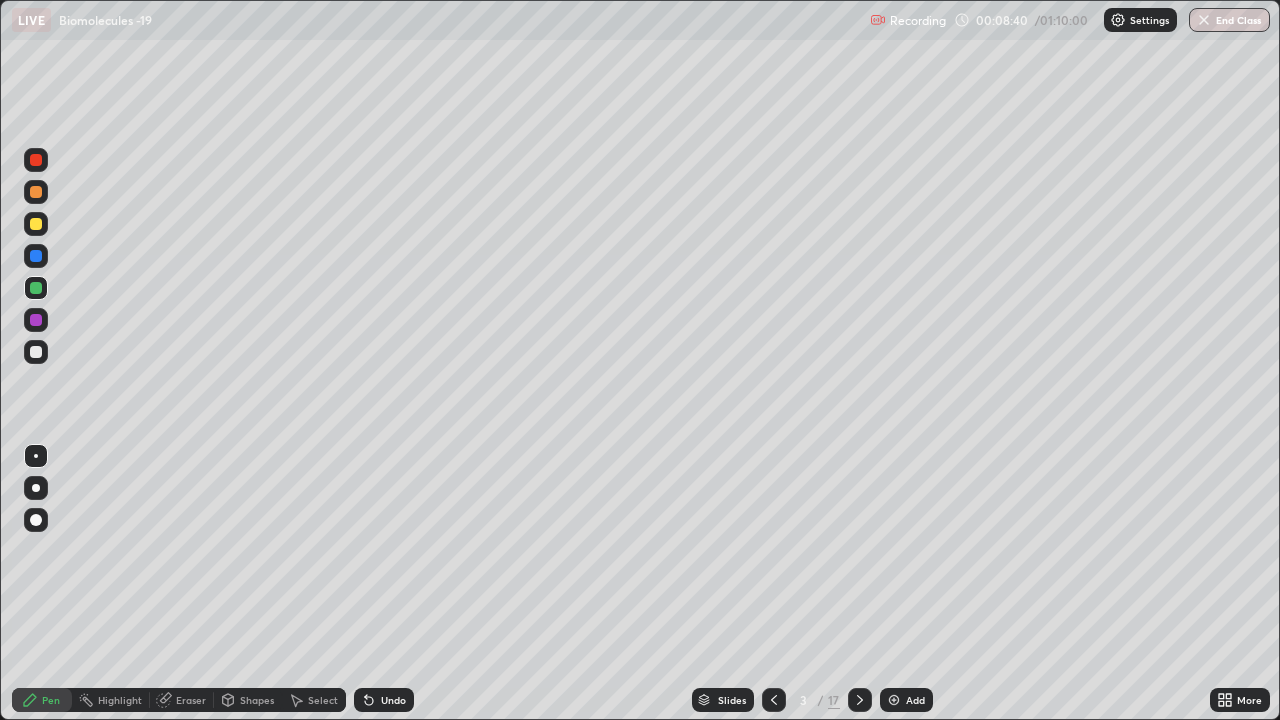 click at bounding box center [36, 224] 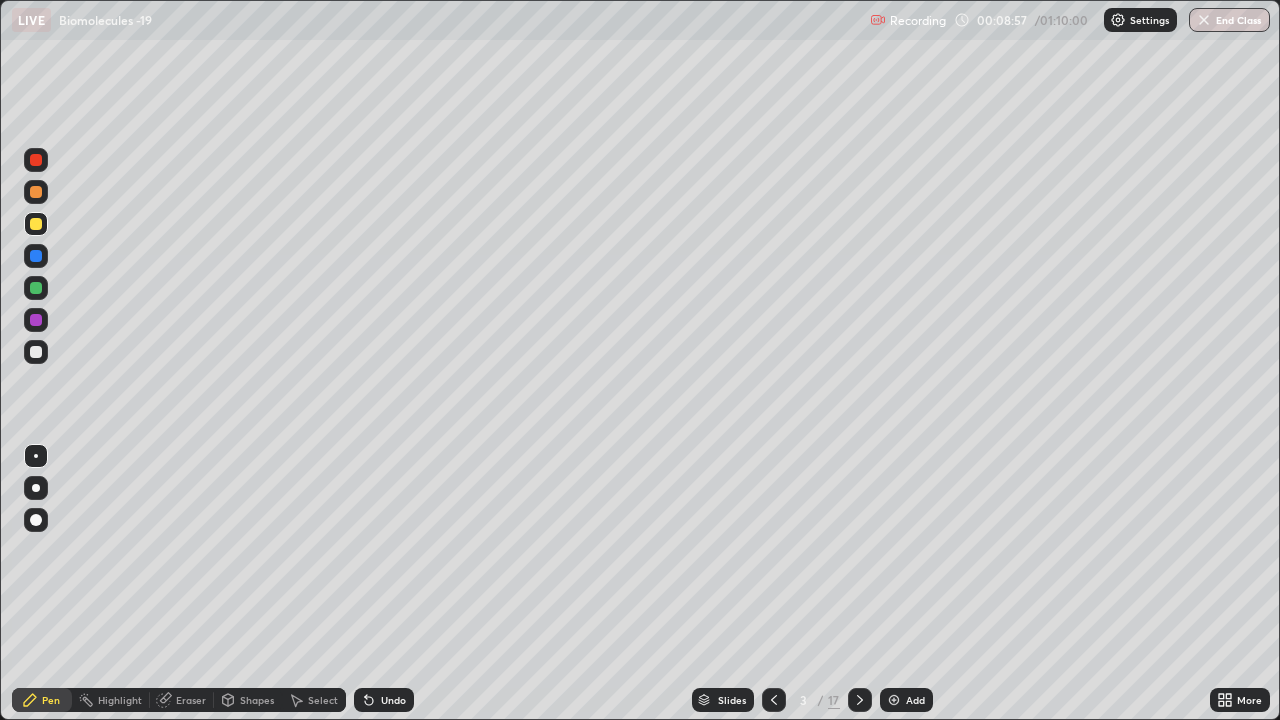 click at bounding box center [36, 288] 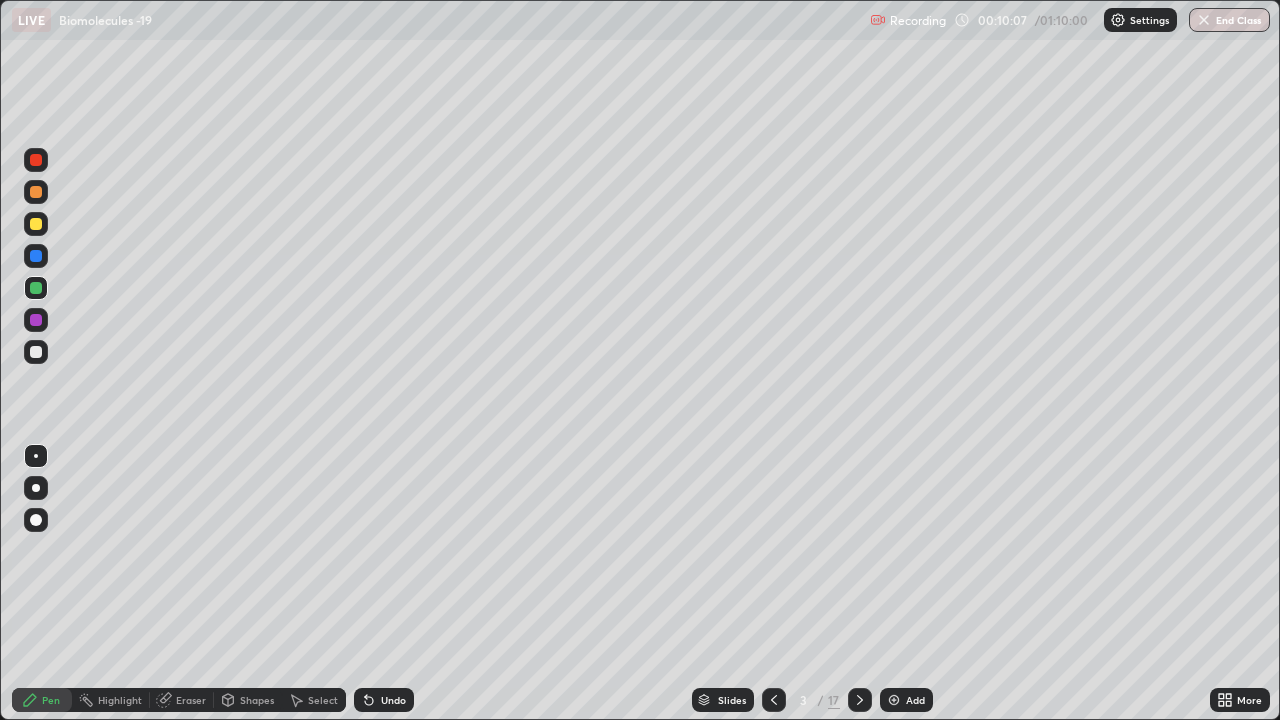 click 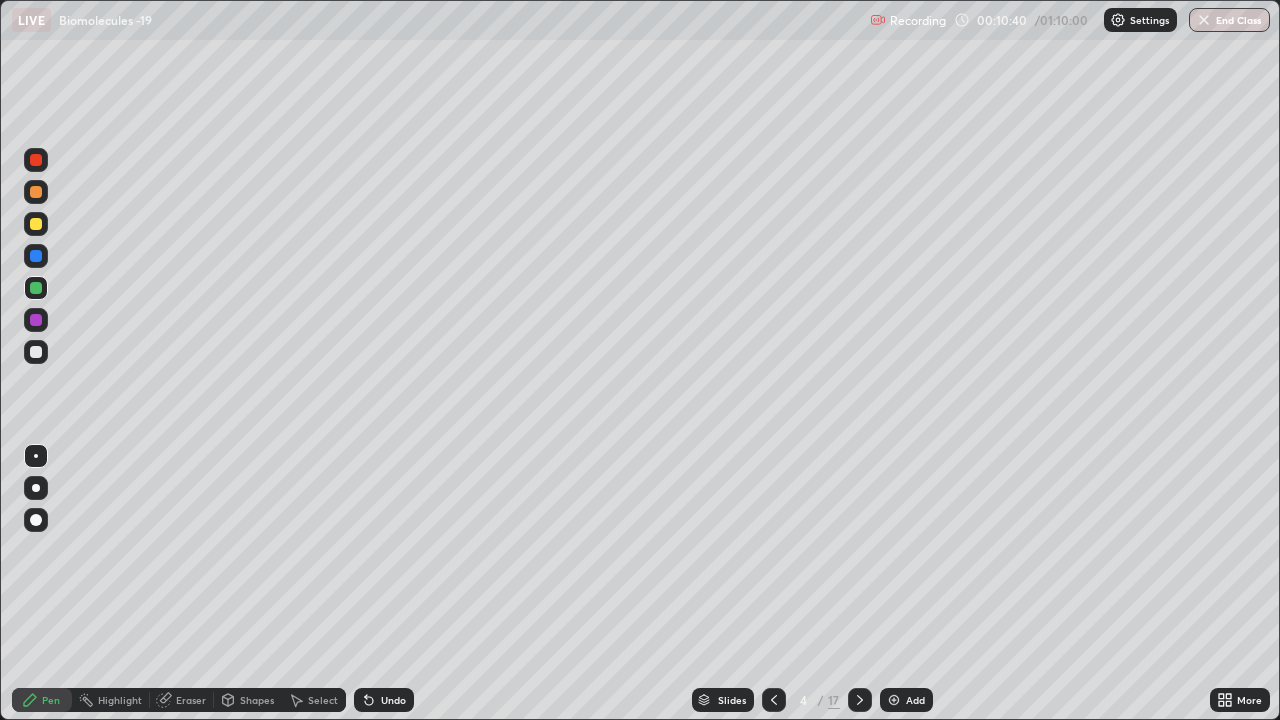 click on "Eraser" at bounding box center (182, 700) 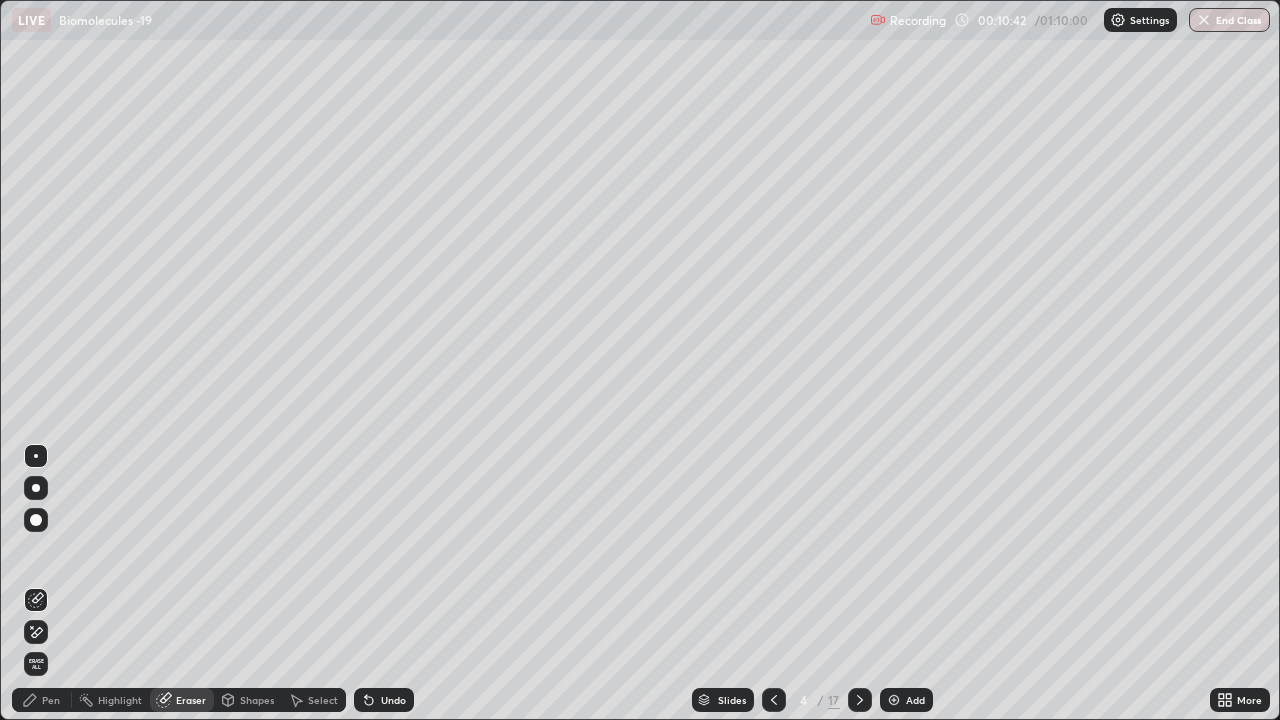 click on "Pen" at bounding box center [51, 700] 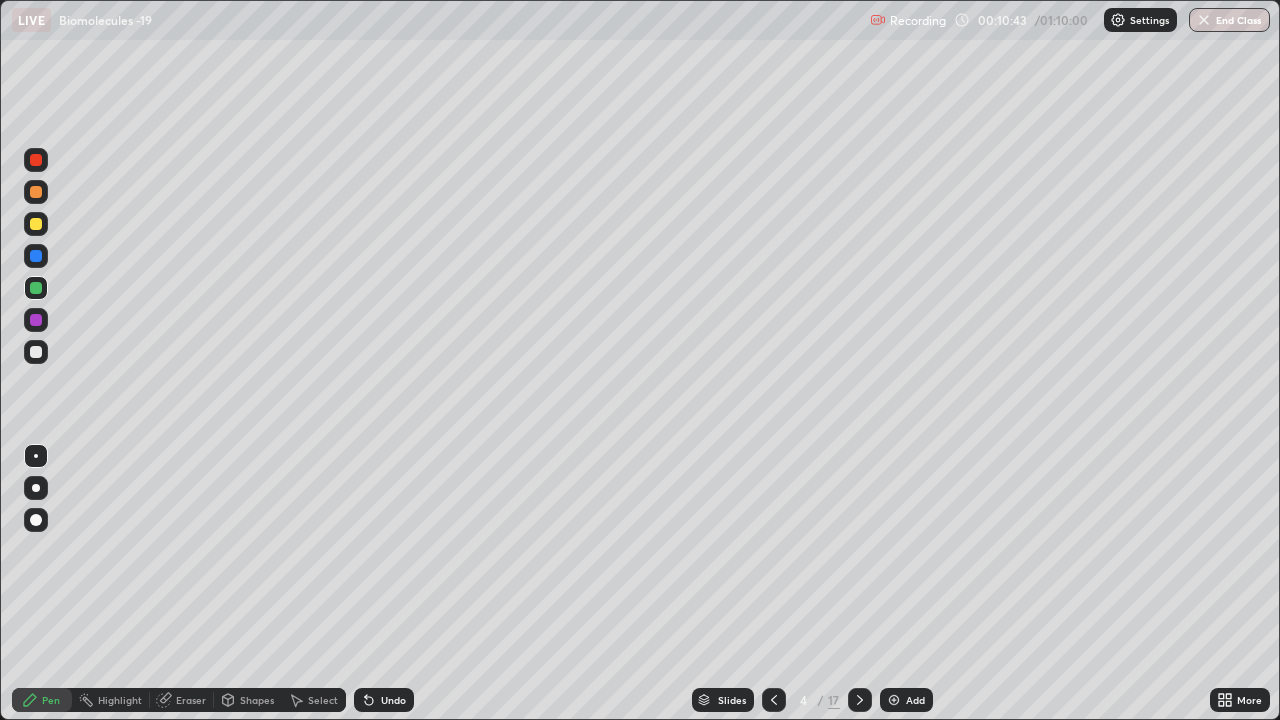 click at bounding box center [36, 224] 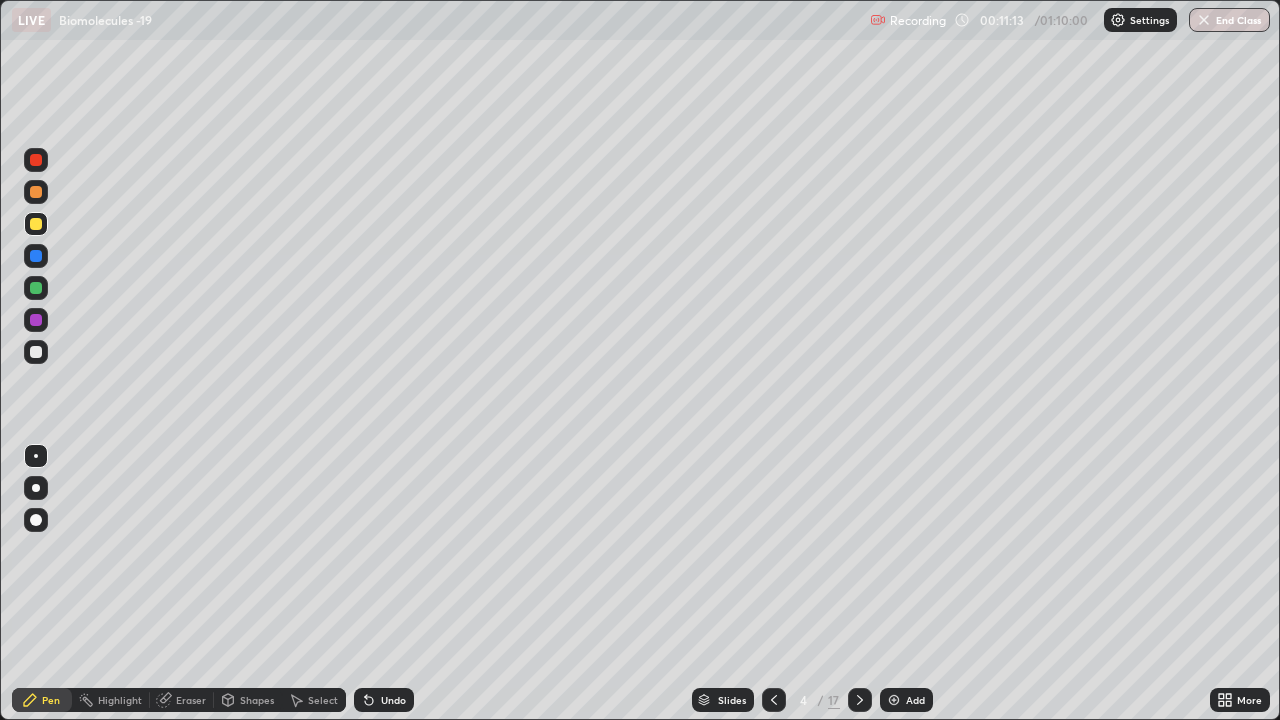 click at bounding box center [36, 288] 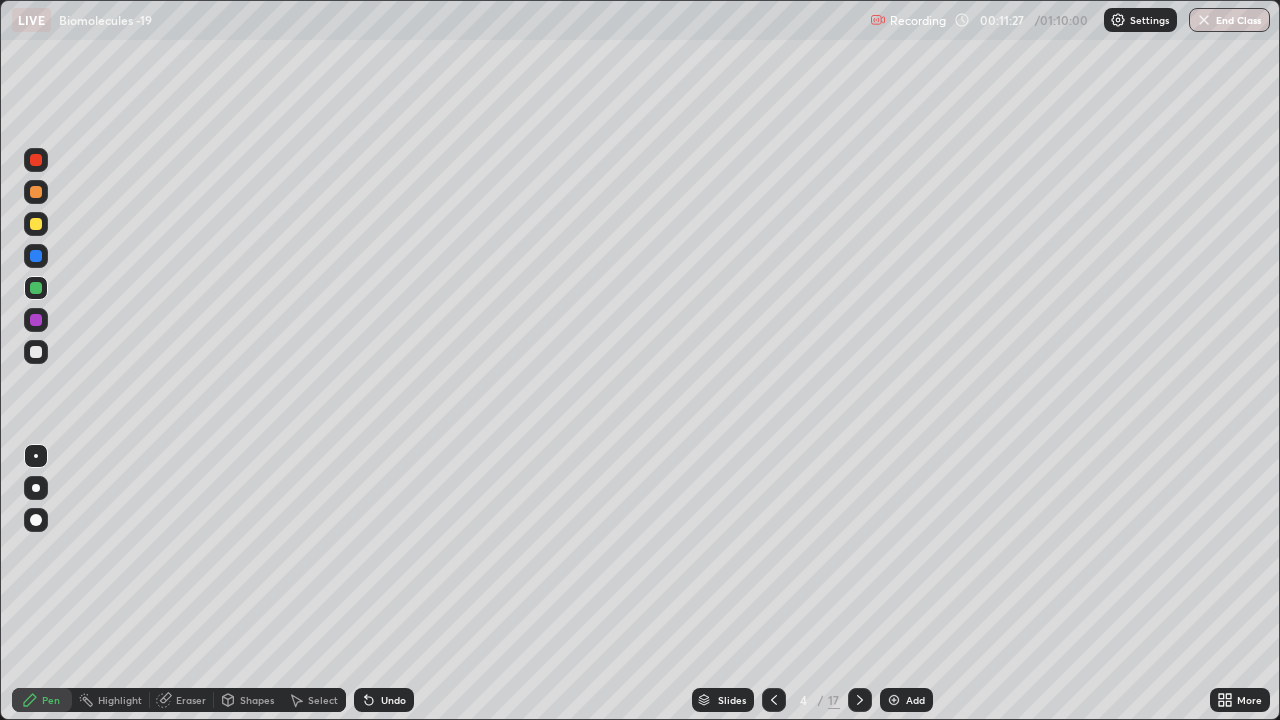 click at bounding box center (36, 224) 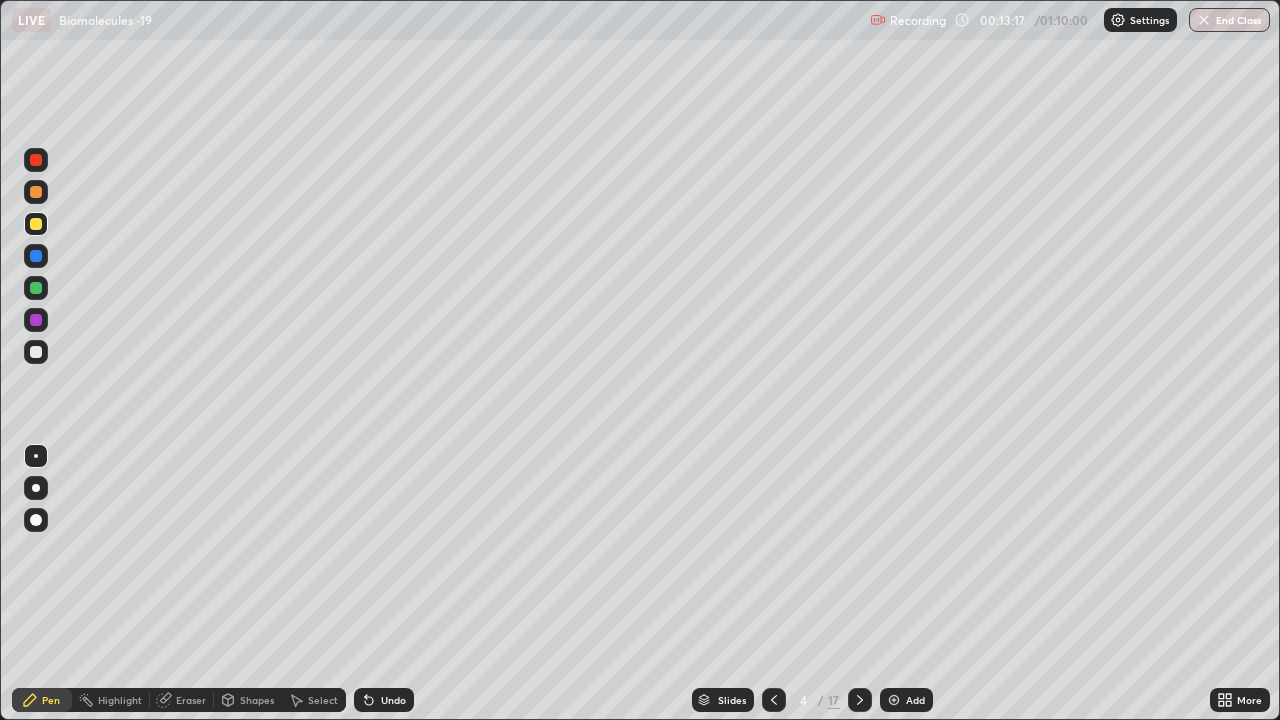 click on "Eraser" at bounding box center (191, 700) 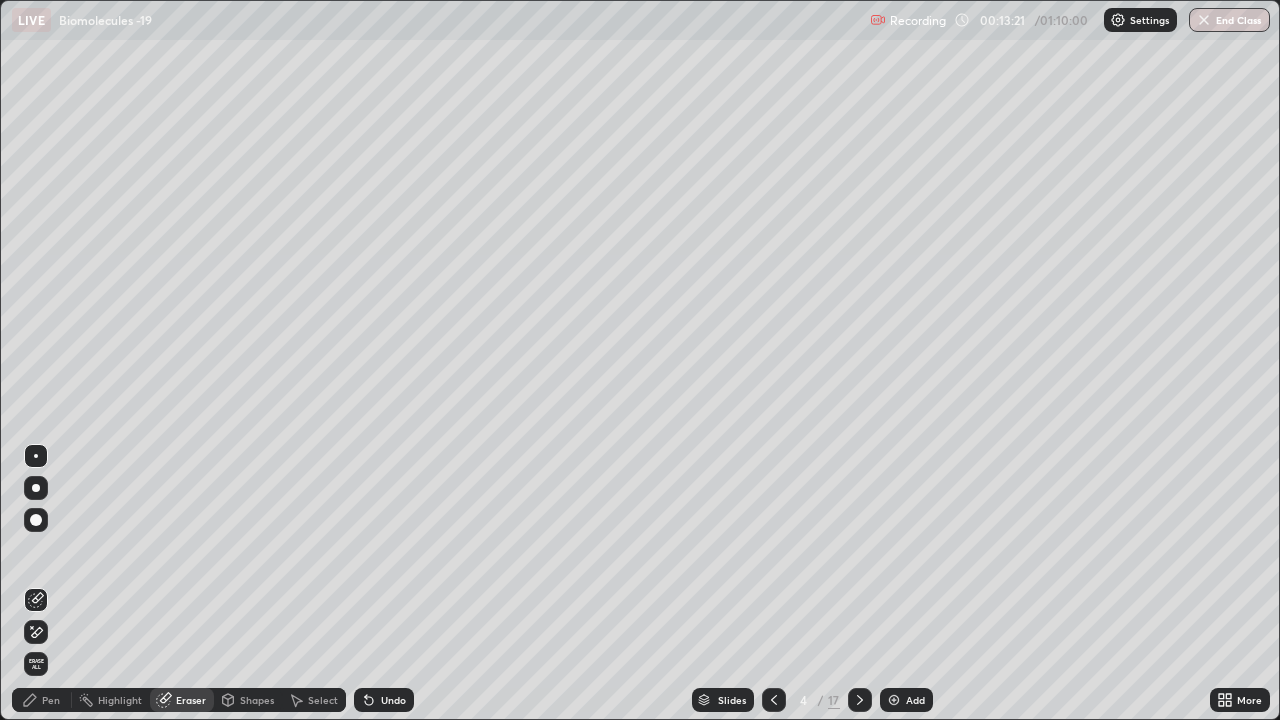click on "Pen" at bounding box center [51, 700] 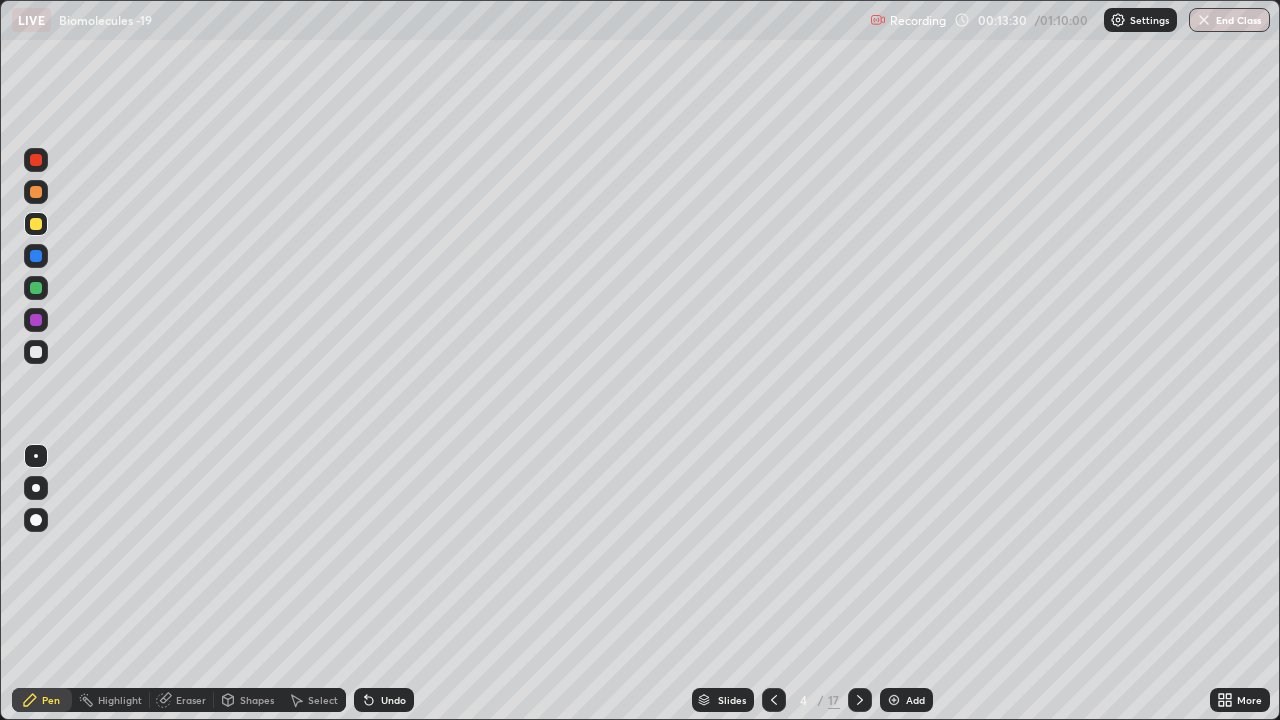 click at bounding box center [36, 288] 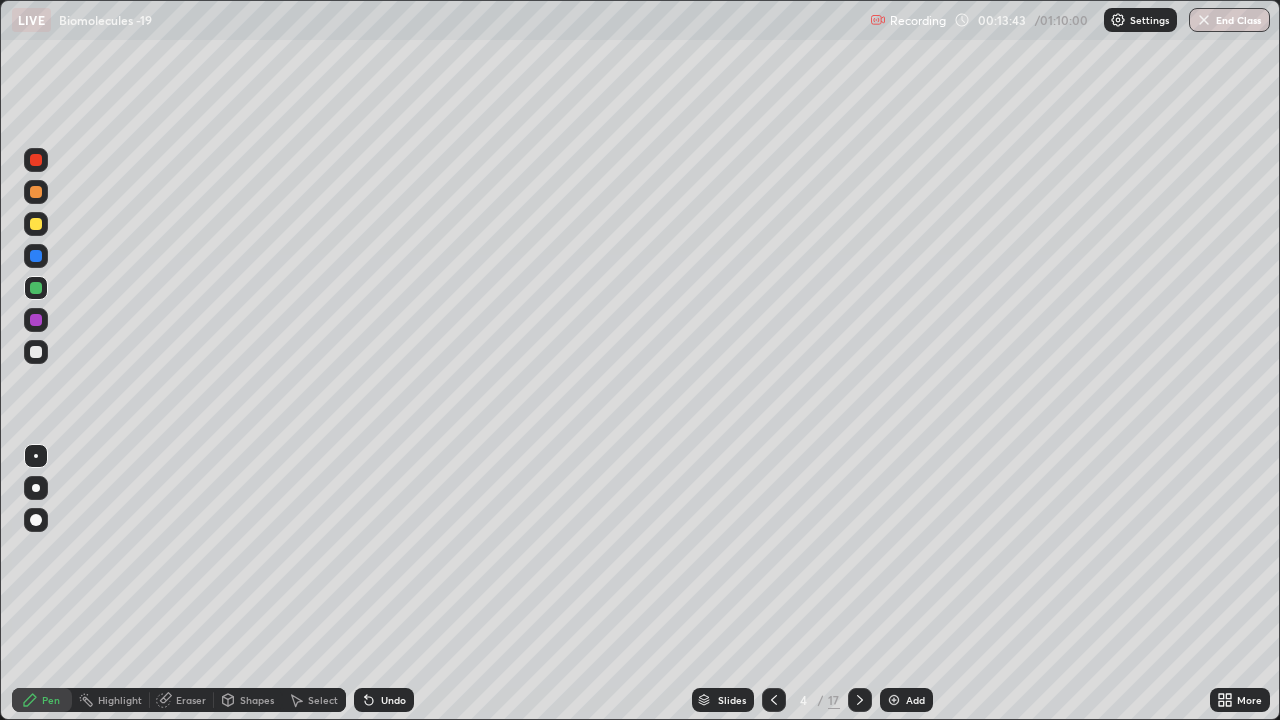 click at bounding box center (36, 224) 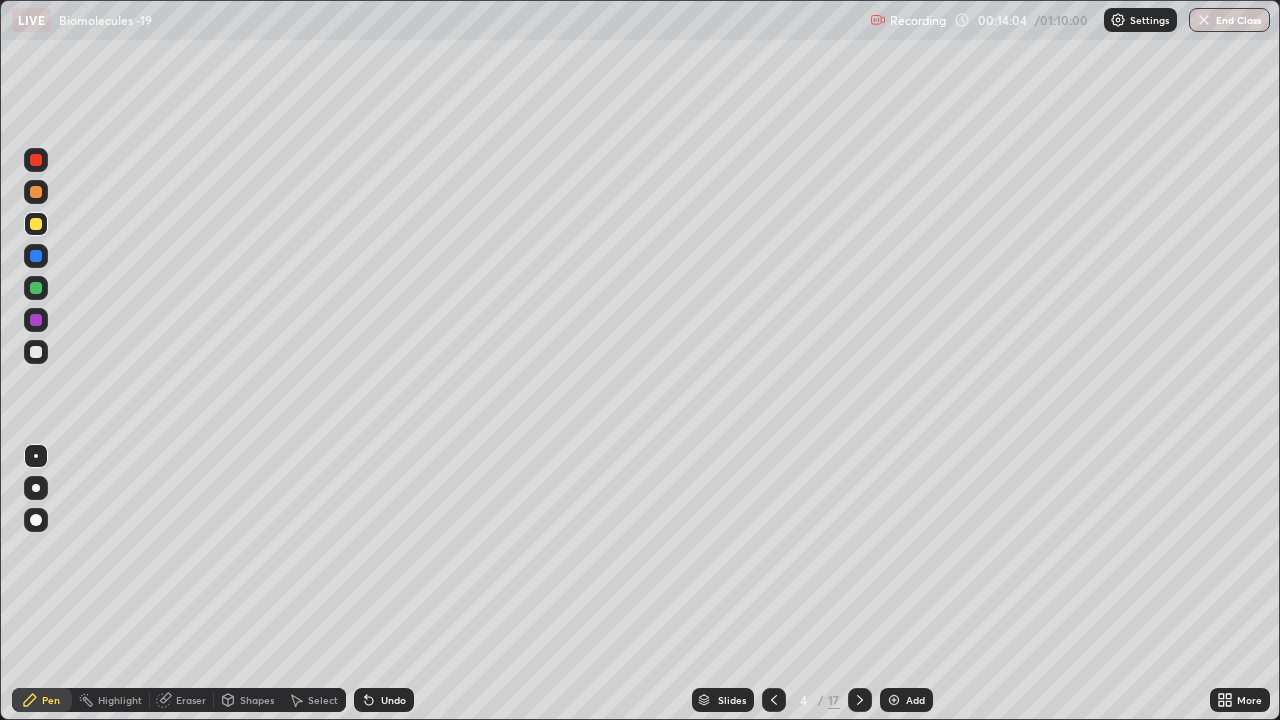 click on "Eraser" at bounding box center (191, 700) 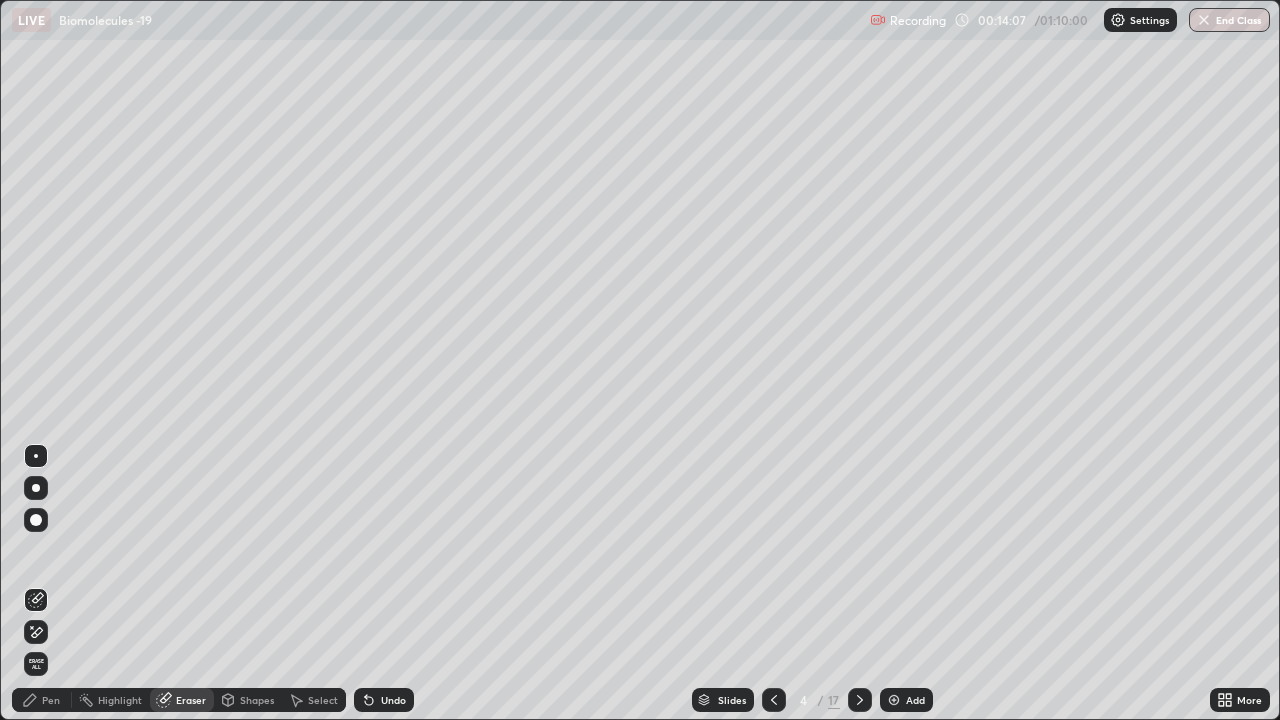 click on "Pen" at bounding box center (51, 700) 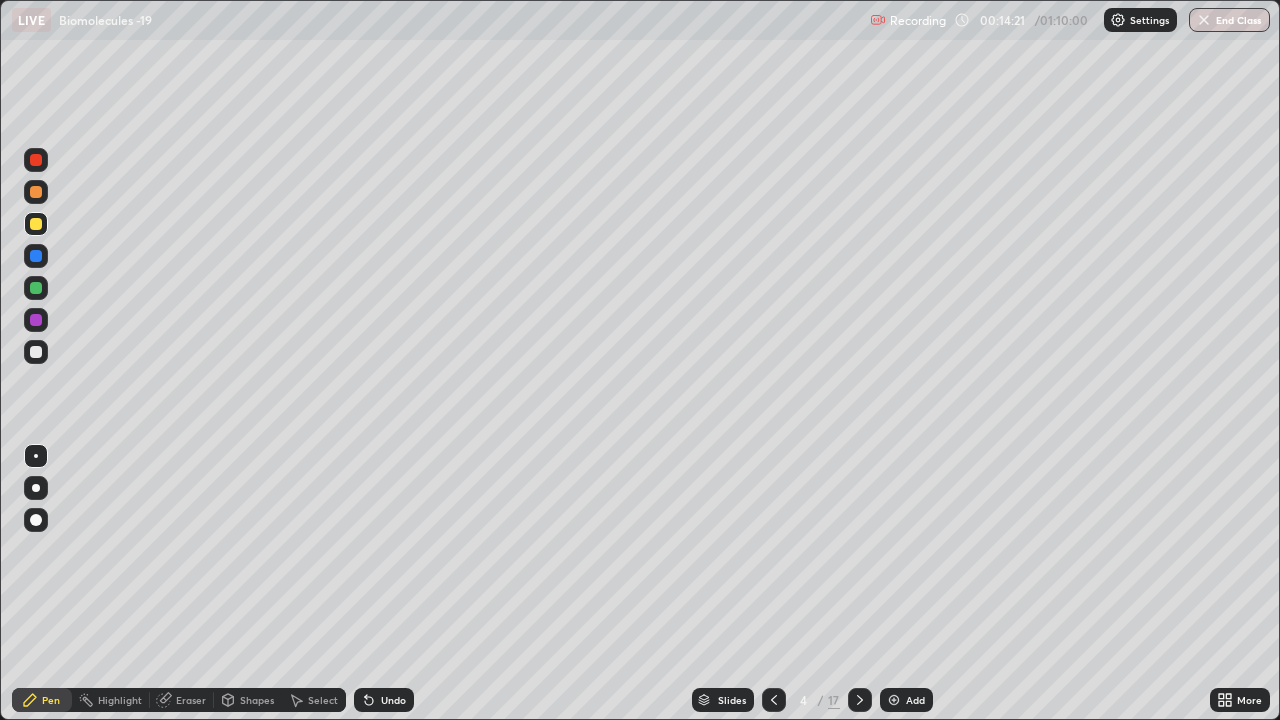 click at bounding box center [36, 288] 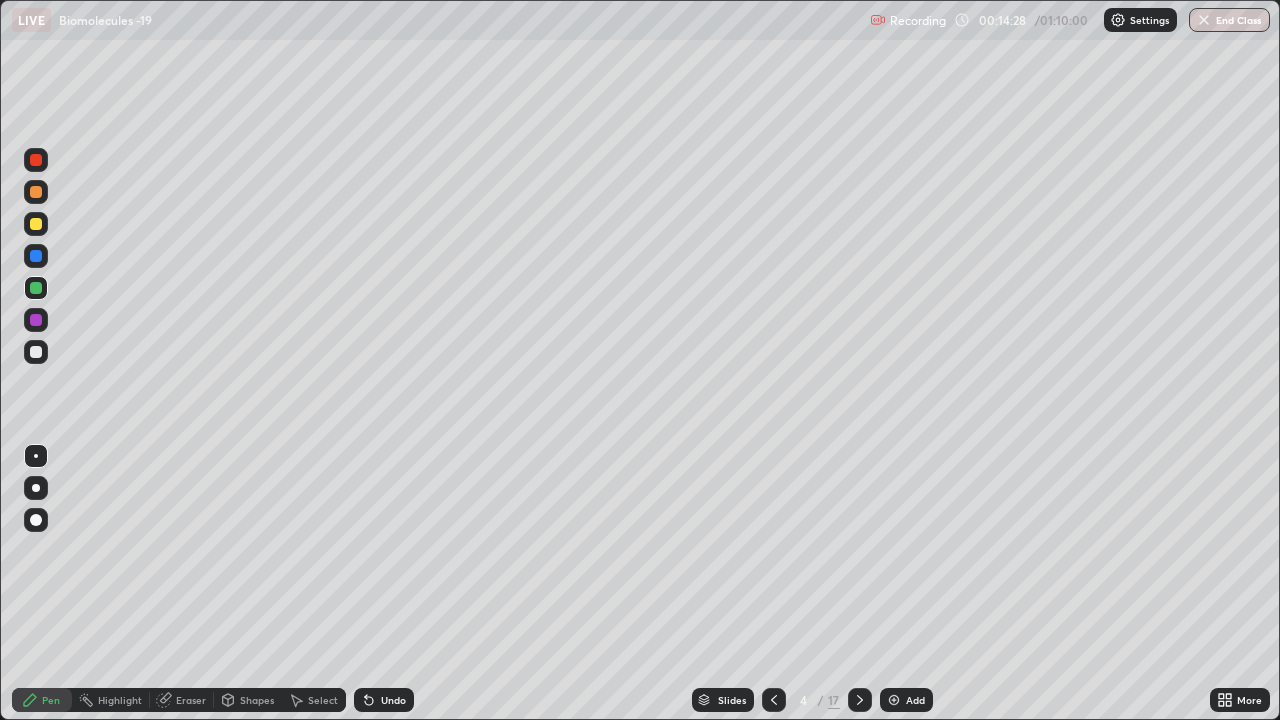 click at bounding box center (36, 224) 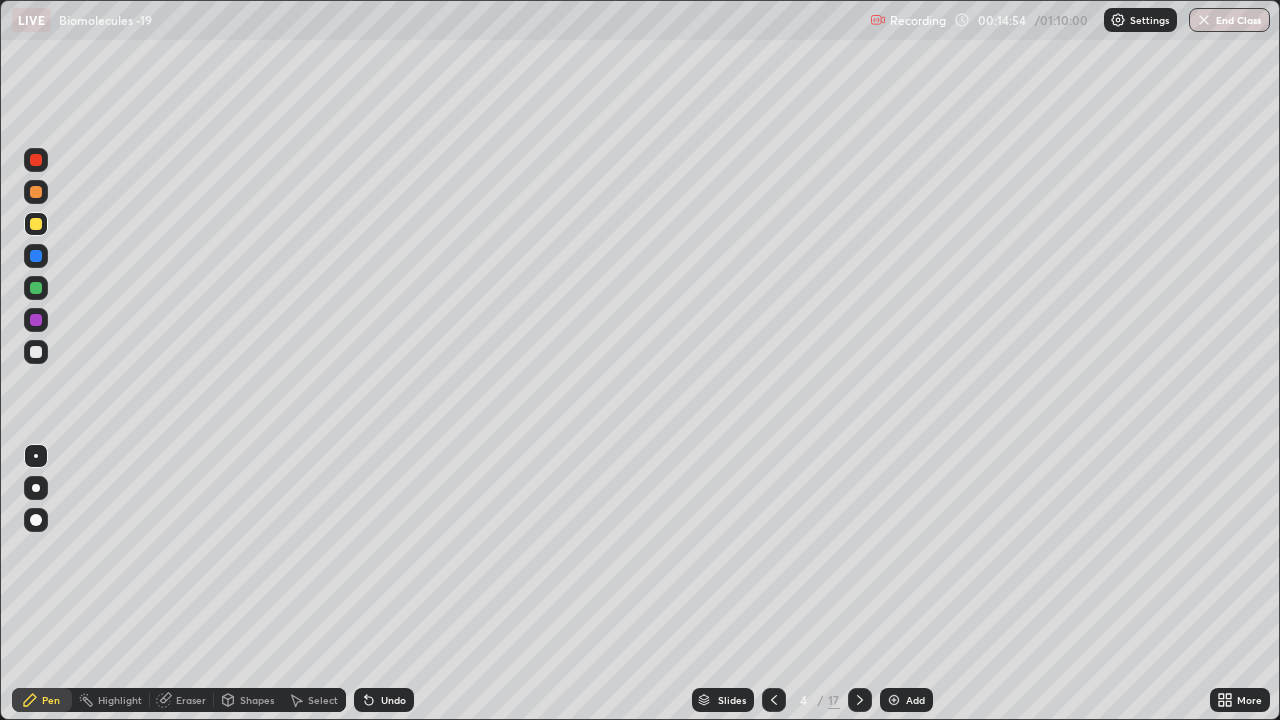 click at bounding box center (36, 288) 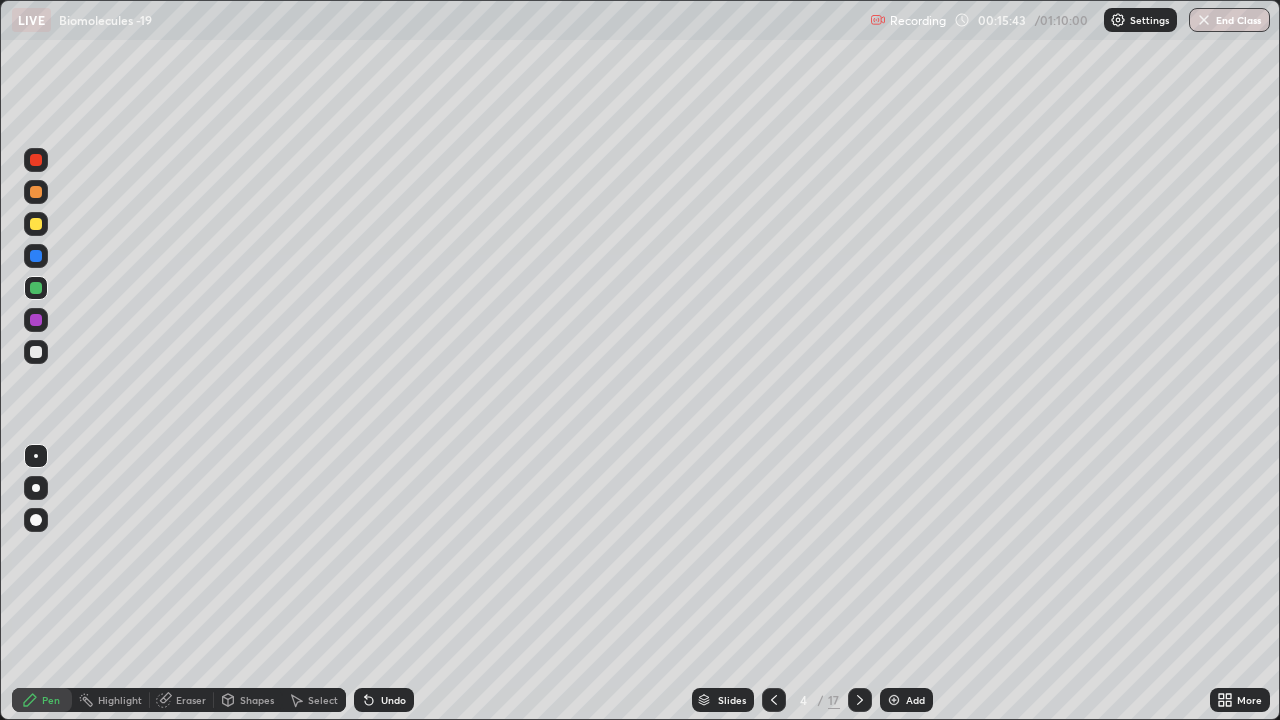 click at bounding box center [36, 224] 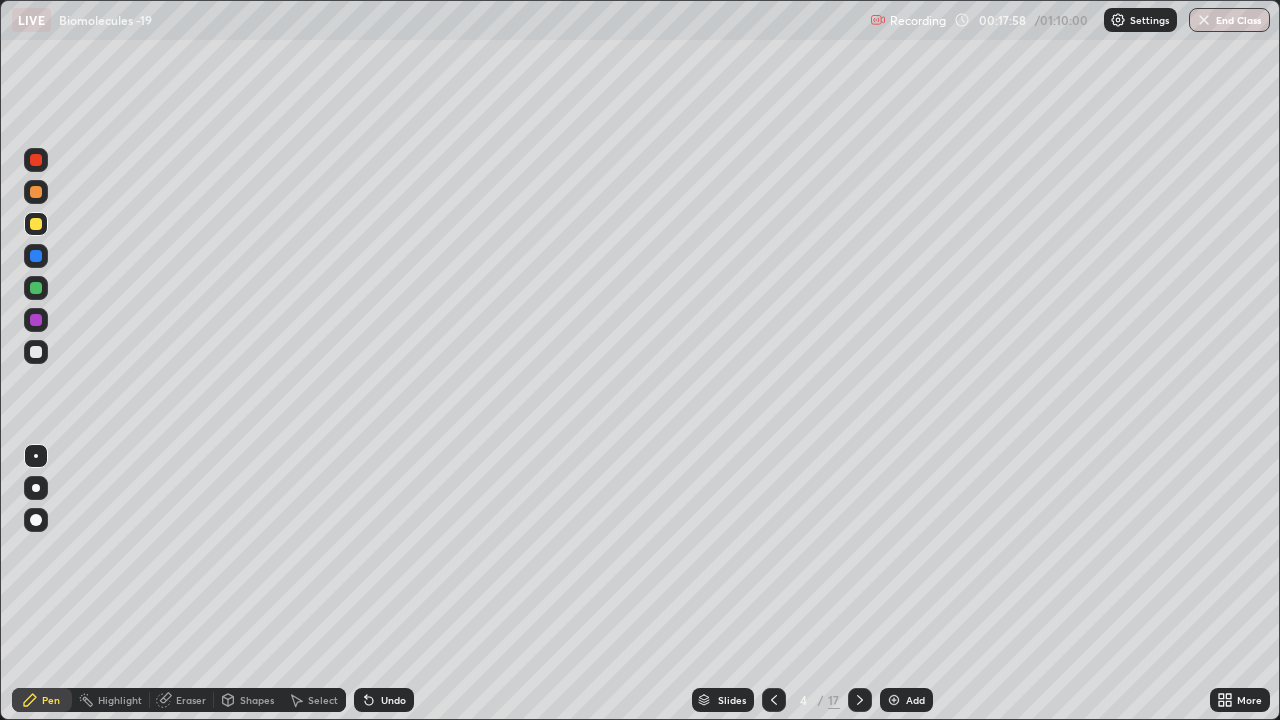 click 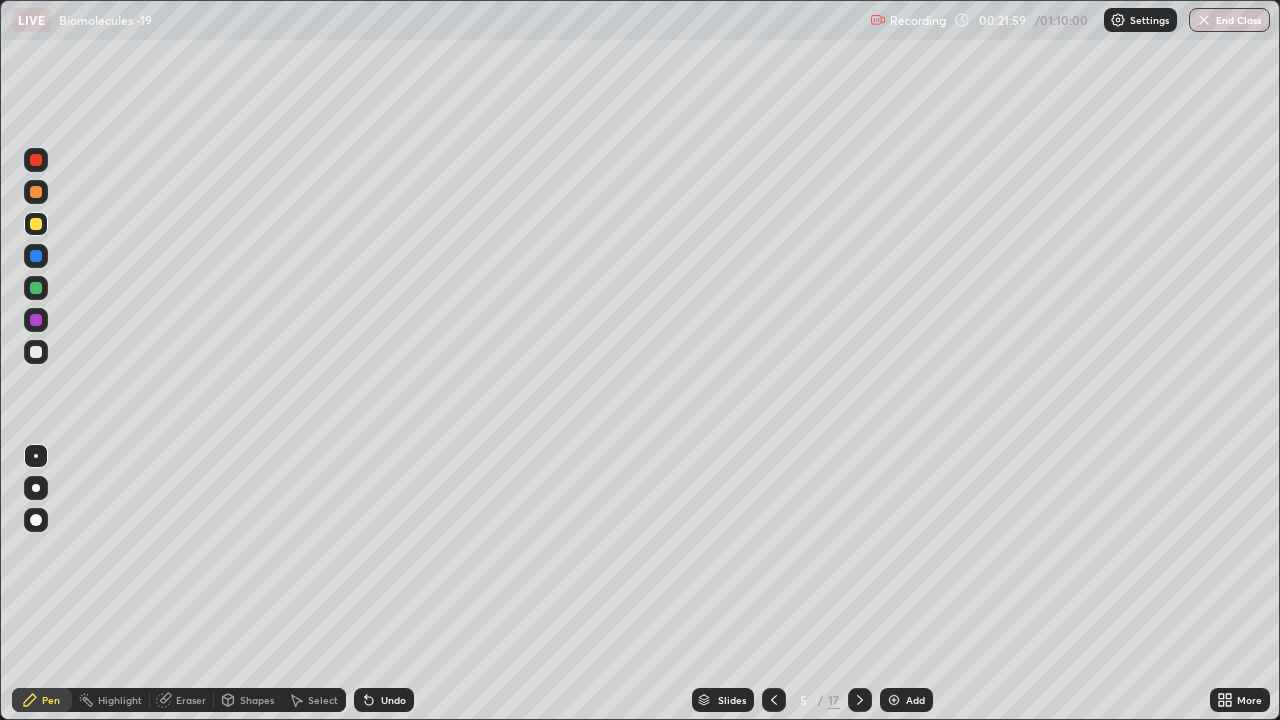click 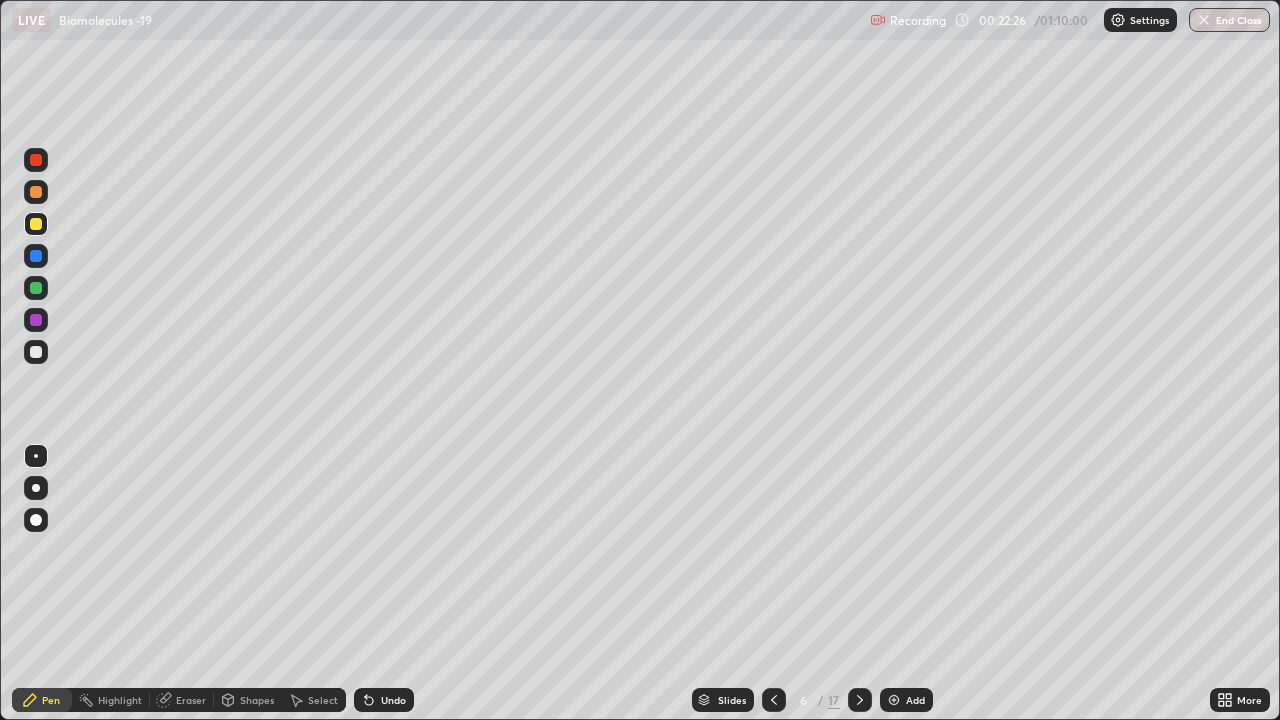 click on "Eraser" at bounding box center (191, 700) 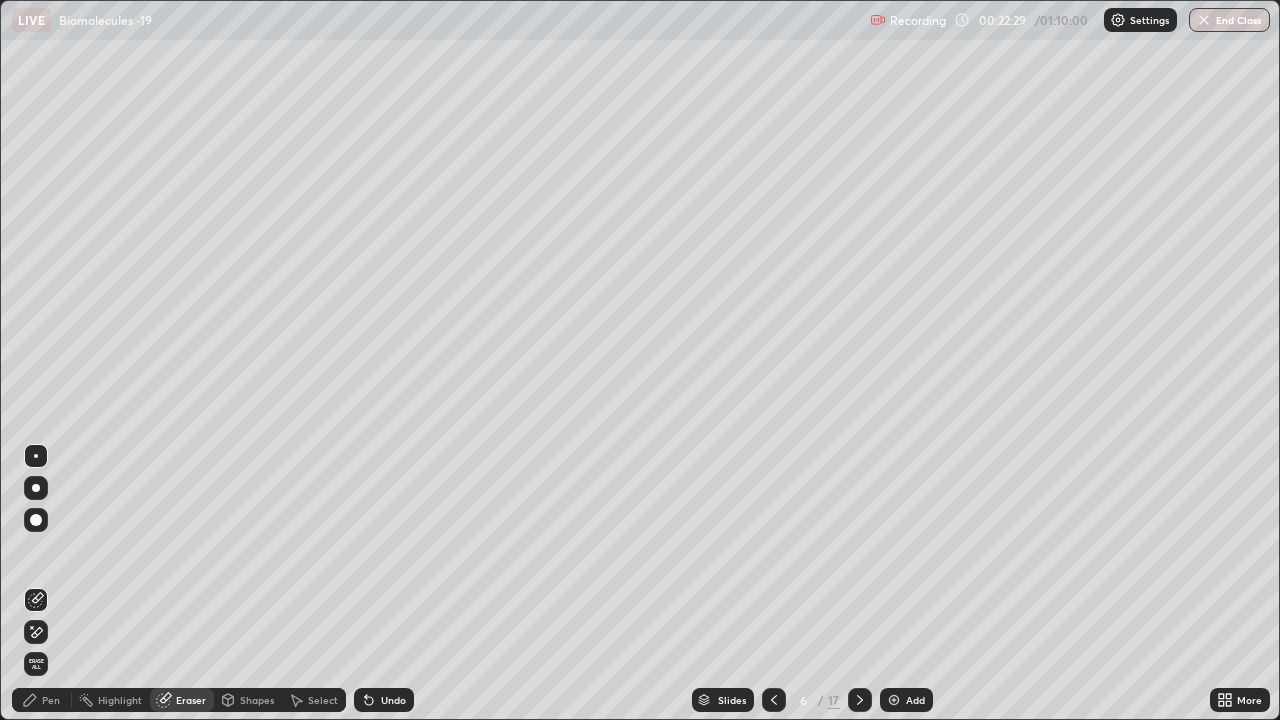 click on "Pen" at bounding box center (51, 700) 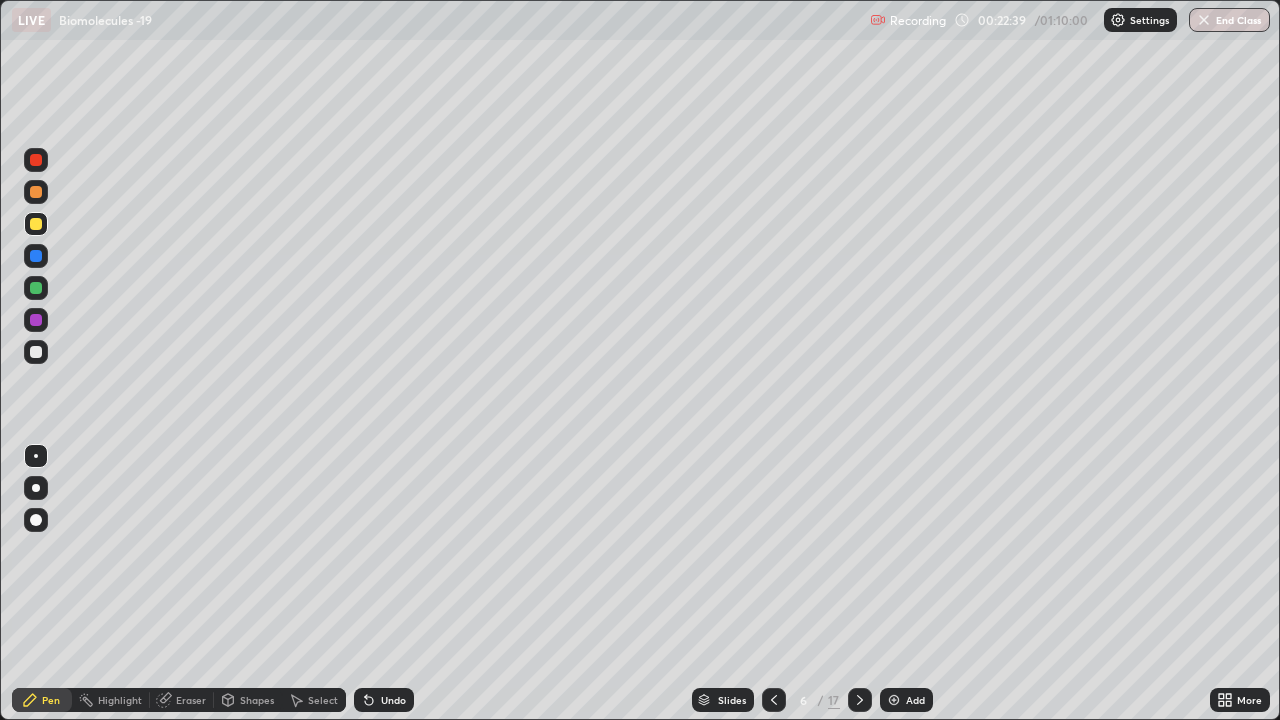 click at bounding box center [36, 288] 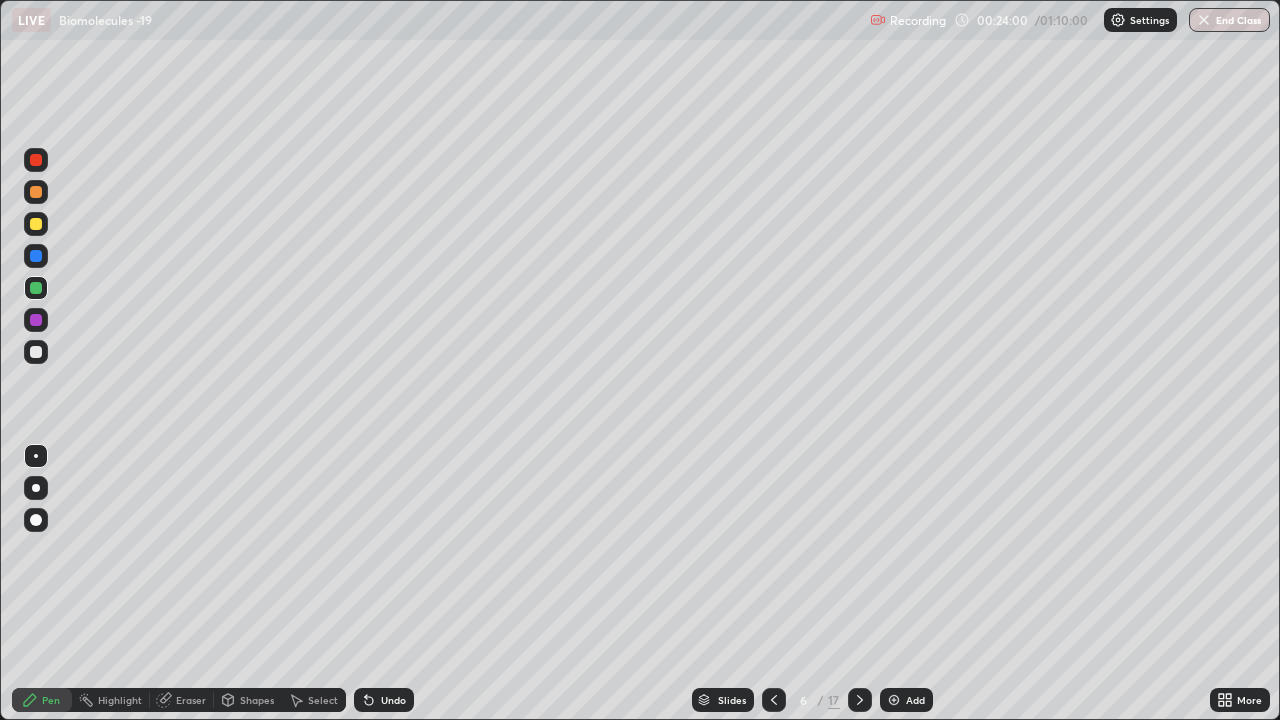 click at bounding box center [36, 224] 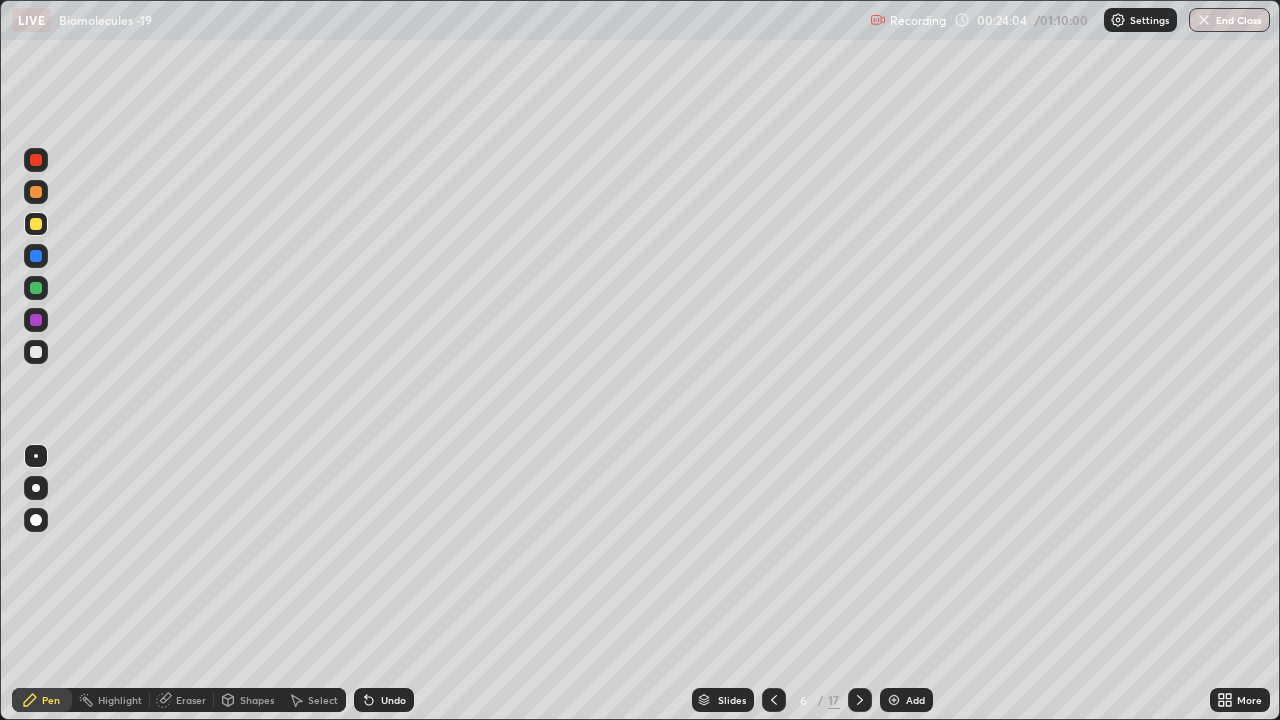 click on "Eraser" at bounding box center [191, 700] 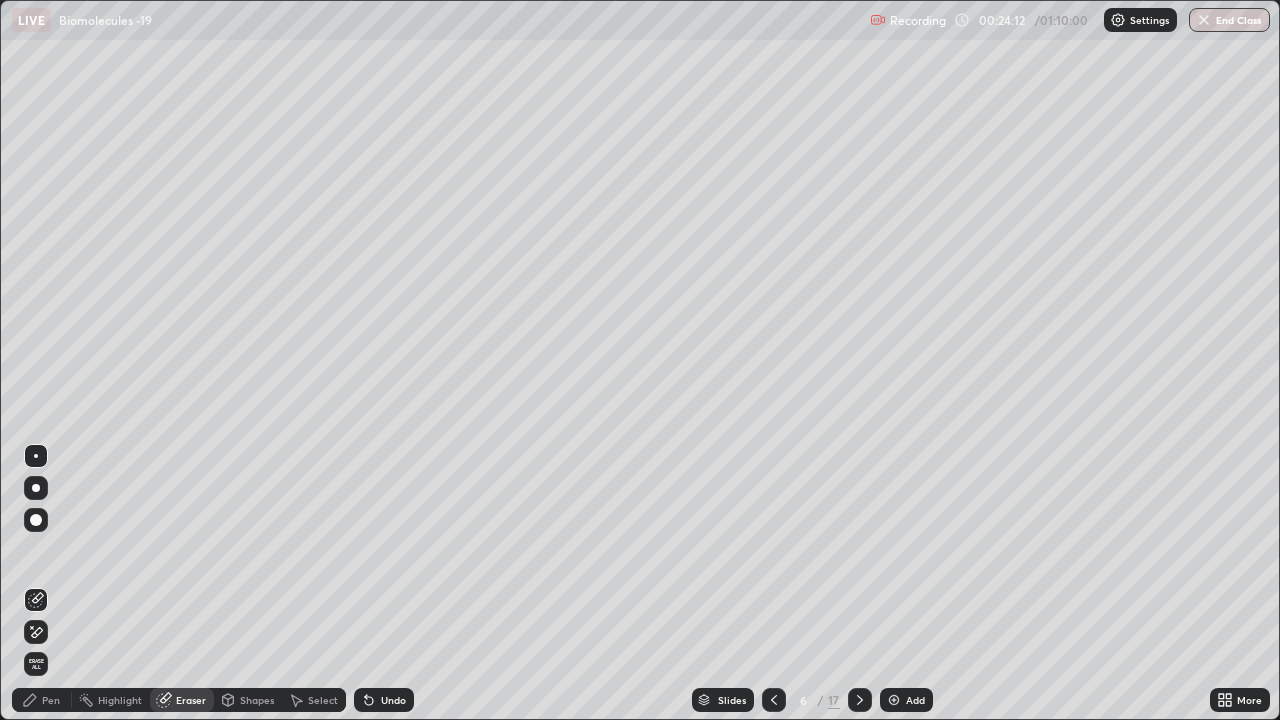 click on "Pen" at bounding box center (51, 700) 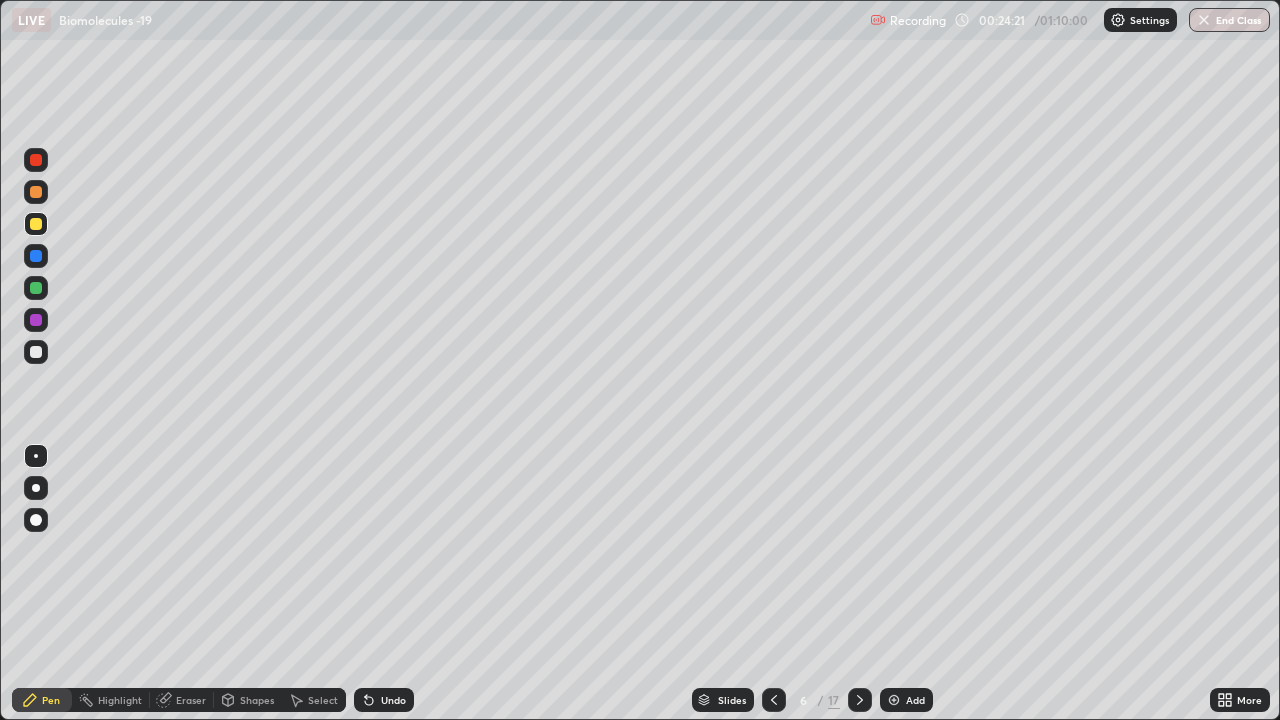 click 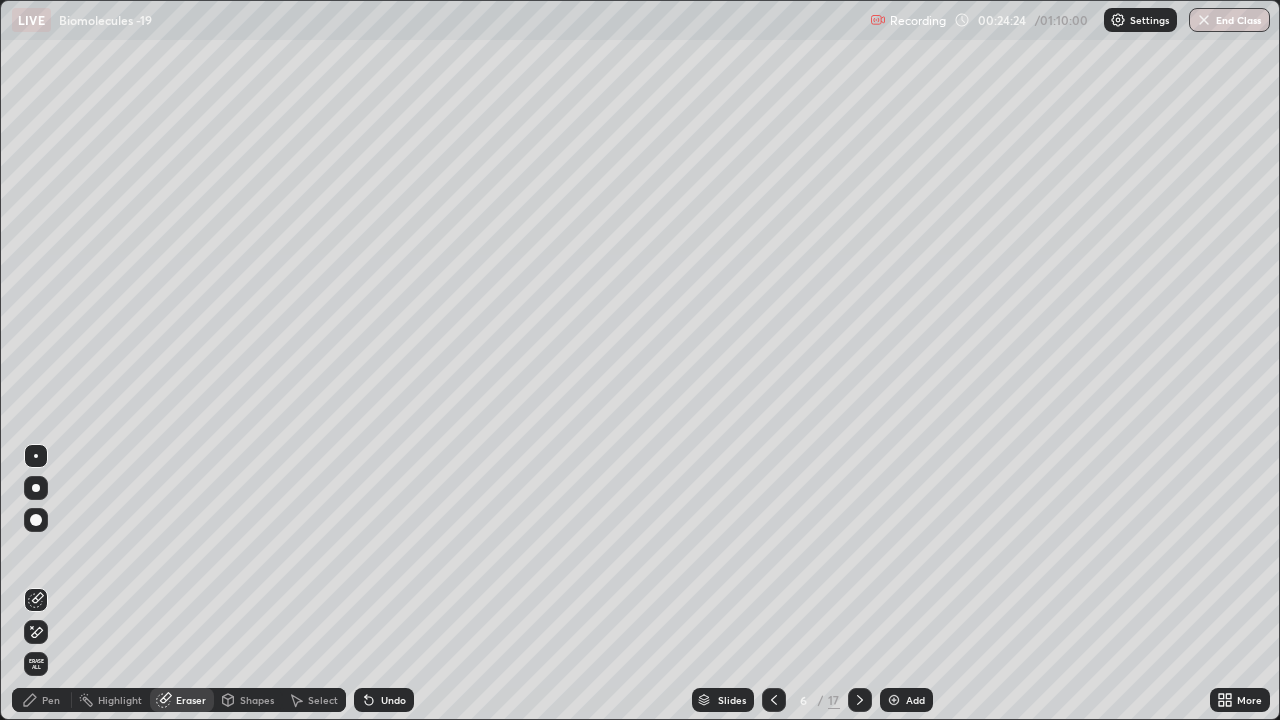 click 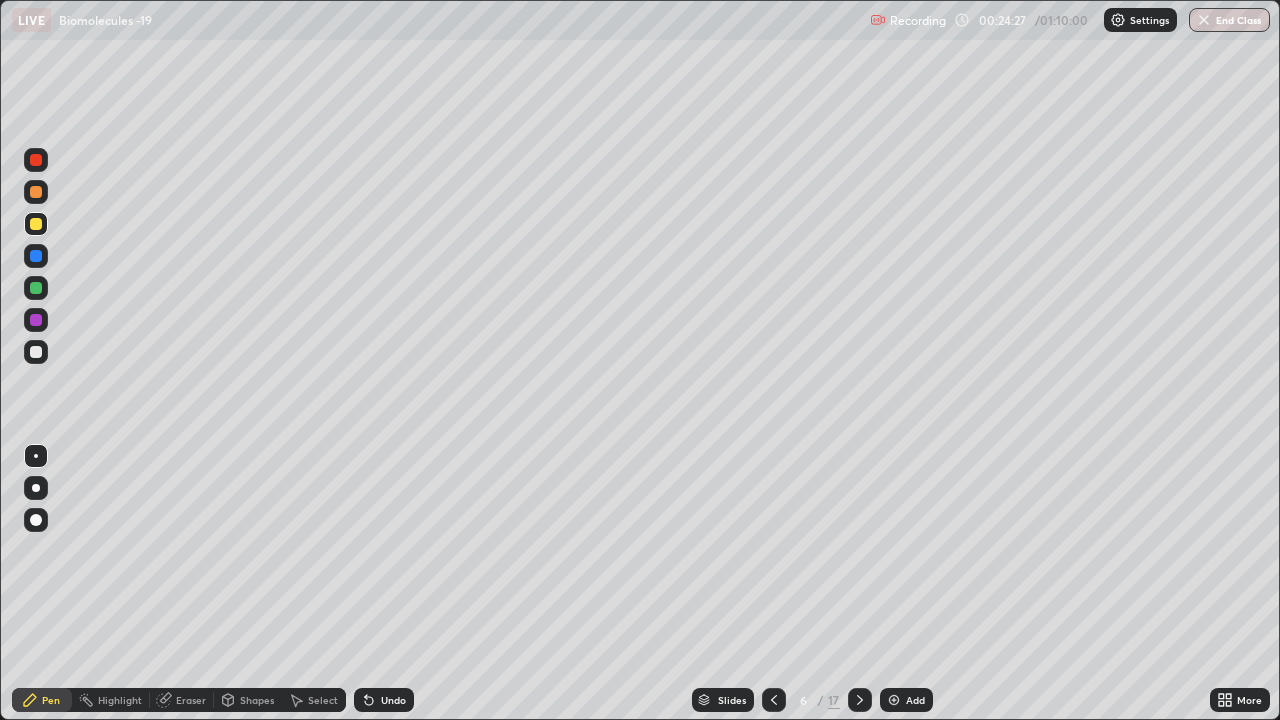 click 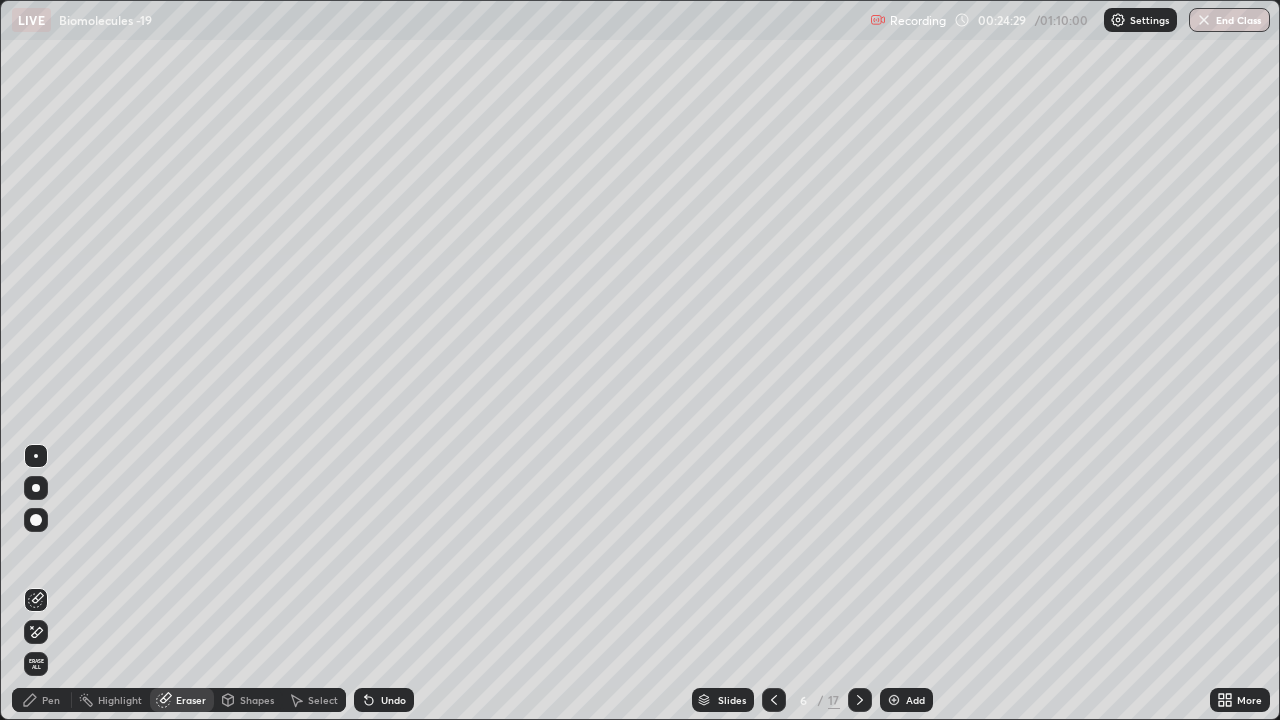 click on "Pen" at bounding box center [51, 700] 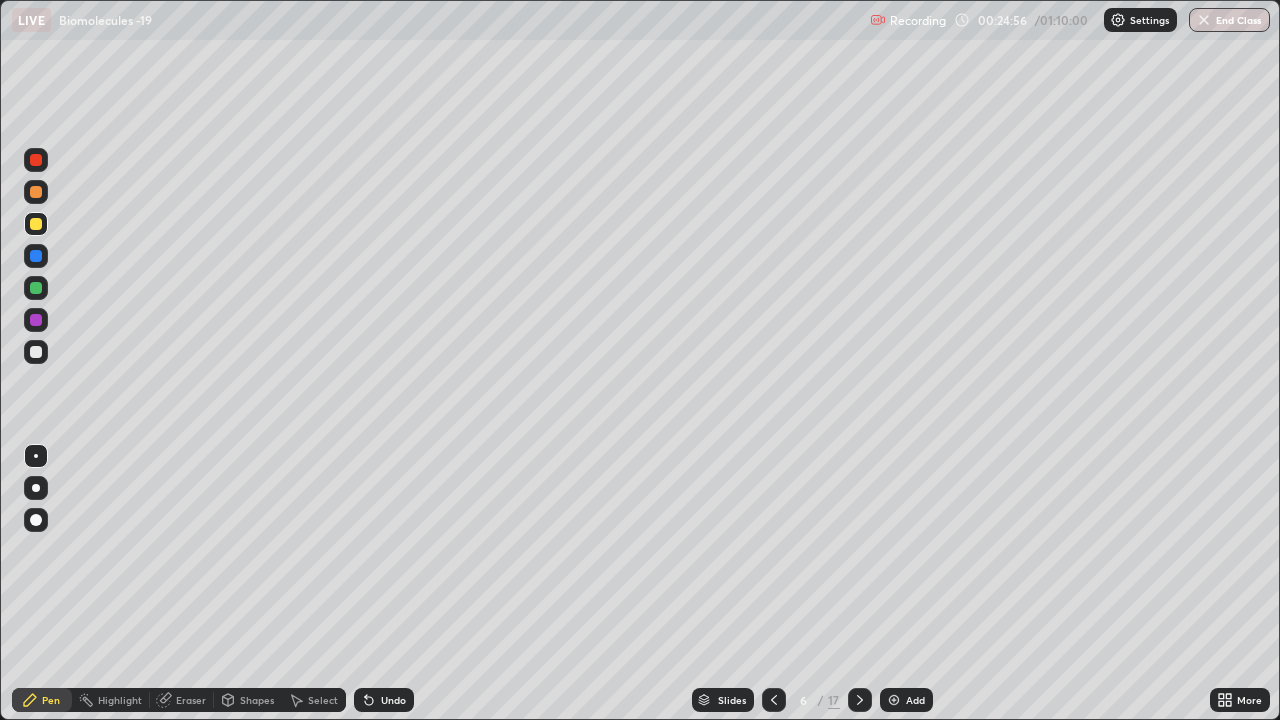 click on "Eraser" at bounding box center [182, 700] 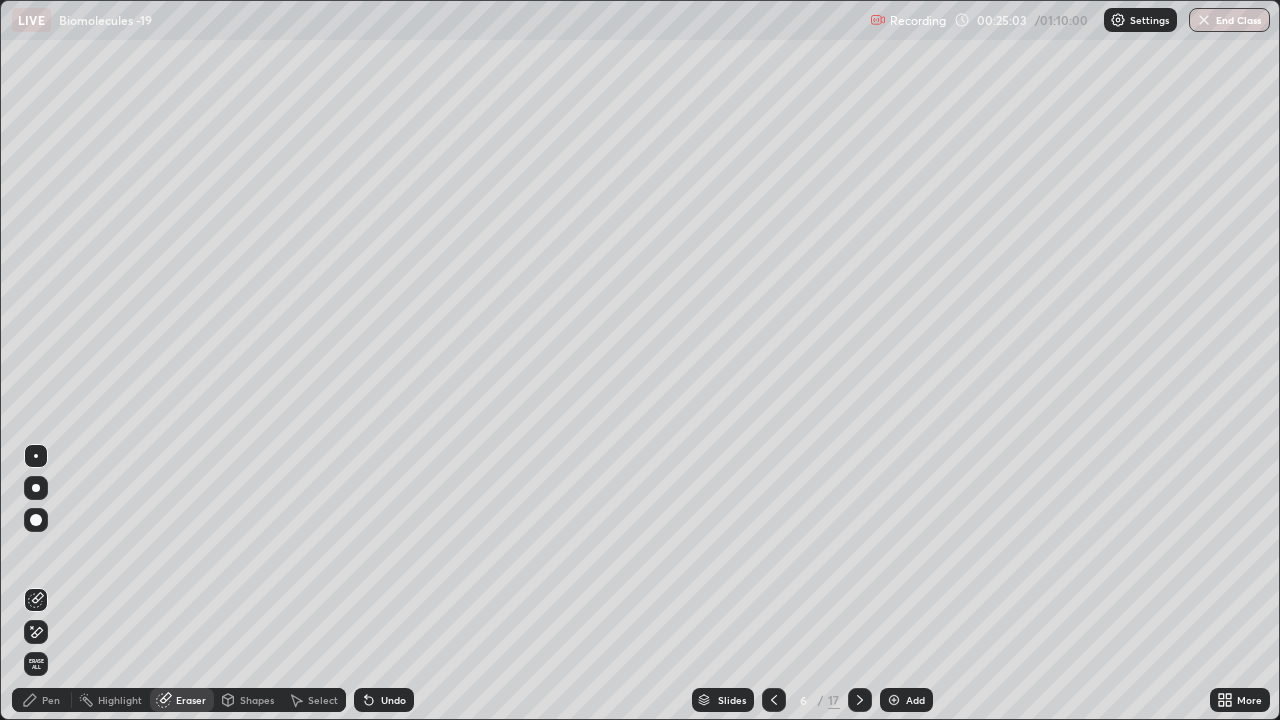 click on "Pen" at bounding box center [51, 700] 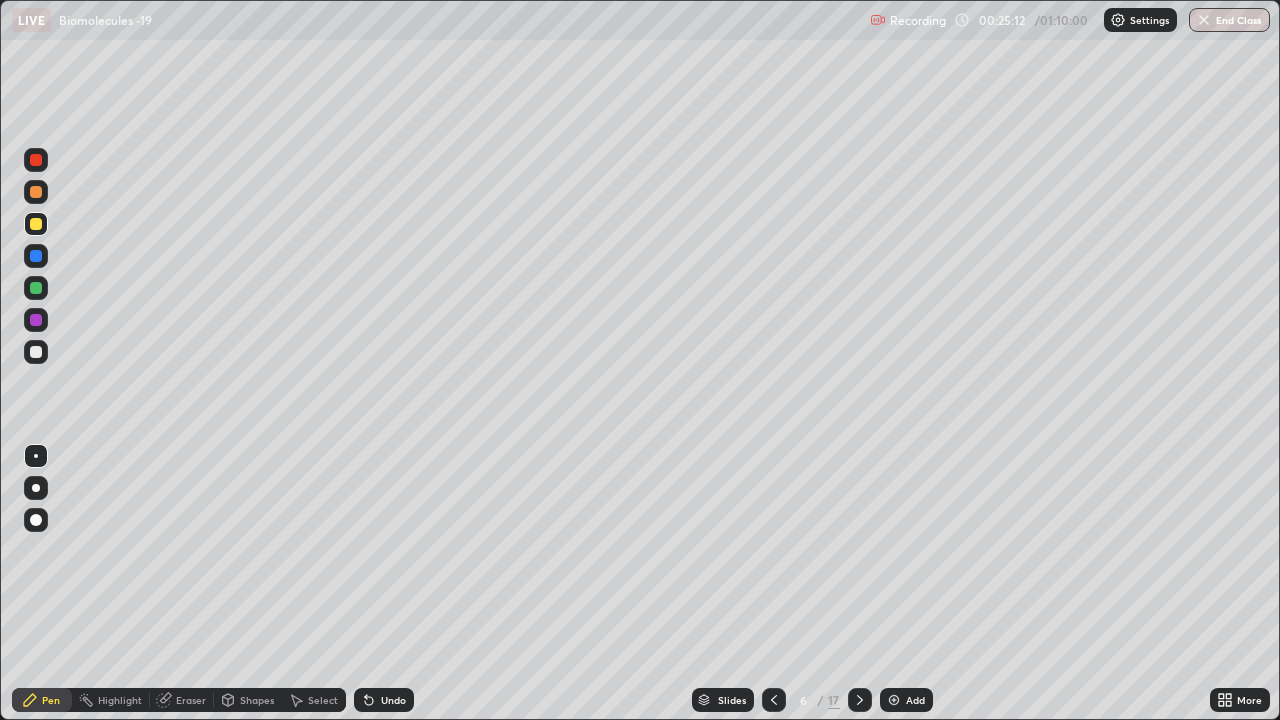 click 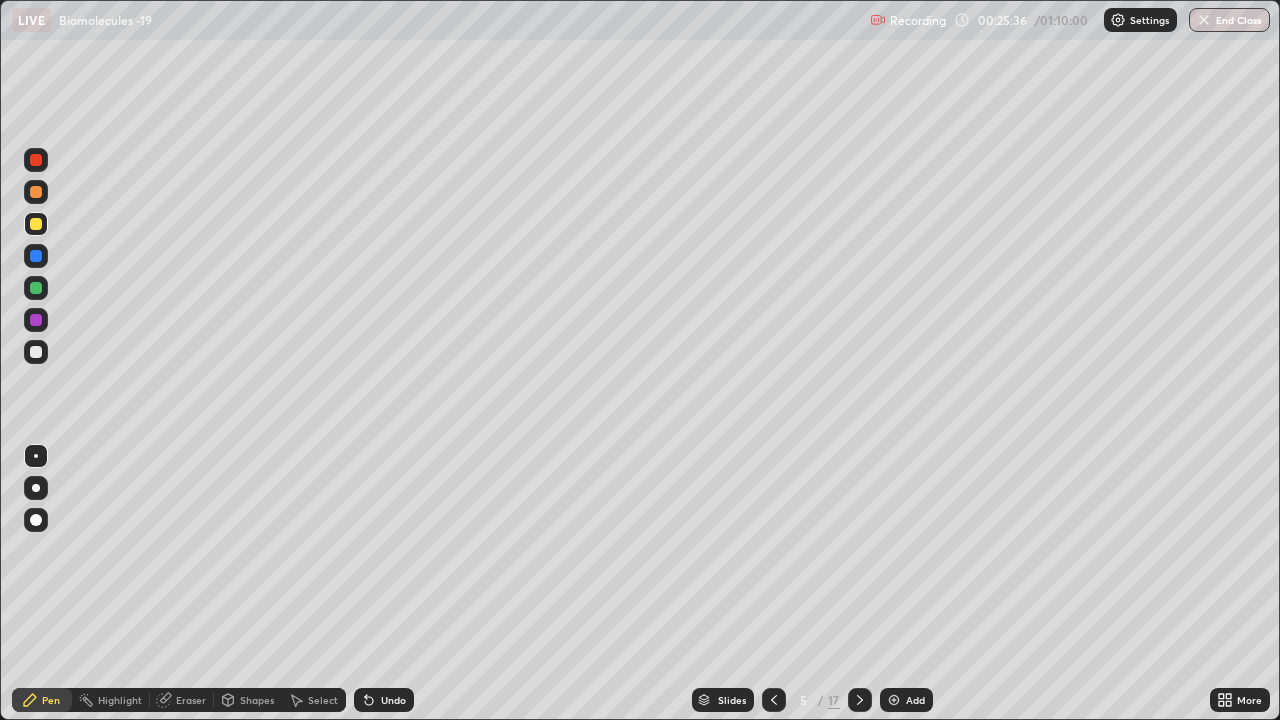 click 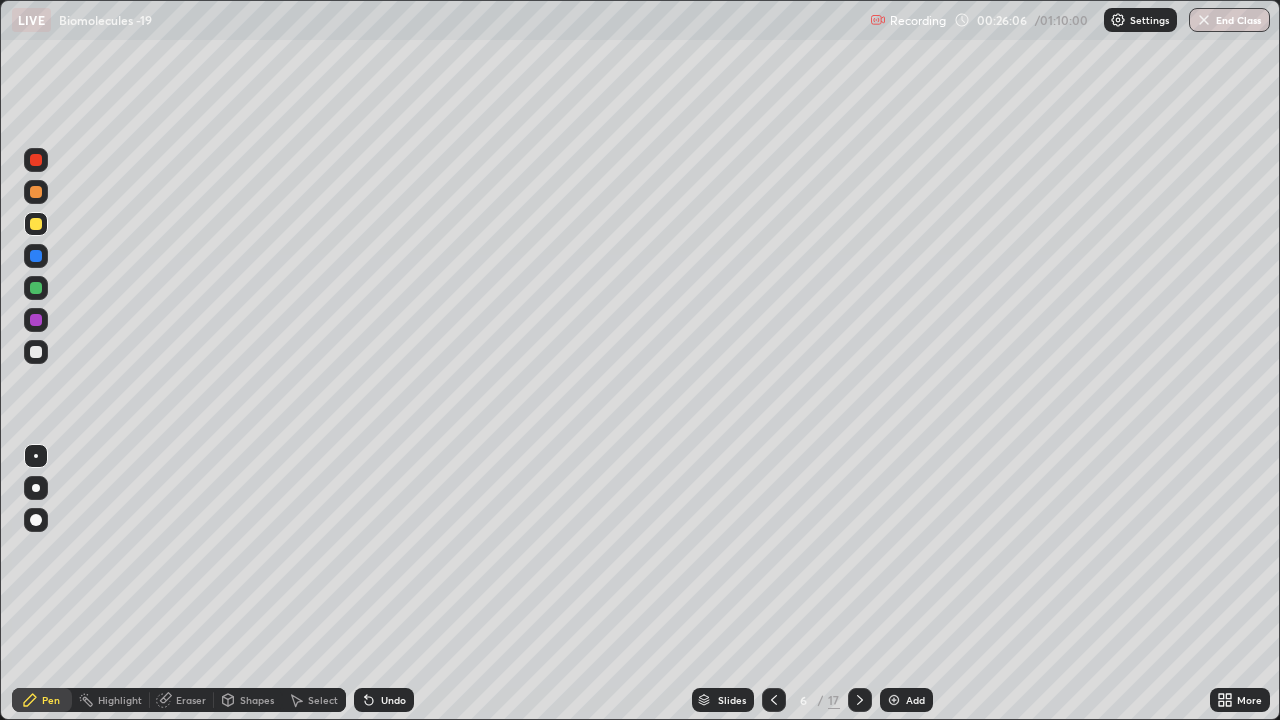 click on "Eraser" at bounding box center [182, 700] 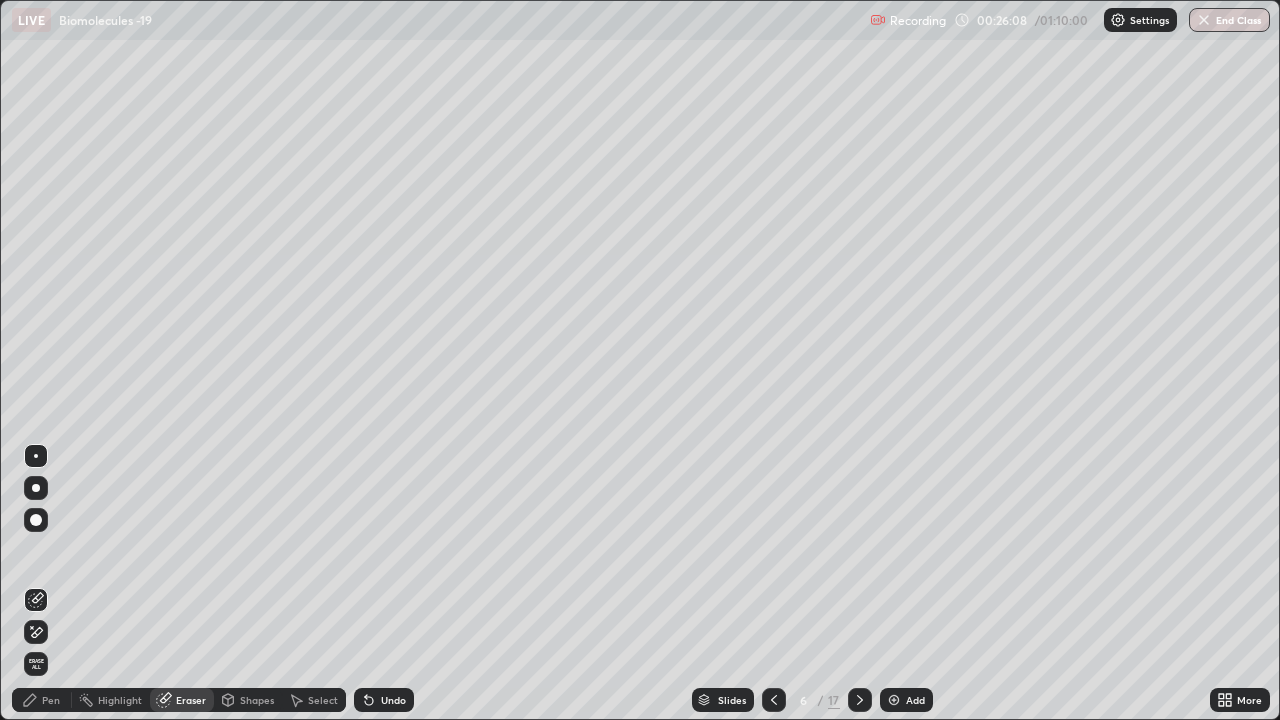 click on "Pen" at bounding box center (42, 700) 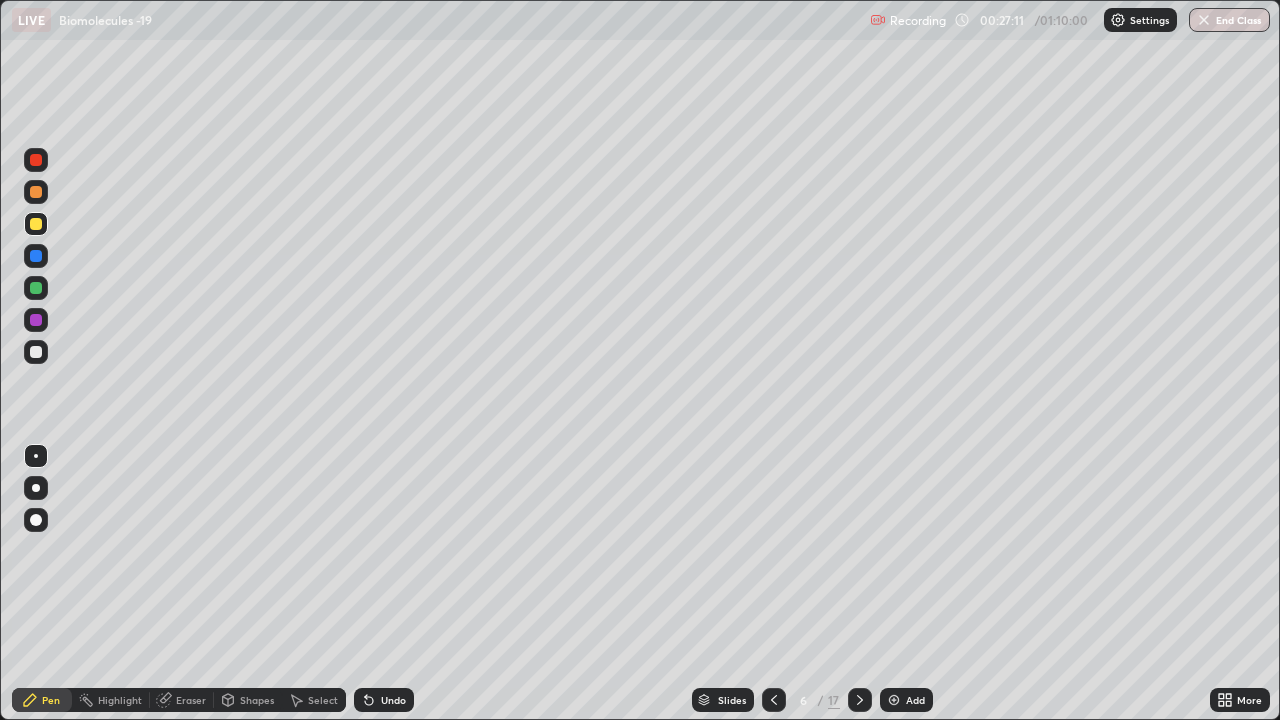 click at bounding box center (36, 288) 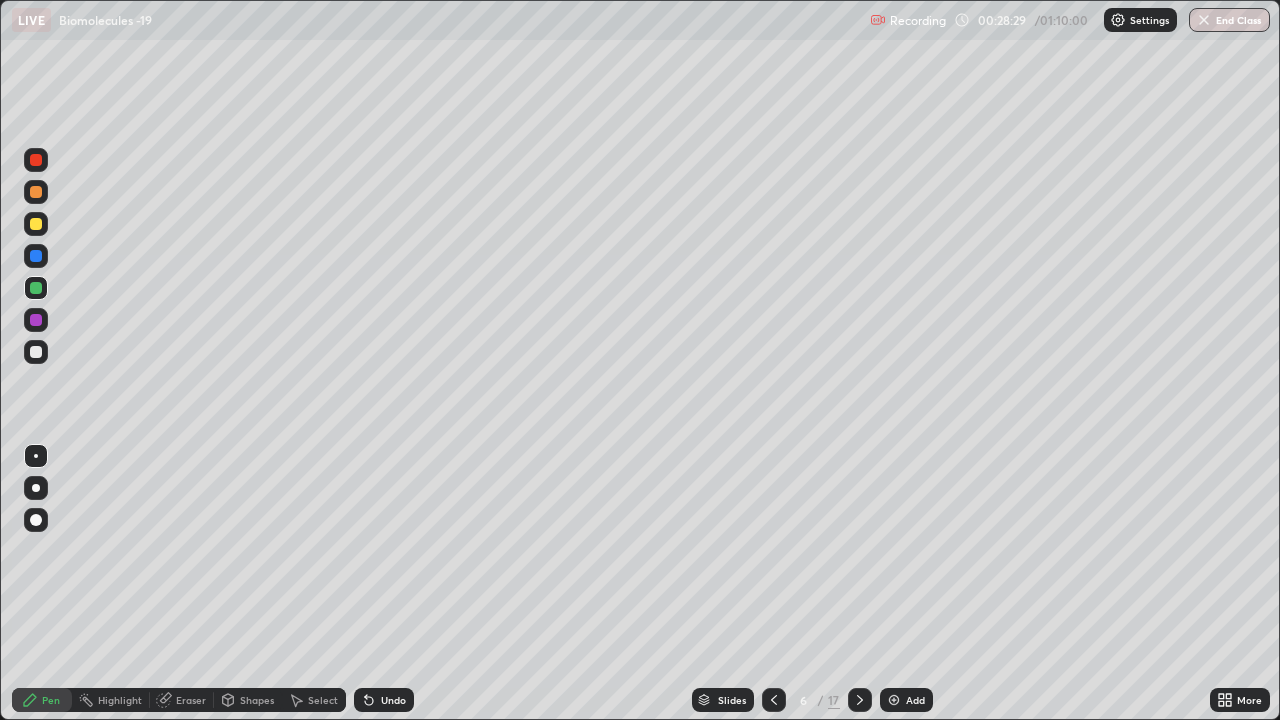 click at bounding box center [36, 520] 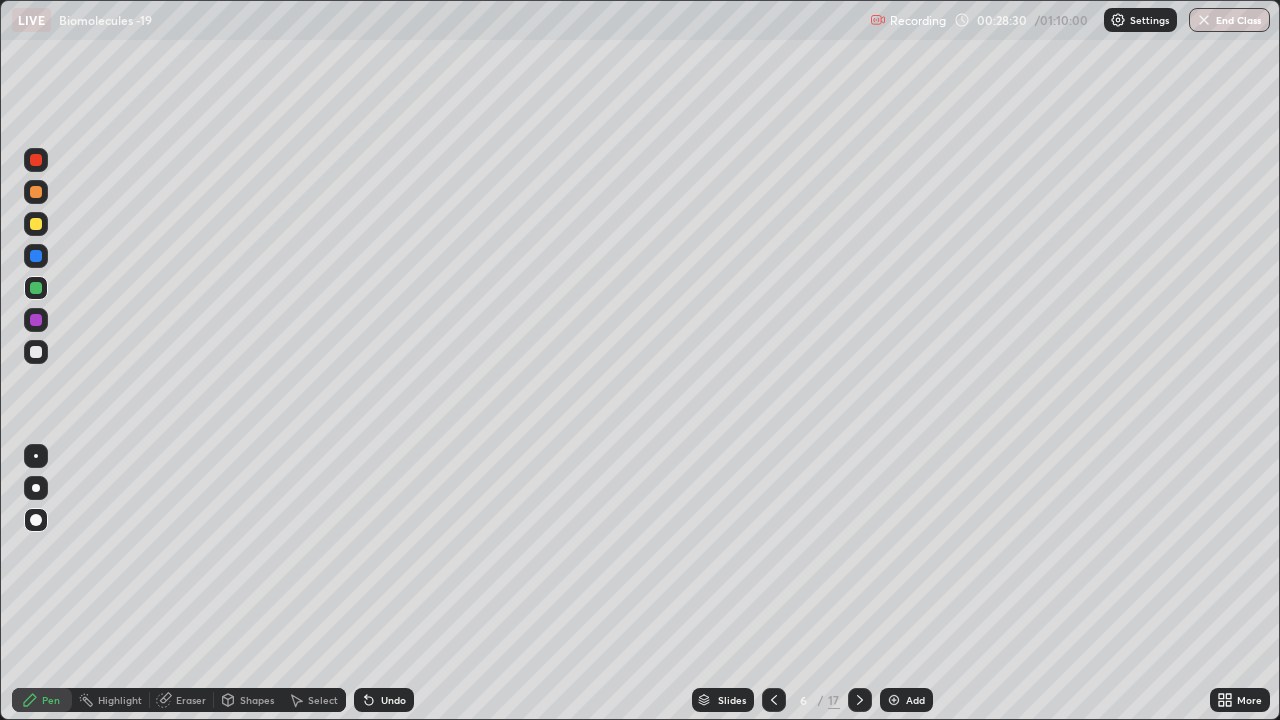 click on "Eraser" at bounding box center [191, 700] 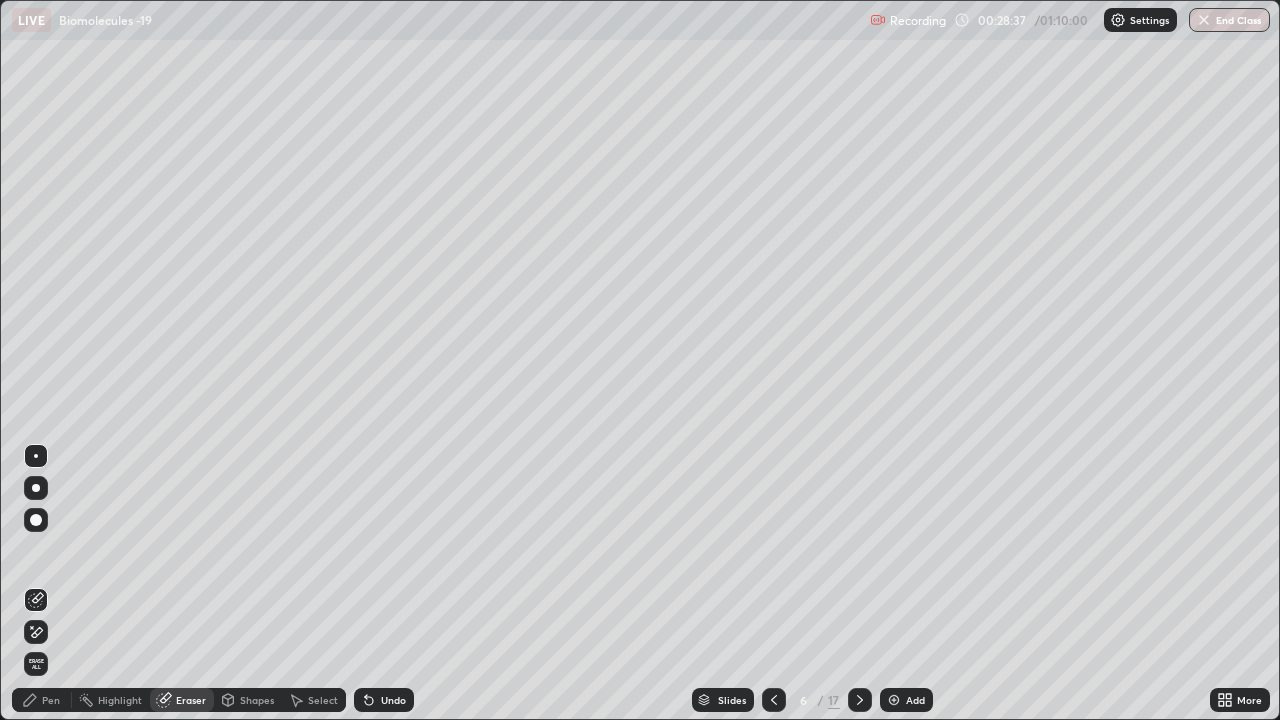 click on "Pen" at bounding box center [51, 700] 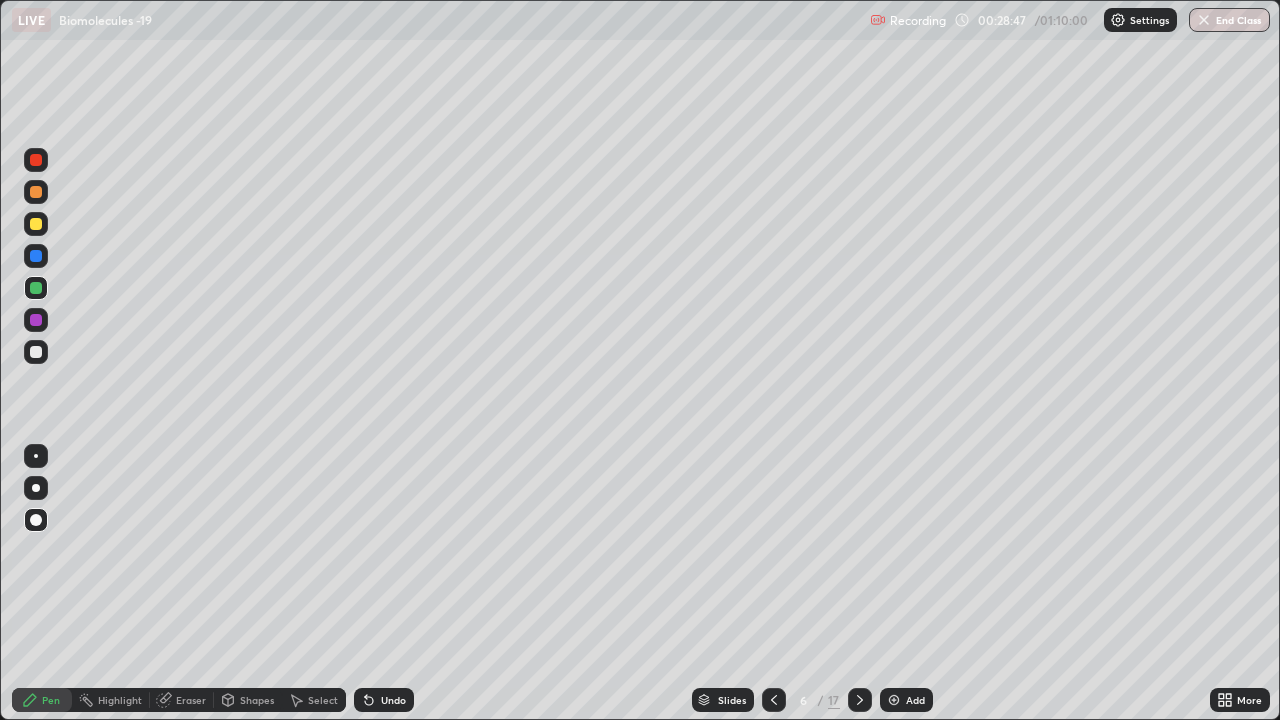 click at bounding box center (36, 456) 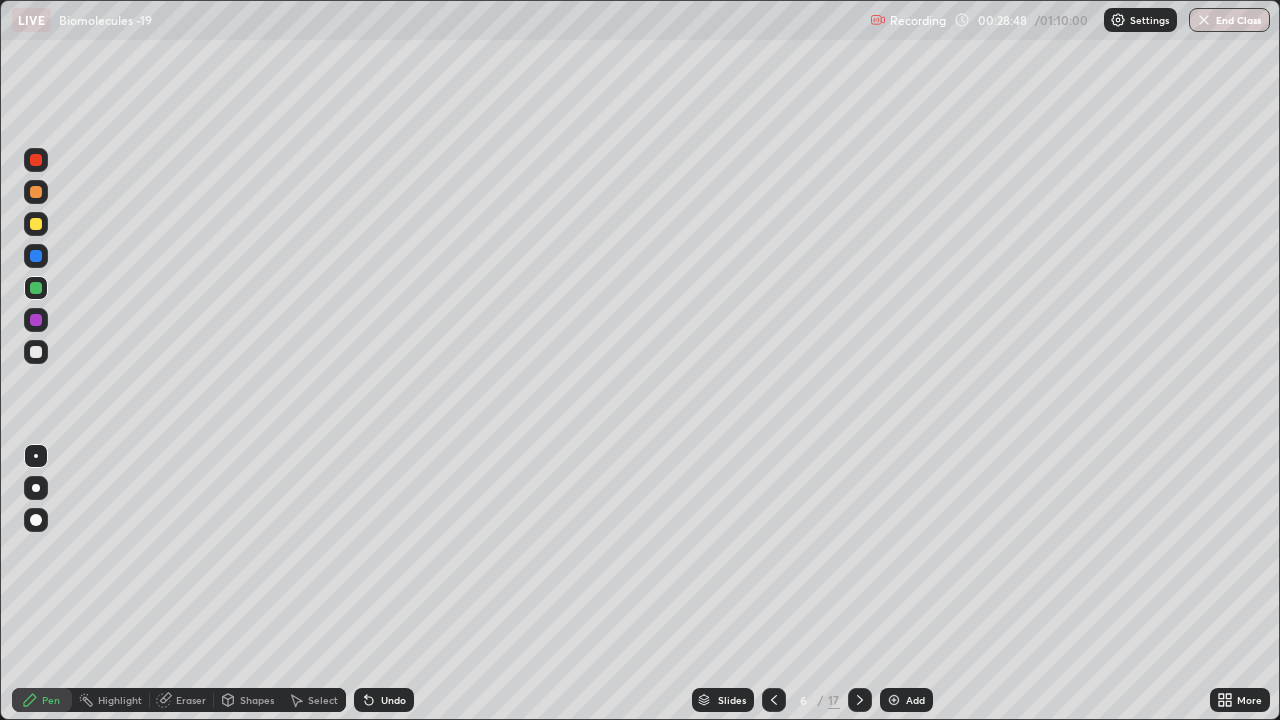 click at bounding box center (36, 224) 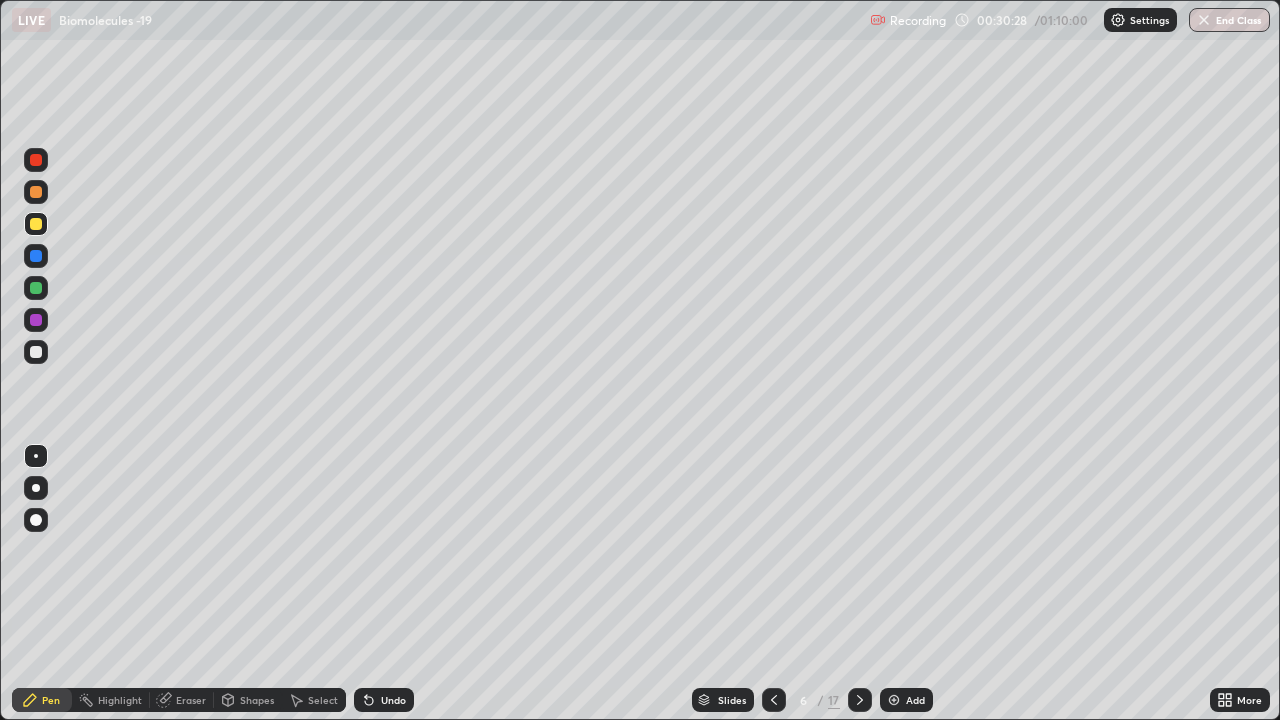 click 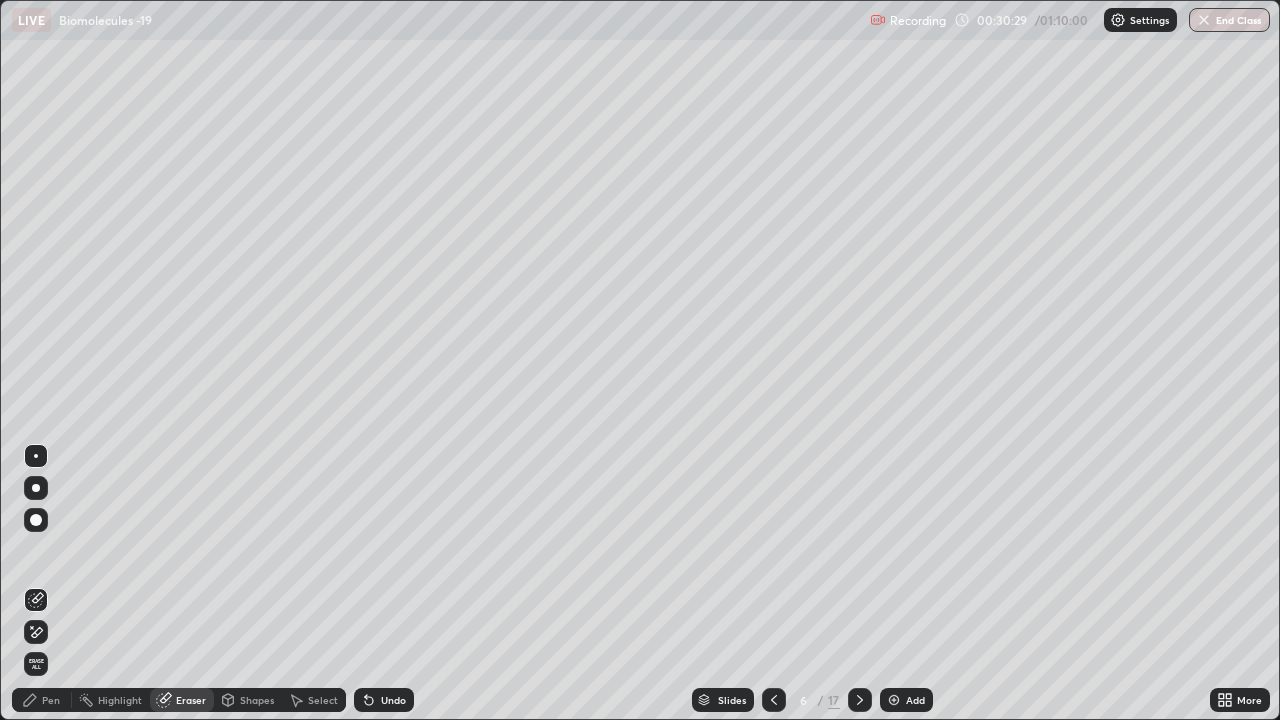 click at bounding box center (36, 520) 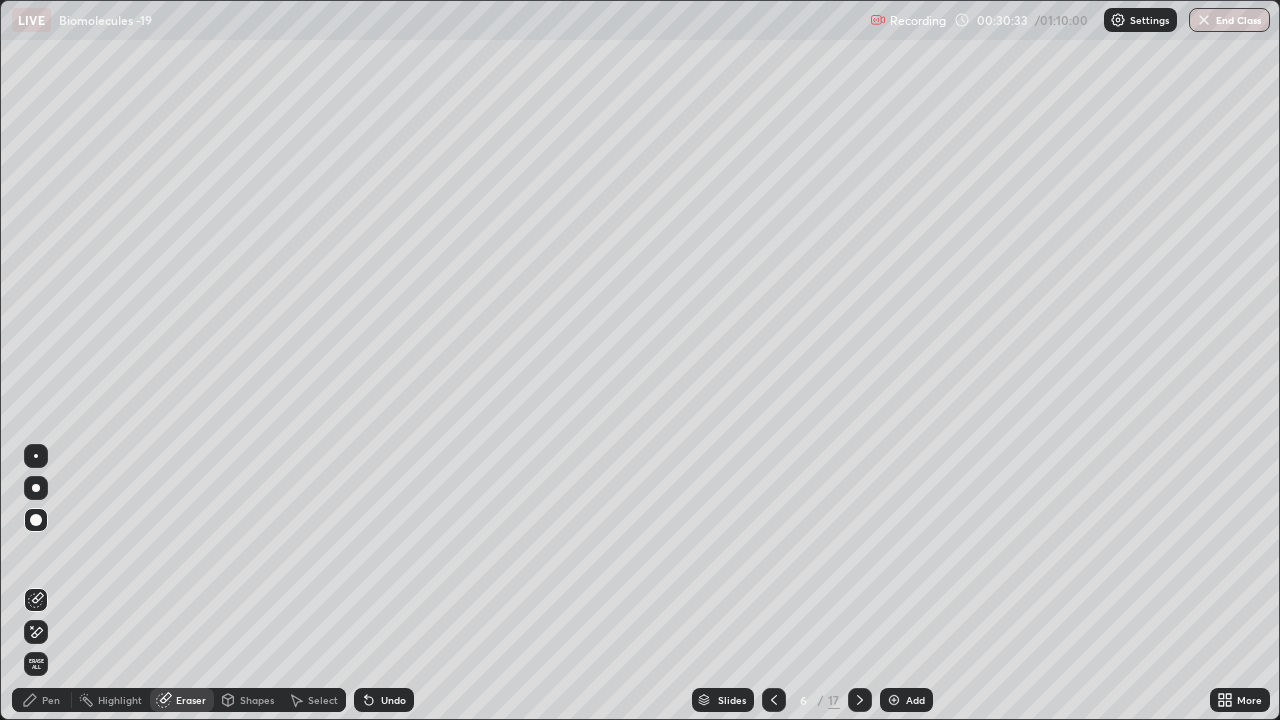 click 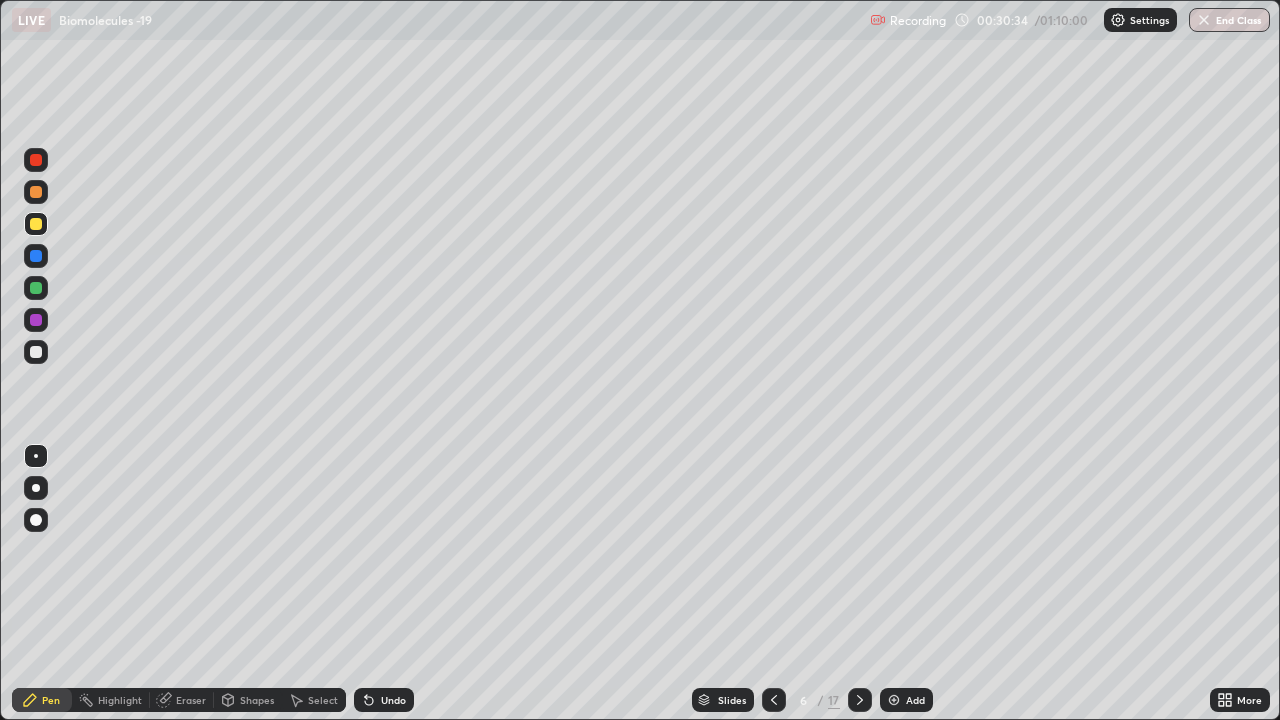click at bounding box center (36, 224) 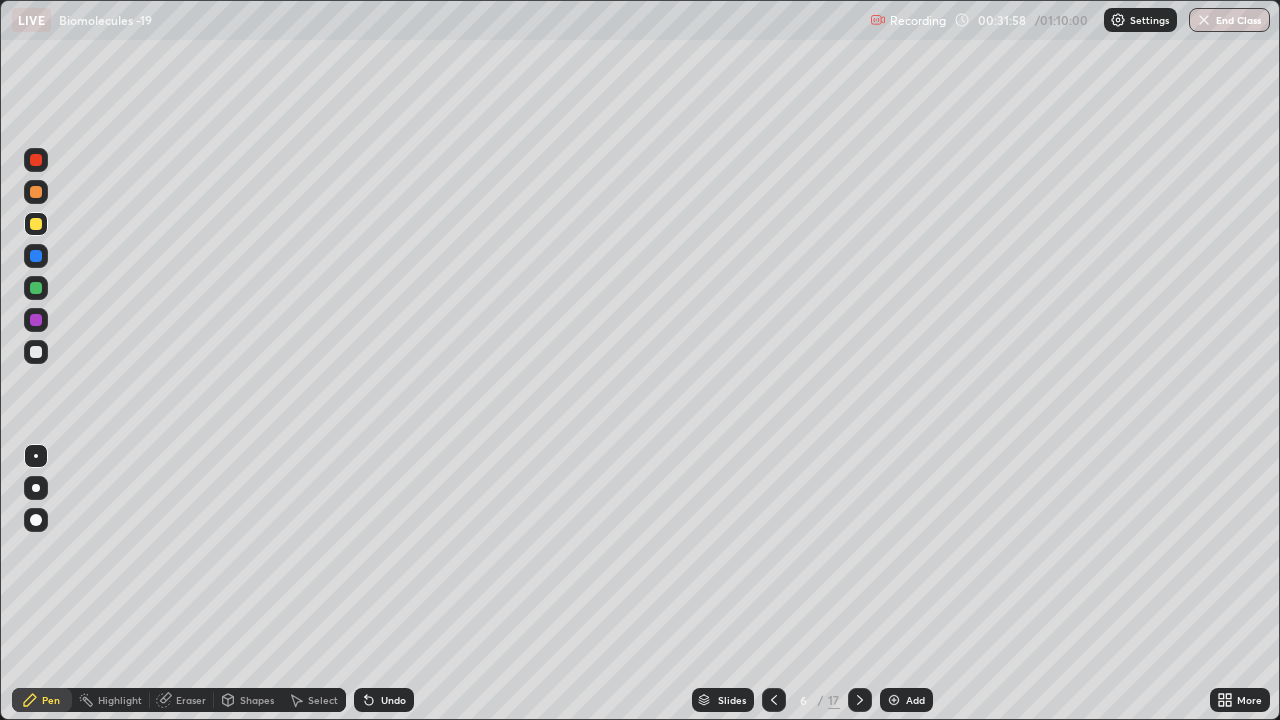 click 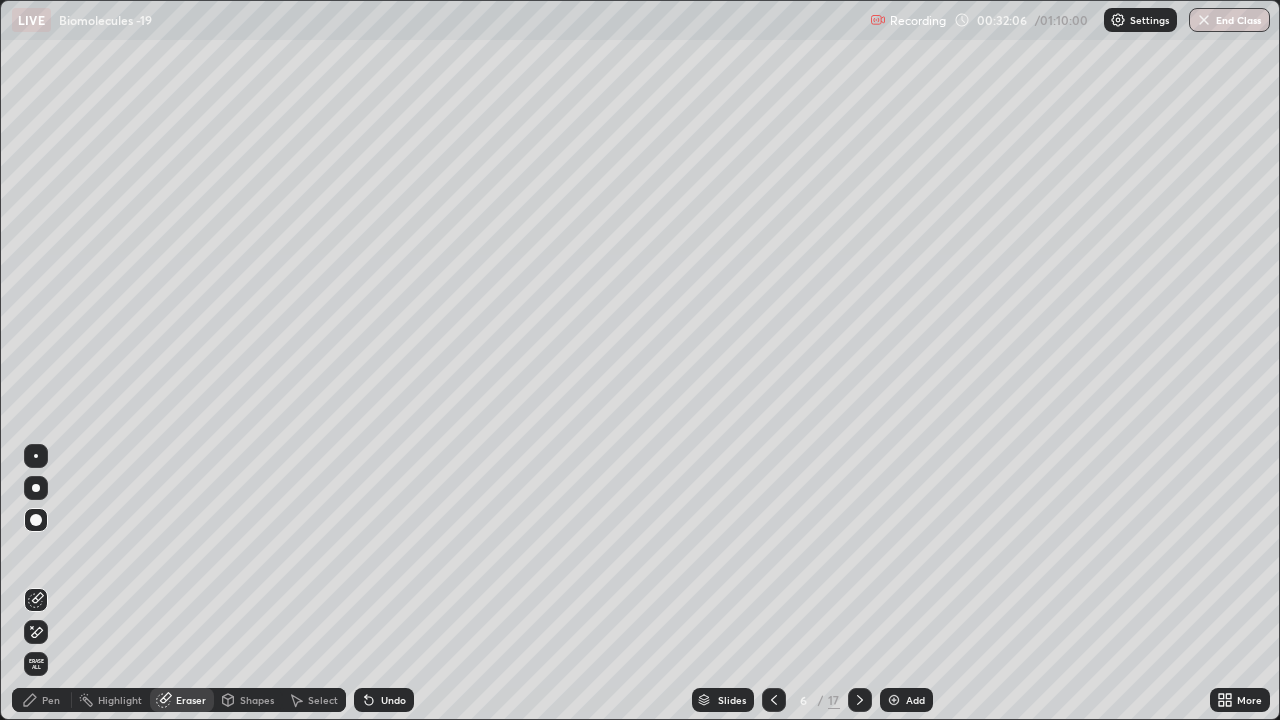 click on "Pen" at bounding box center [51, 700] 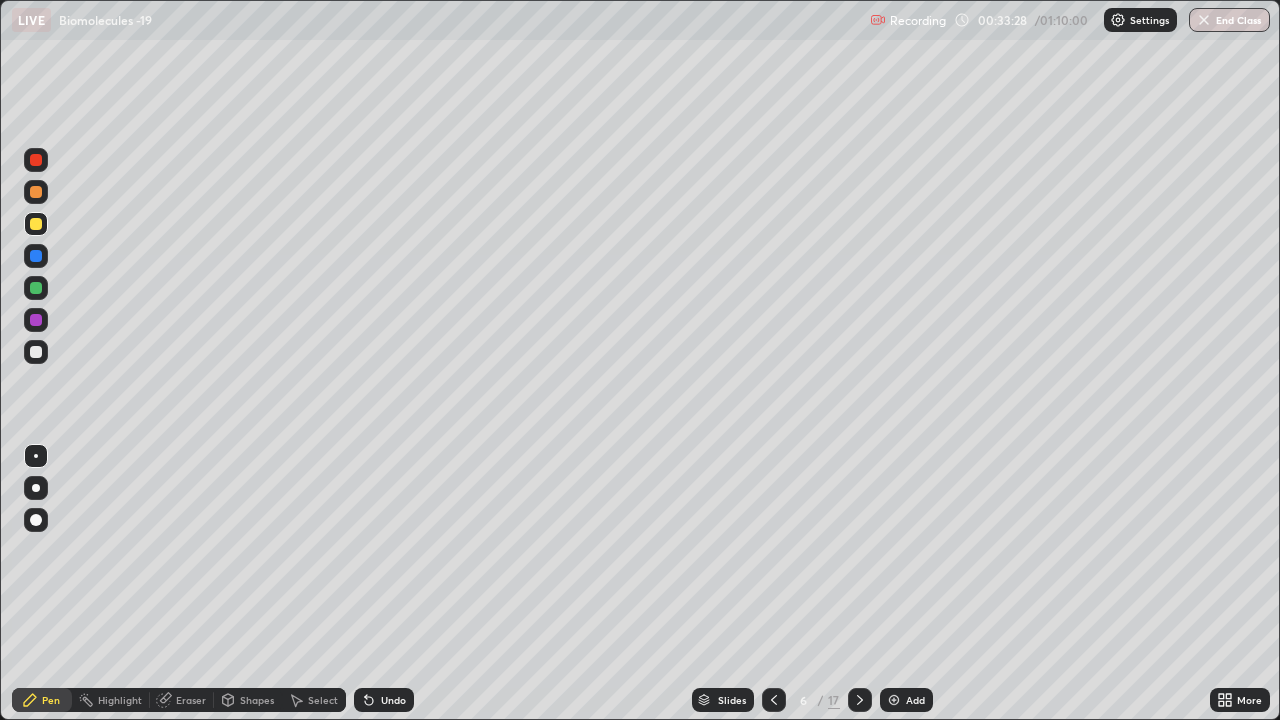 click 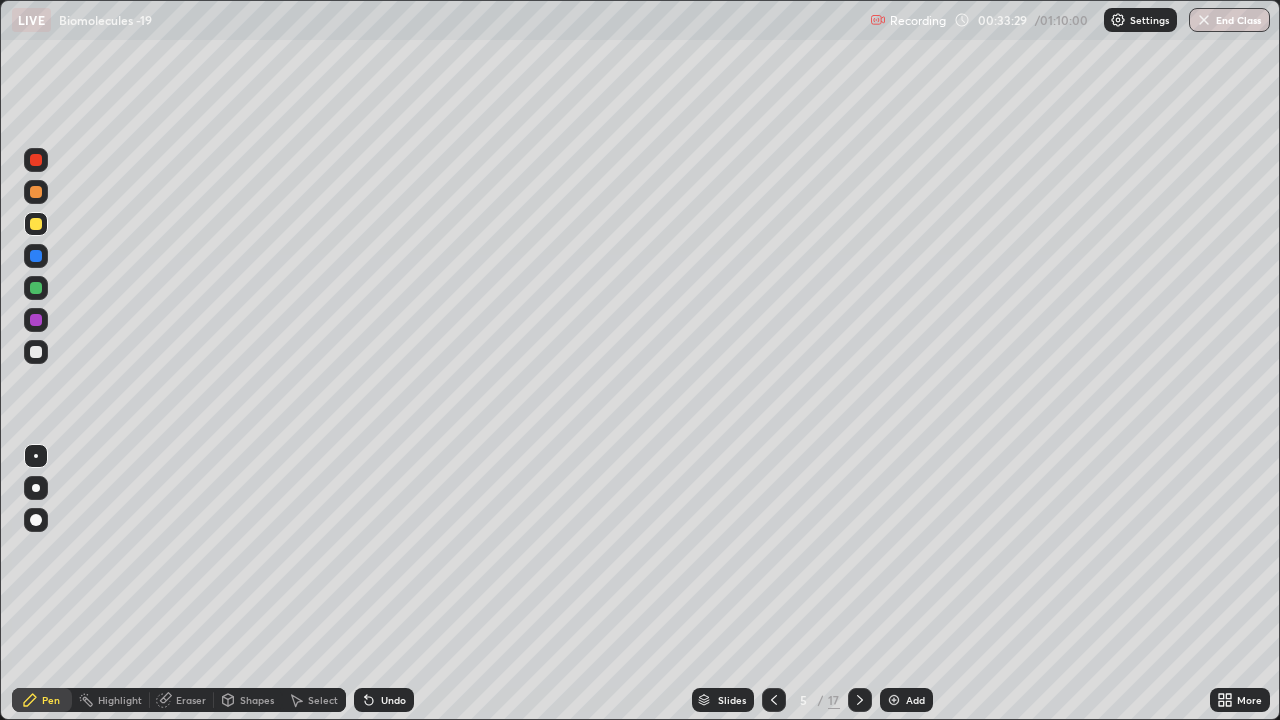 click at bounding box center (774, 700) 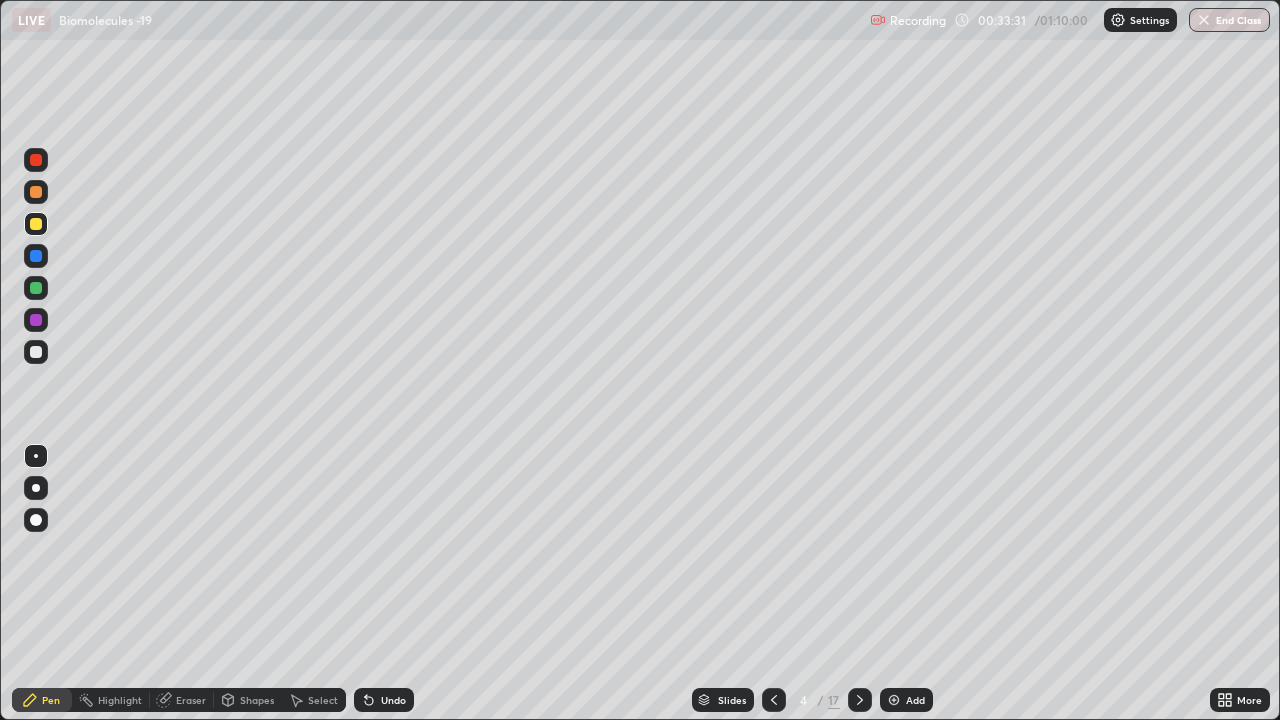 click 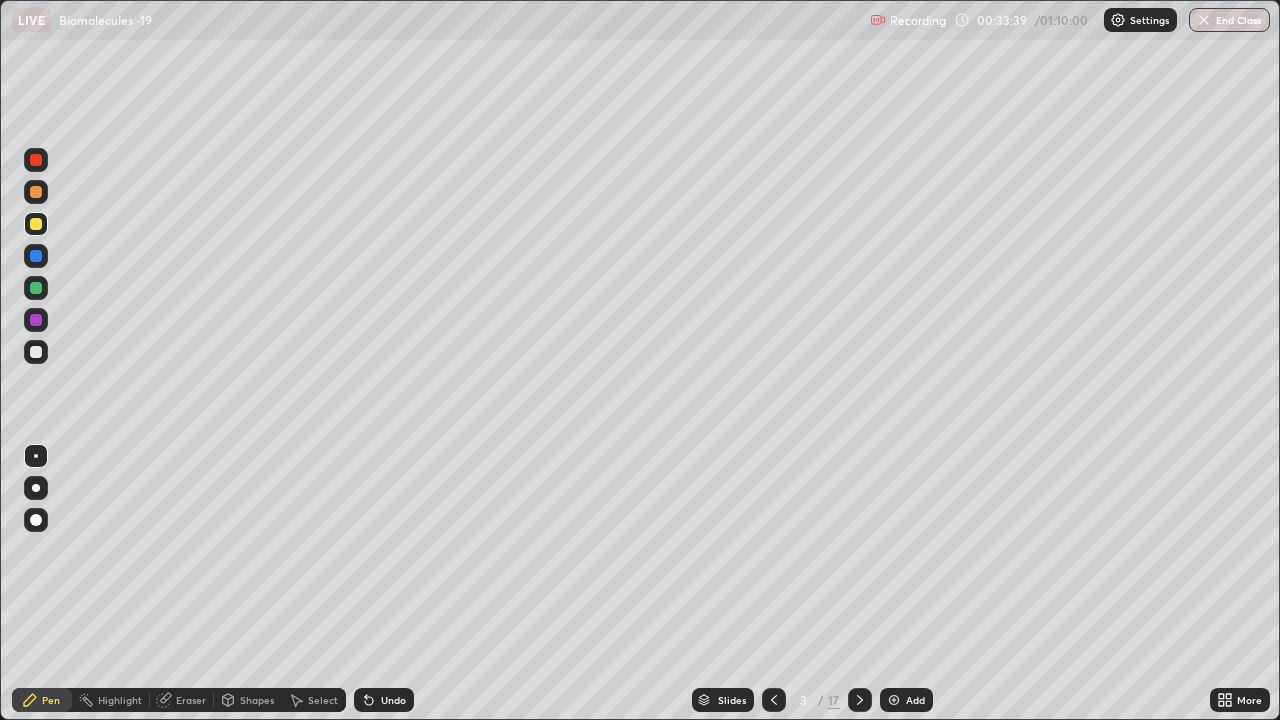 click 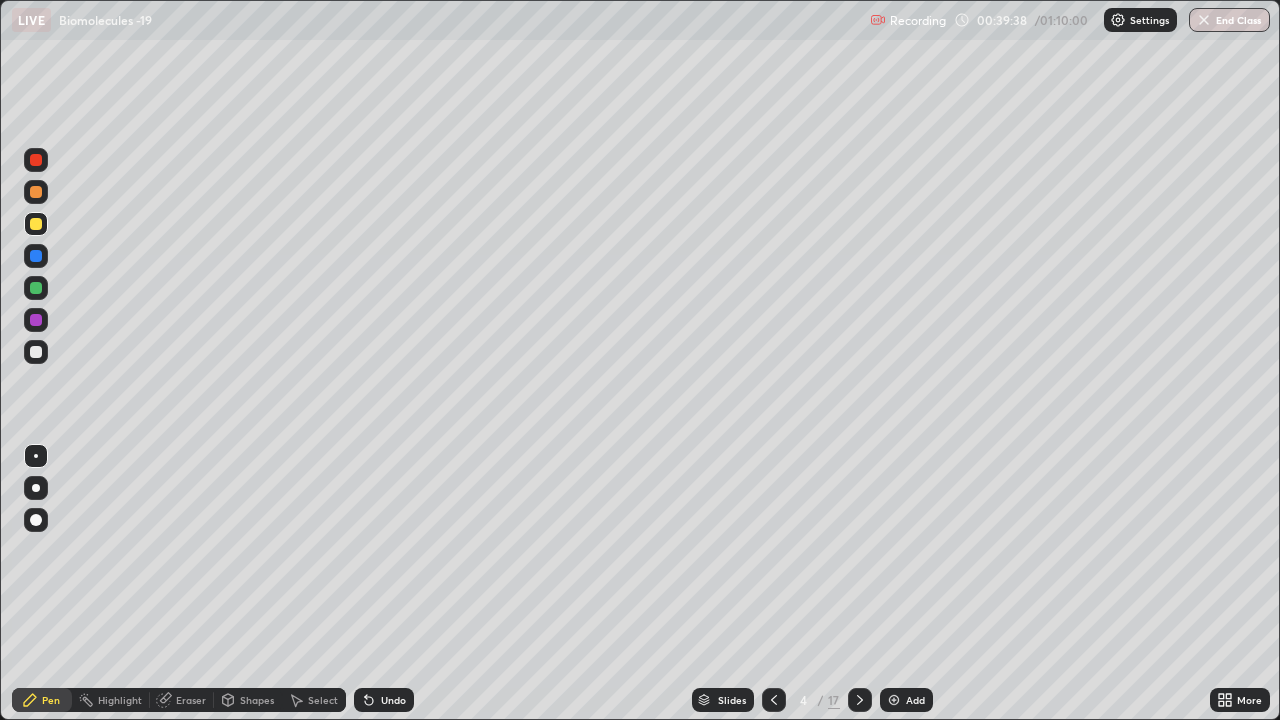click 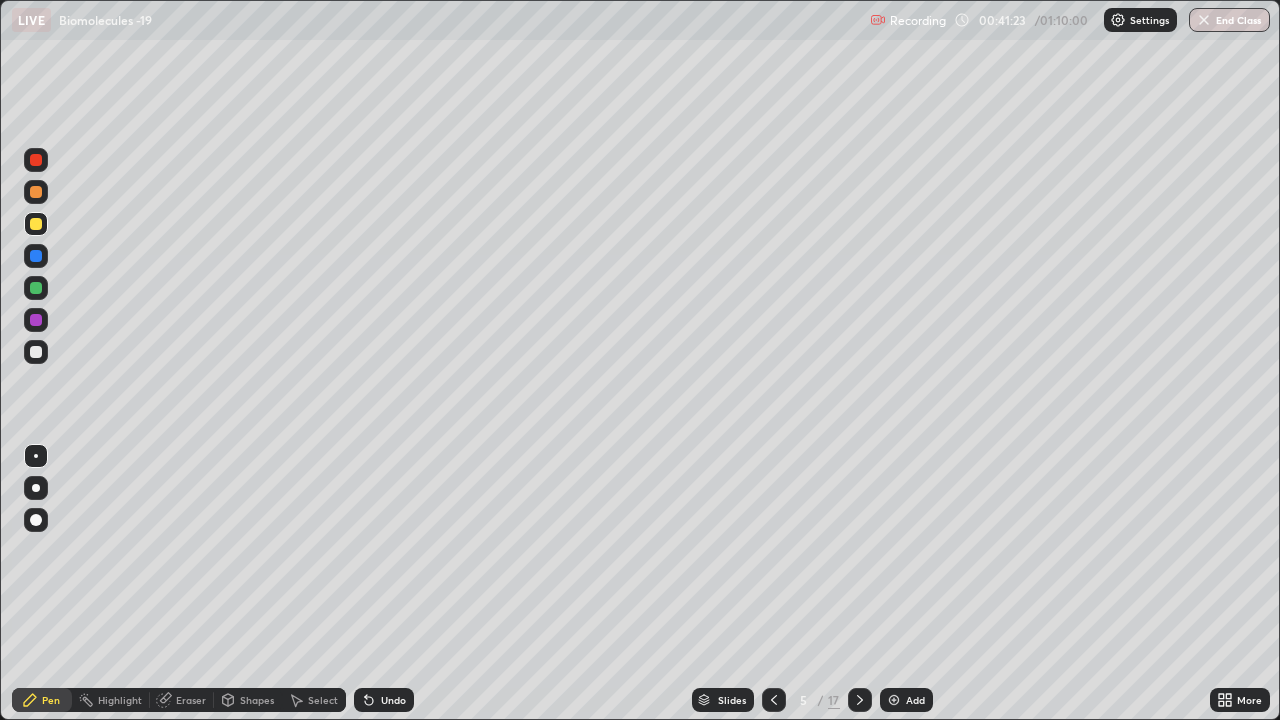 click at bounding box center [860, 700] 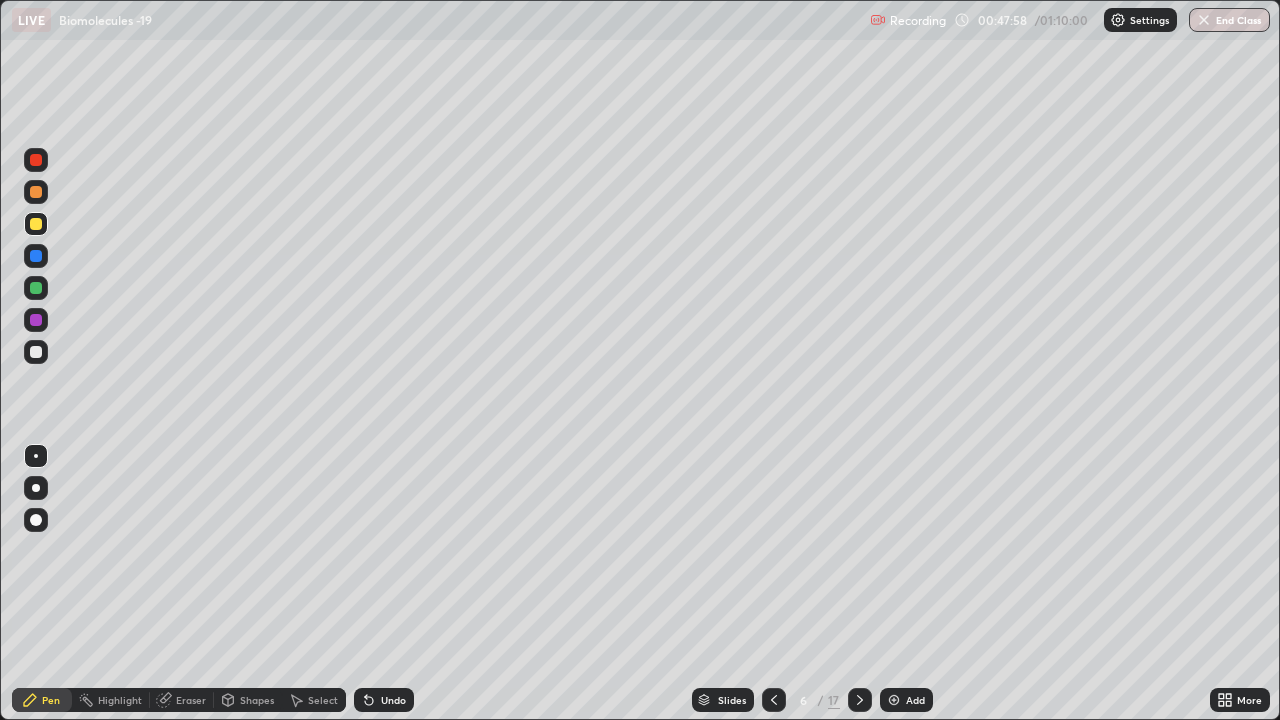 click 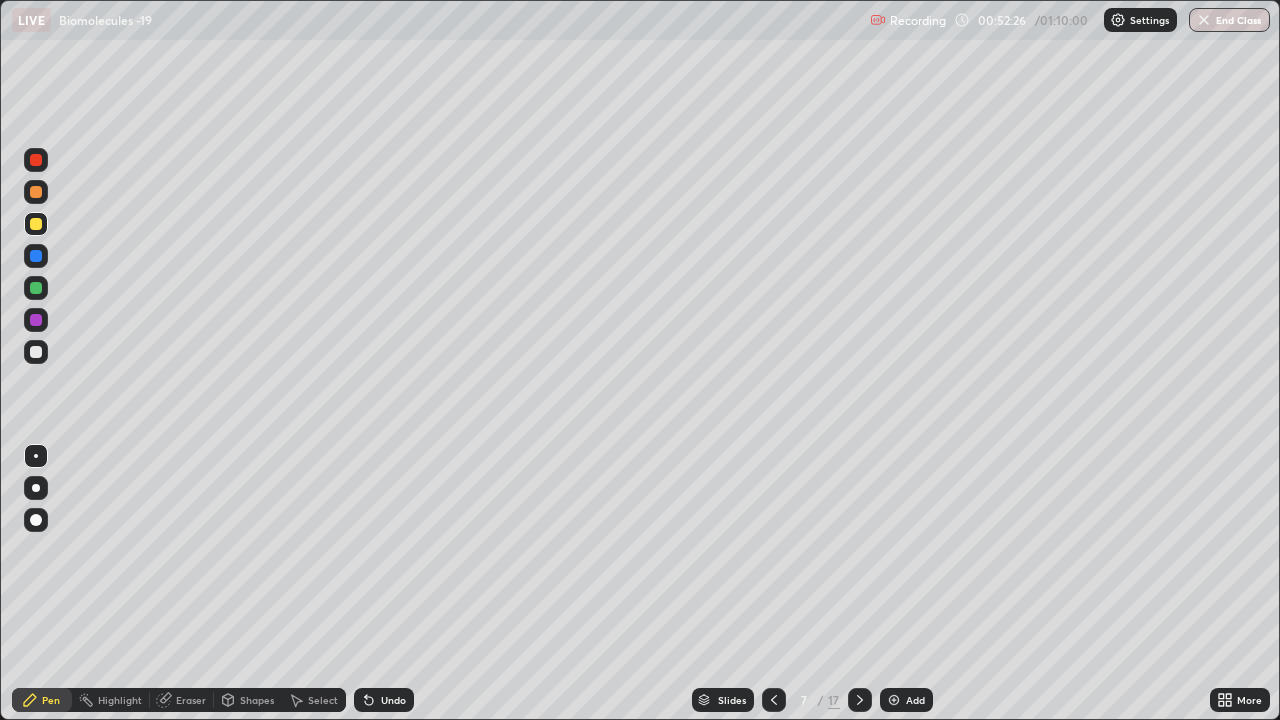 click on "Eraser" at bounding box center [191, 700] 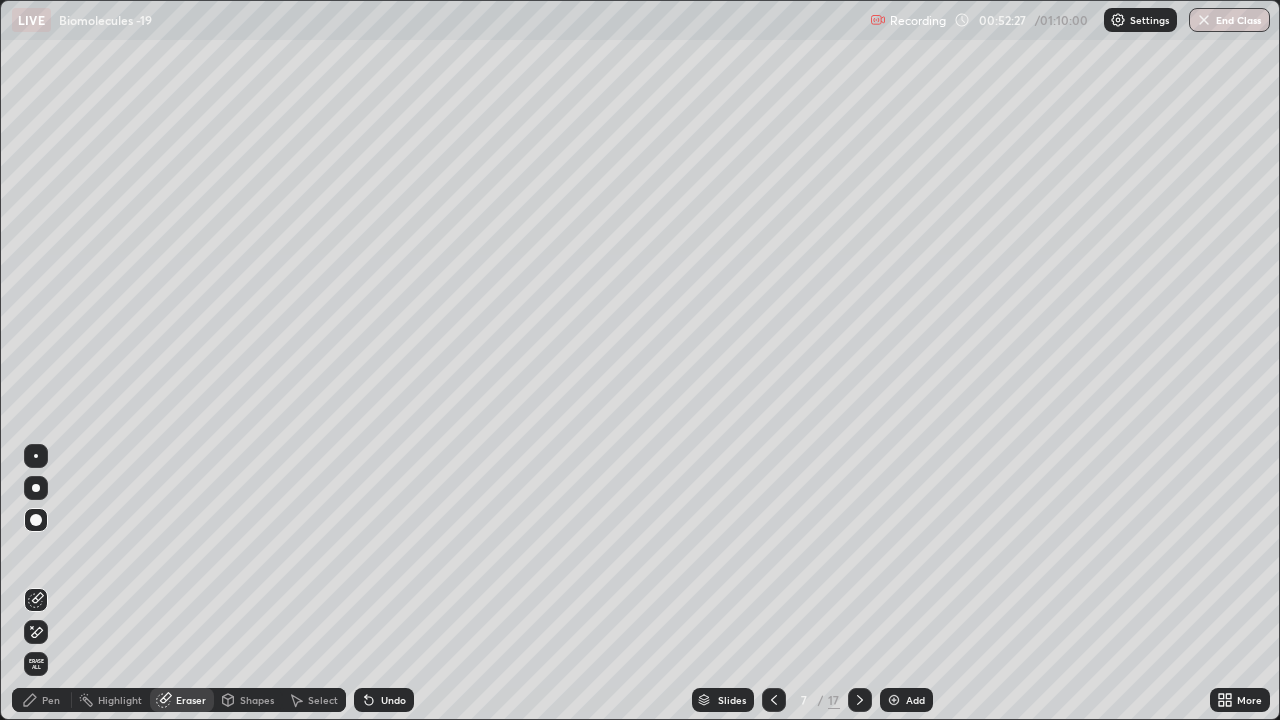 click at bounding box center (36, 520) 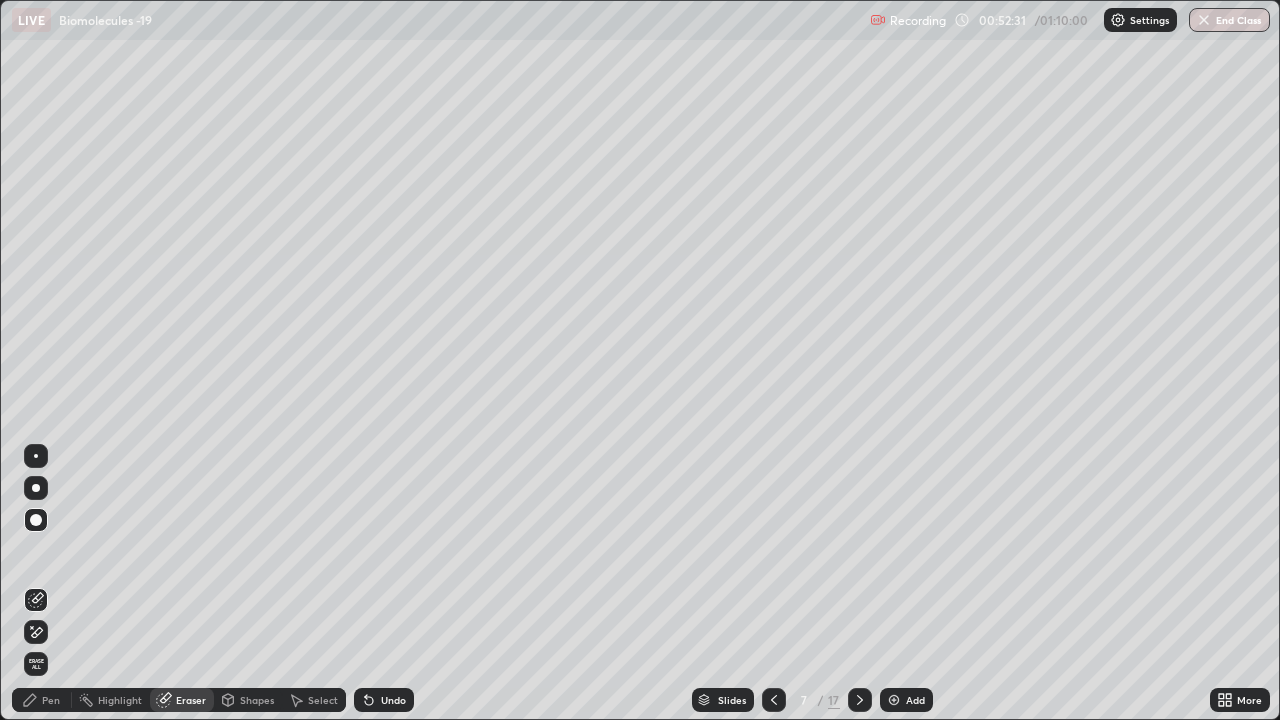 click on "Pen" at bounding box center (51, 700) 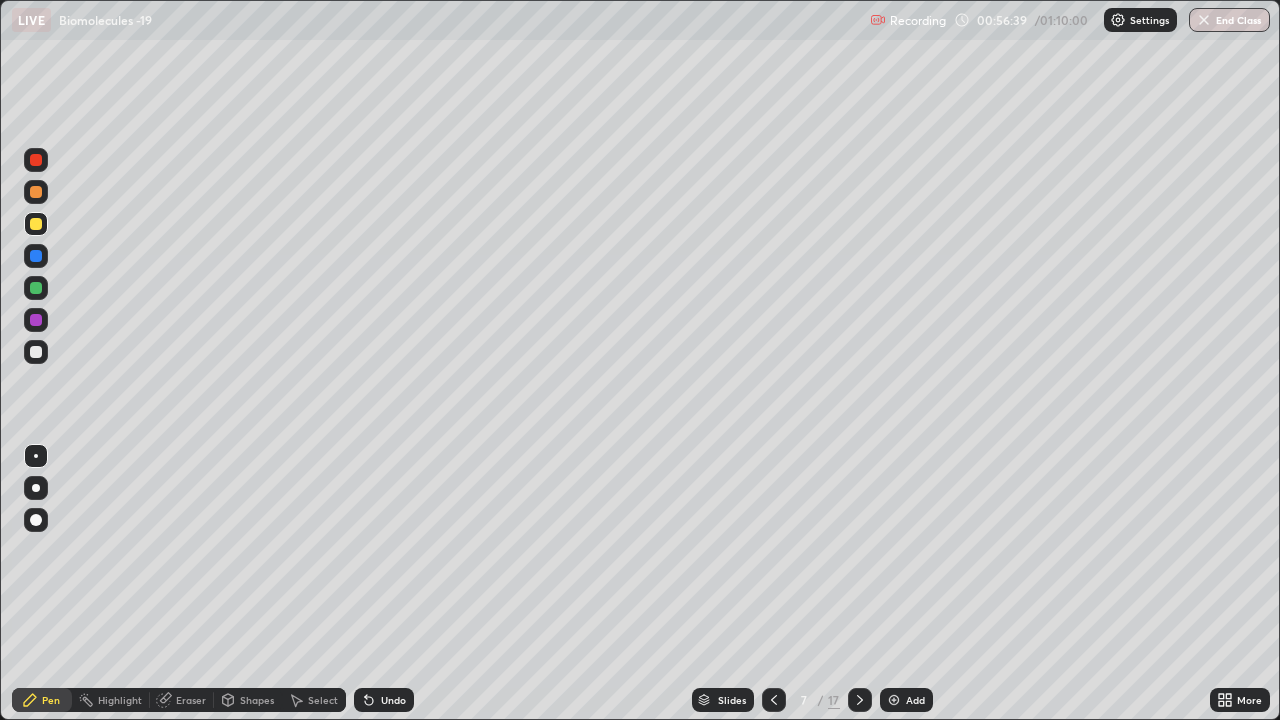click 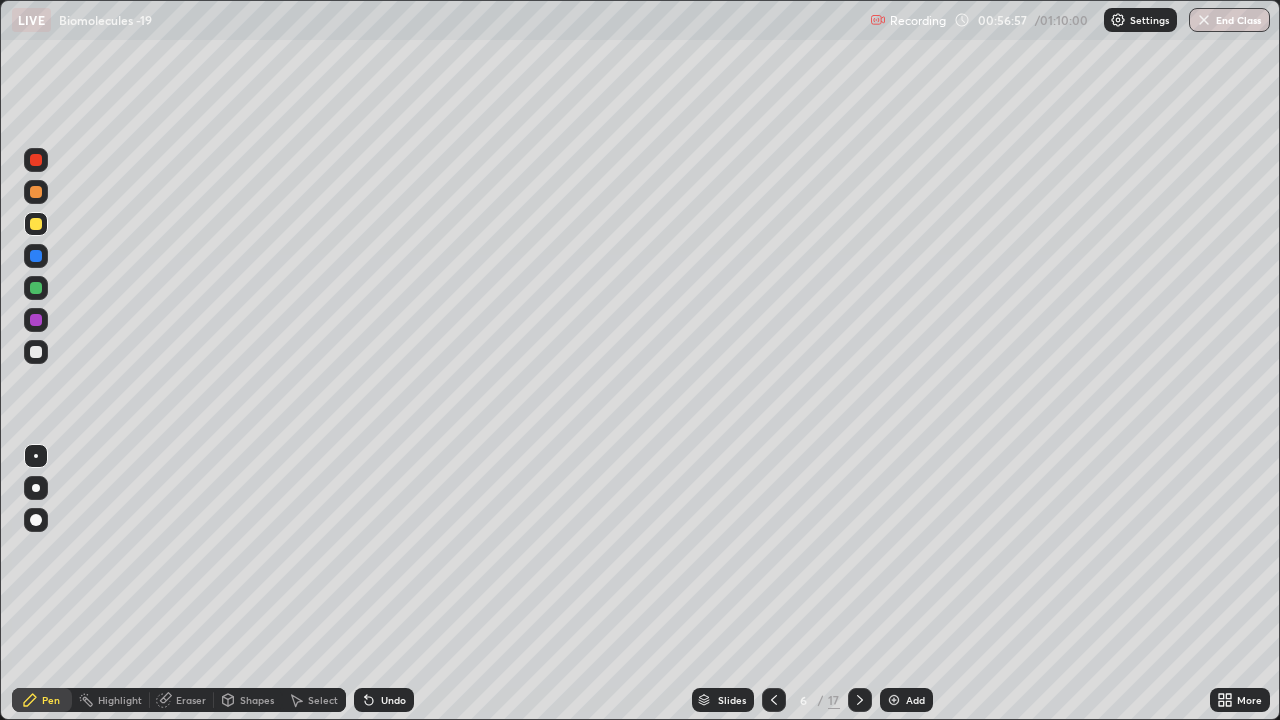 click 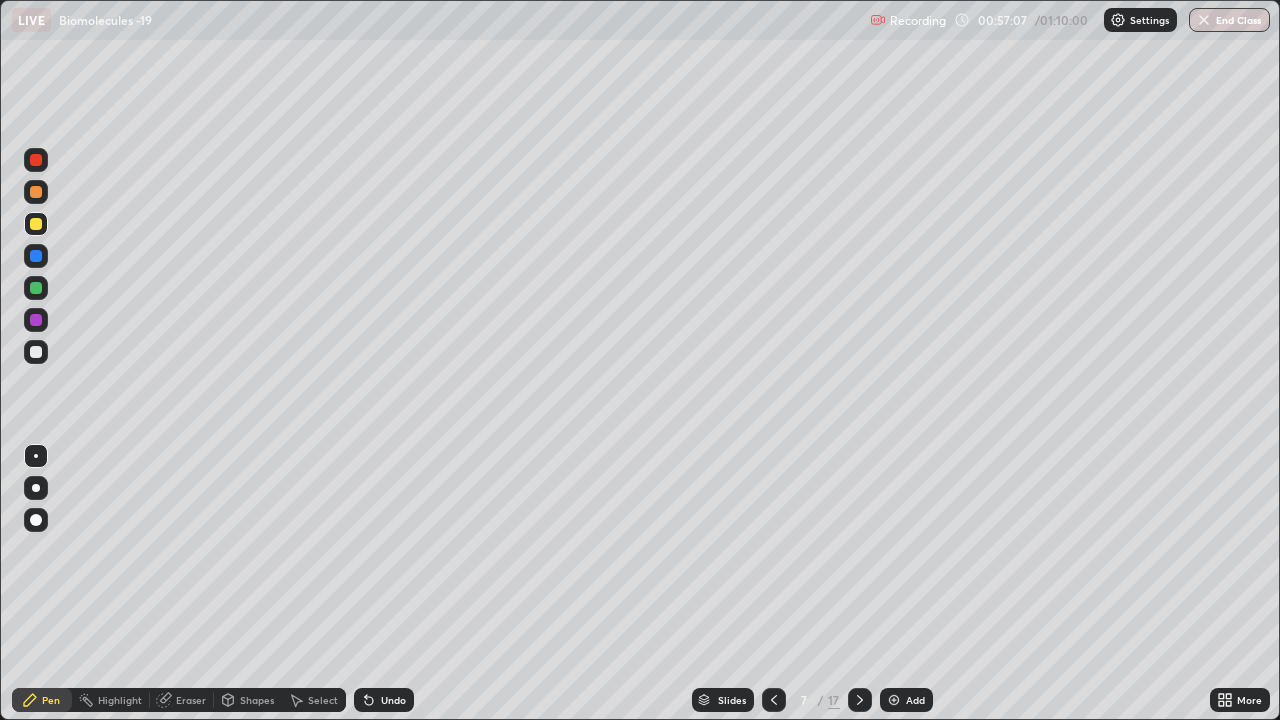 click 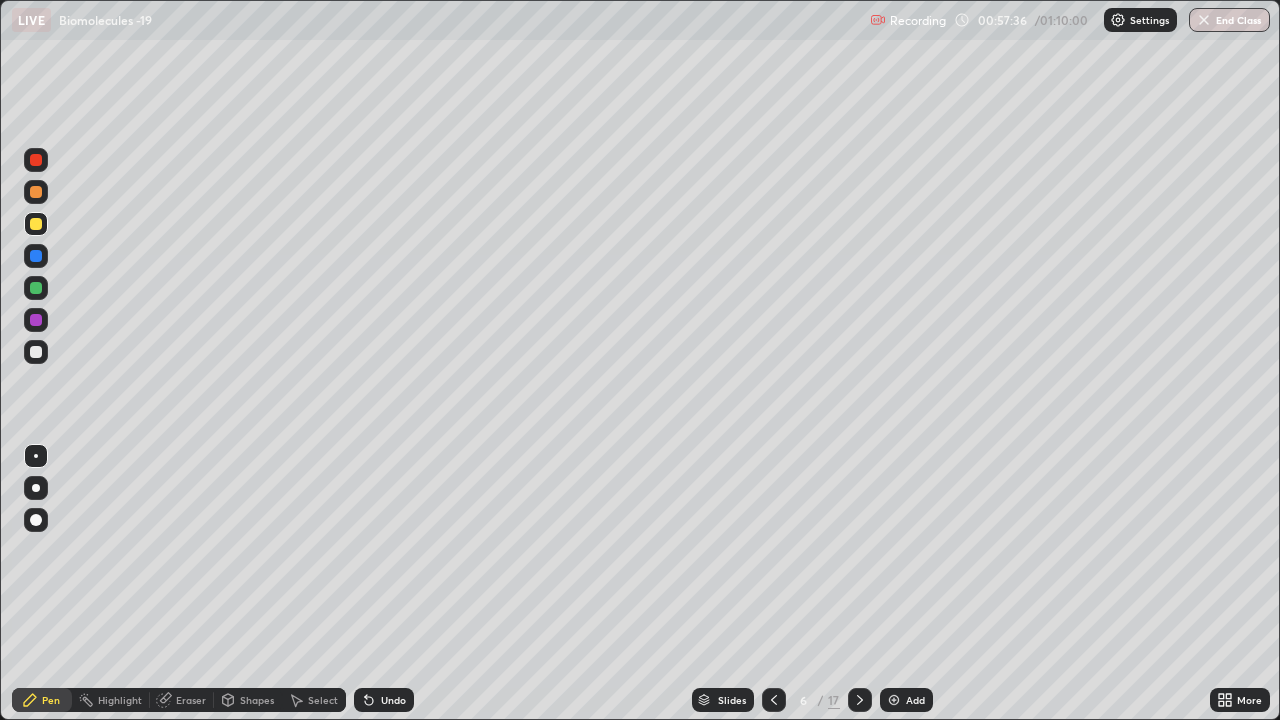 click 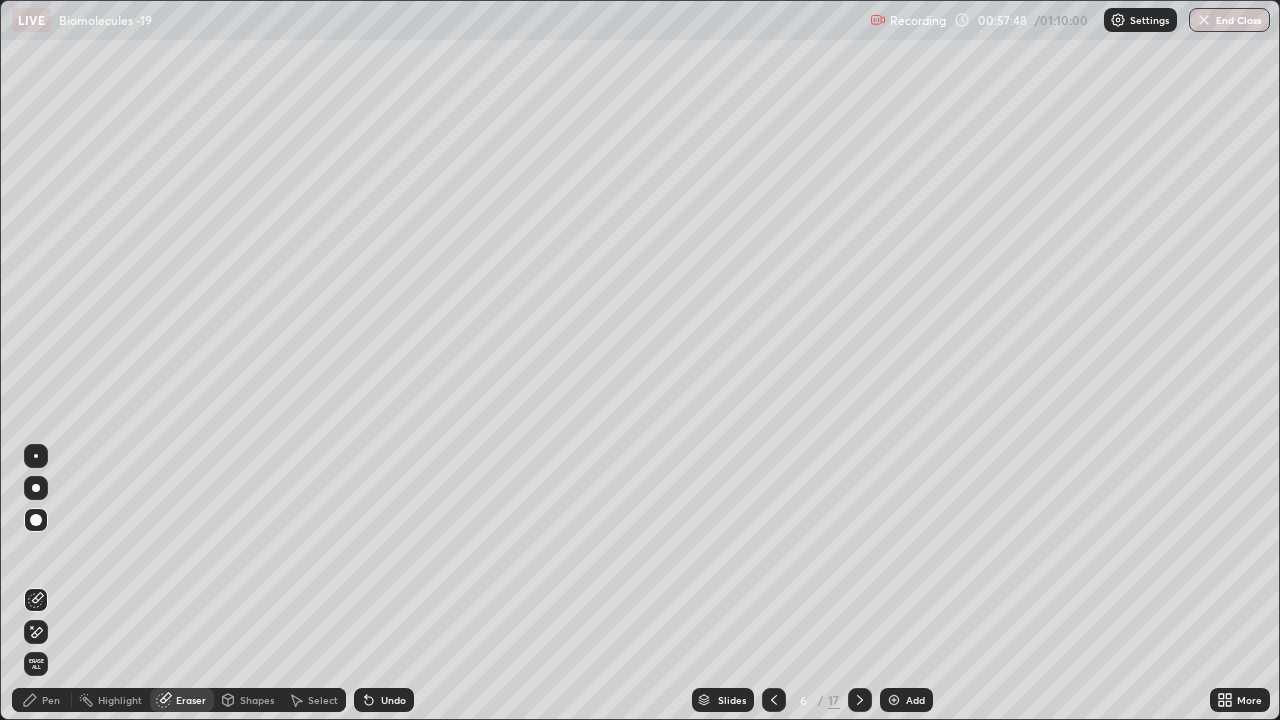 click on "Pen" at bounding box center (42, 700) 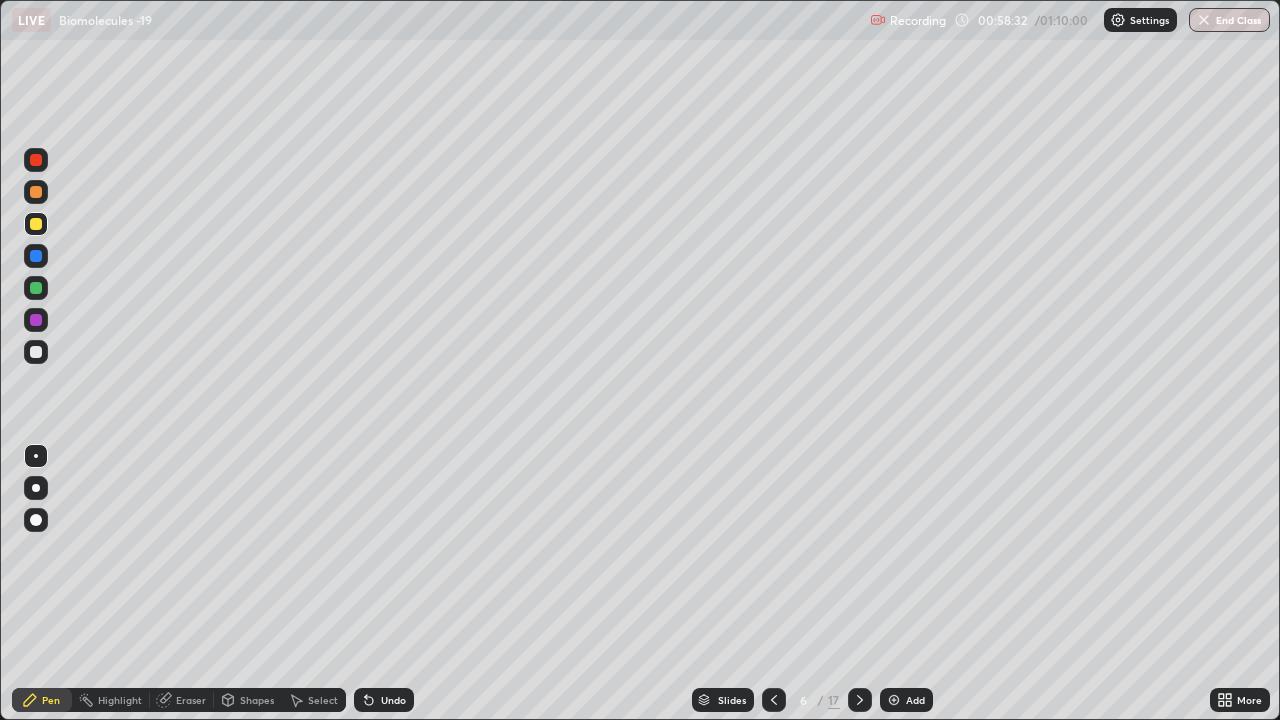 click 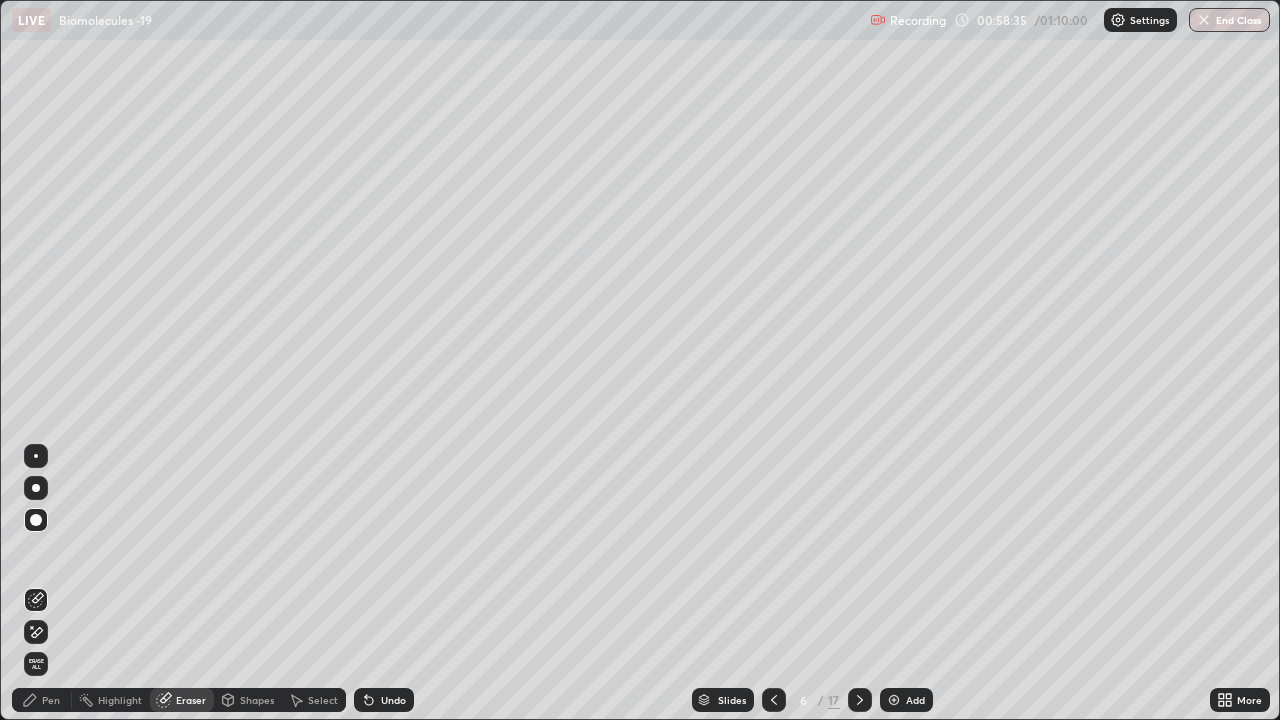 click on "Pen" at bounding box center (51, 700) 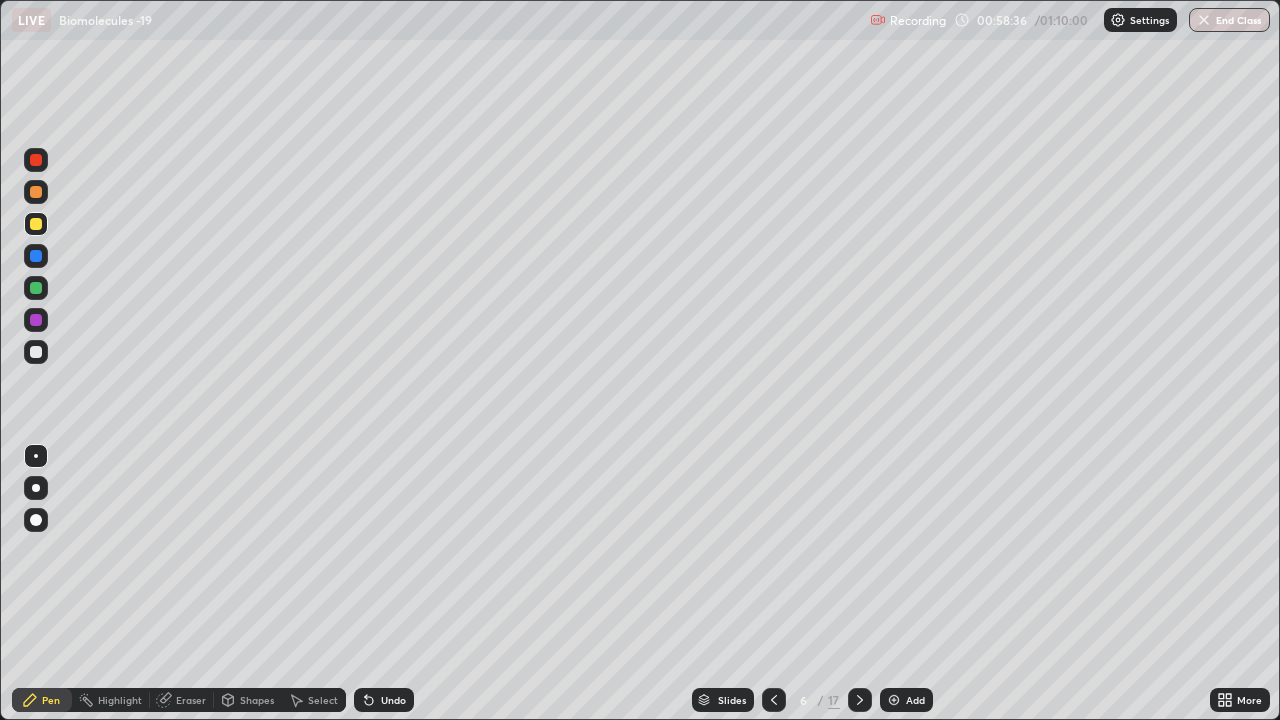 click at bounding box center (36, 224) 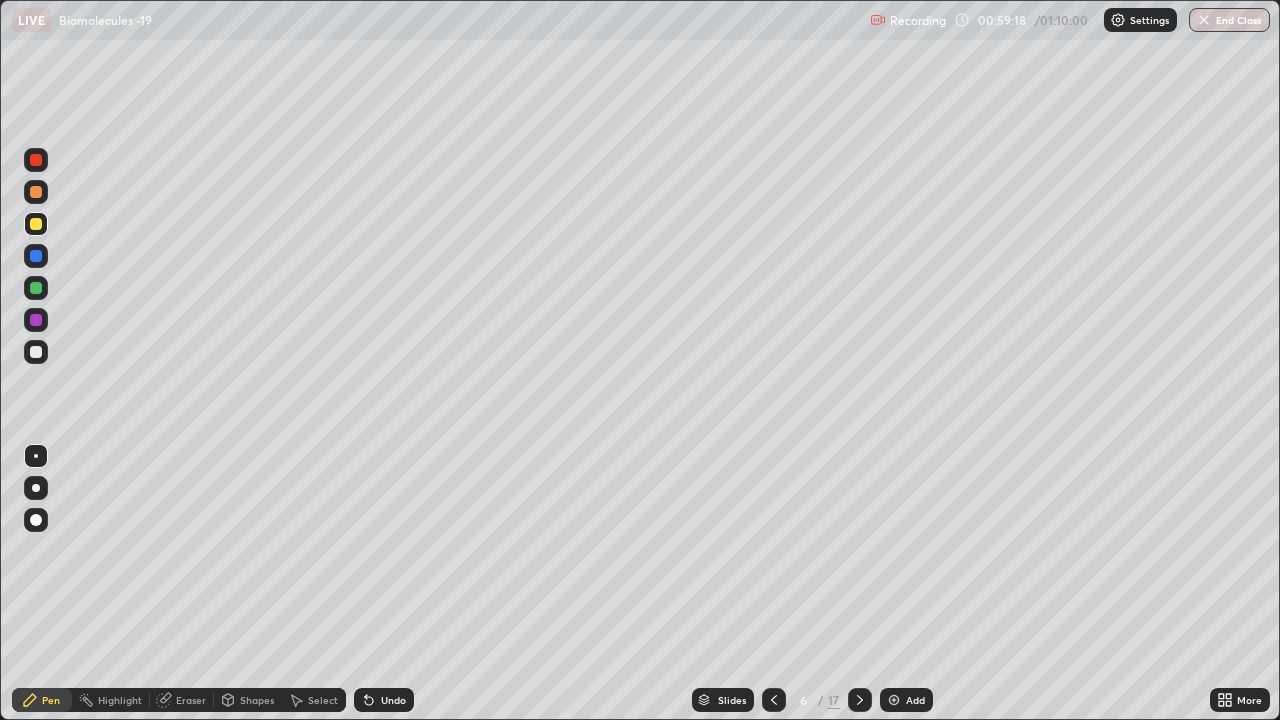 click on "Eraser" at bounding box center [182, 700] 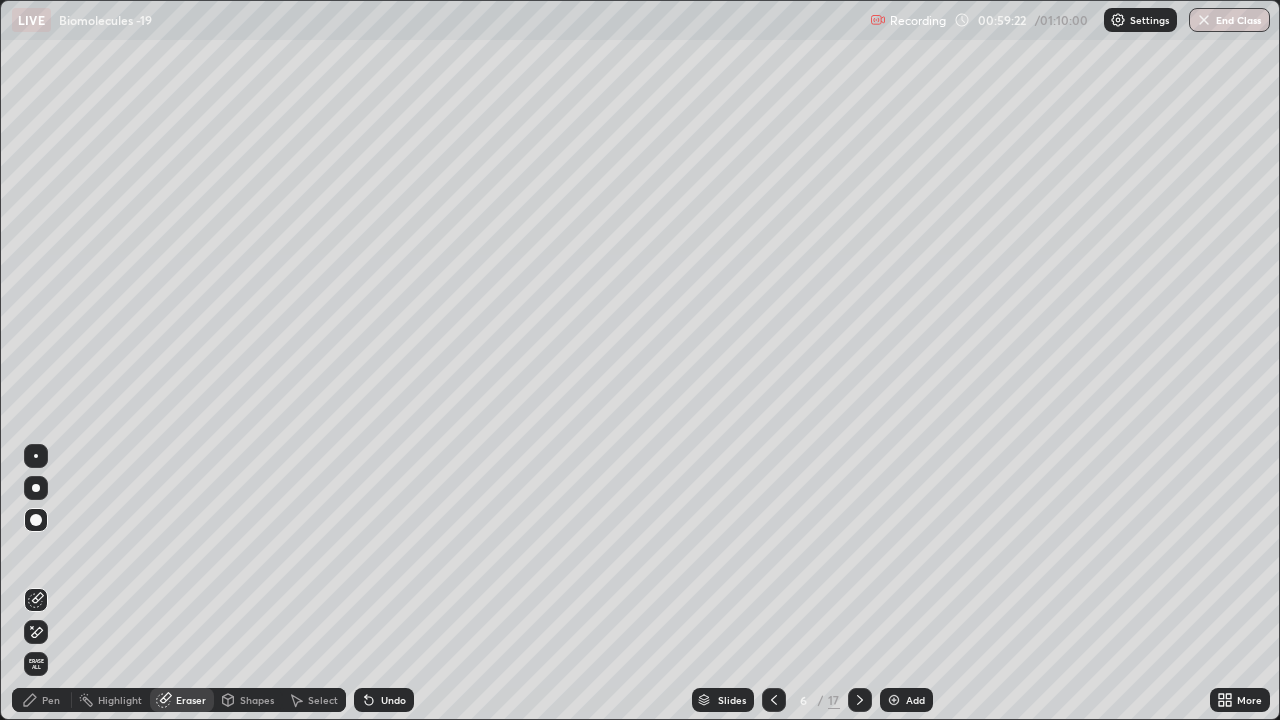 click on "Pen" at bounding box center (51, 700) 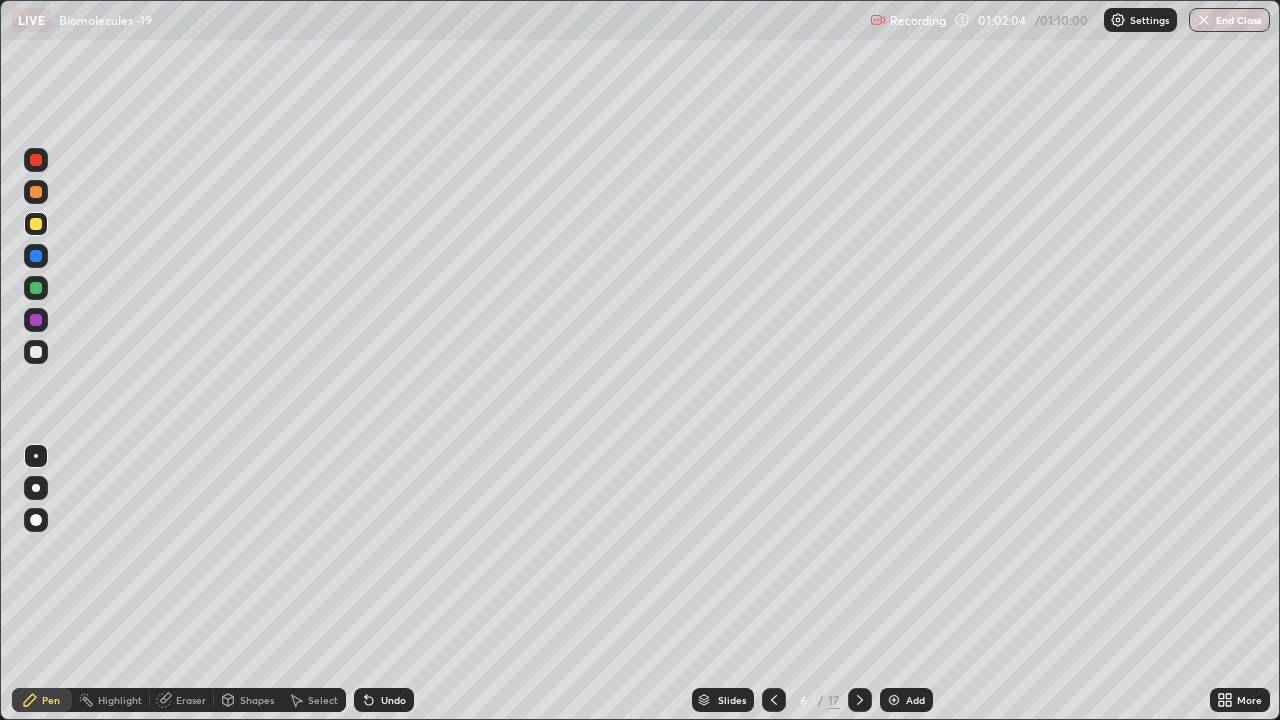 click 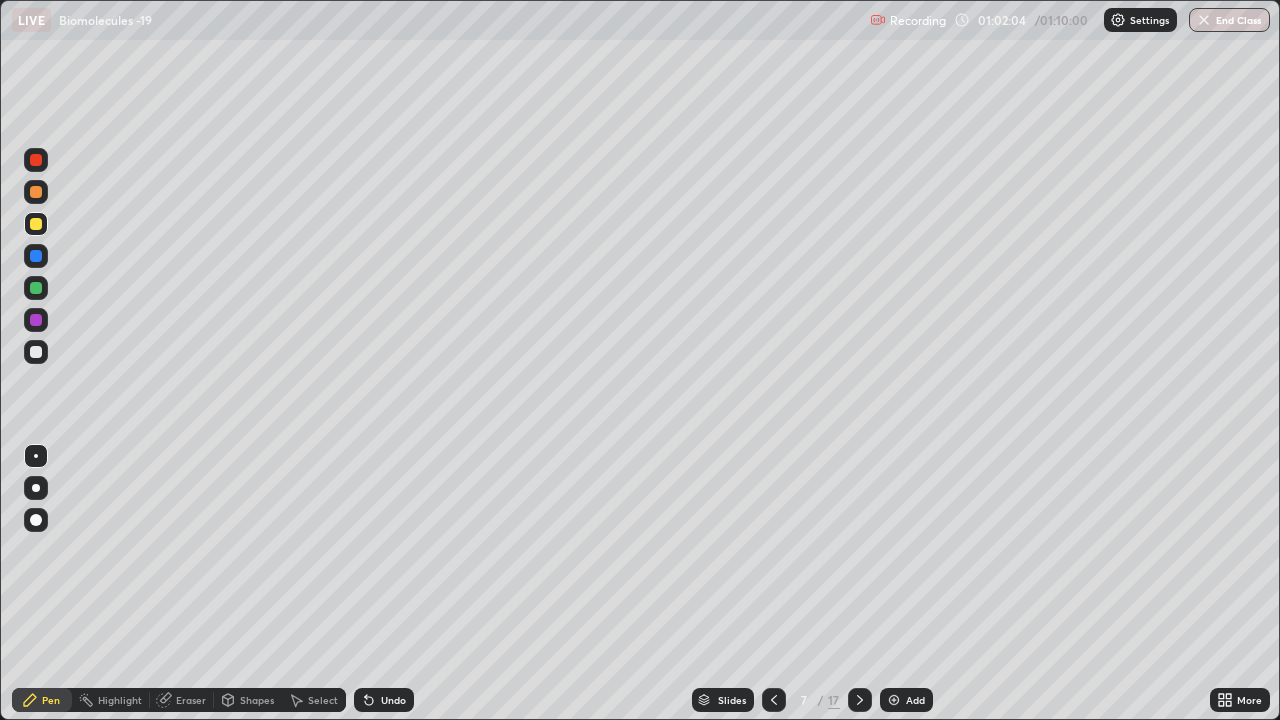 click 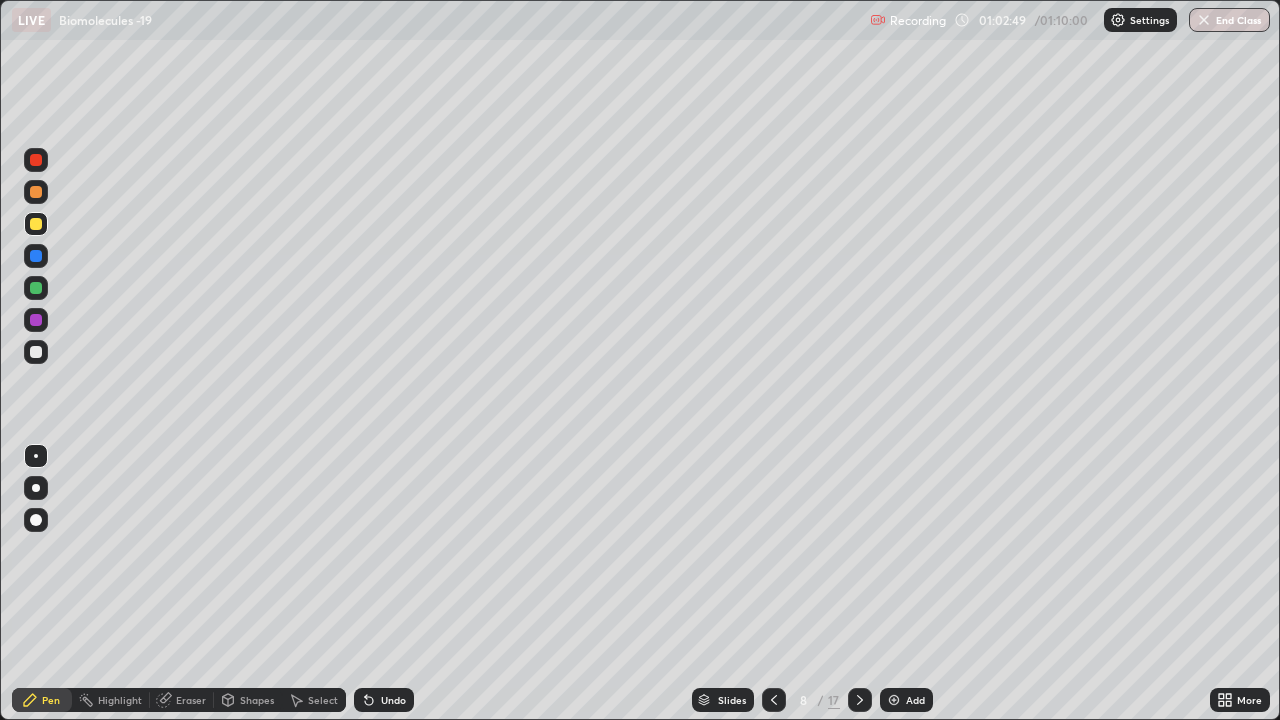click on "End Class" at bounding box center (1229, 20) 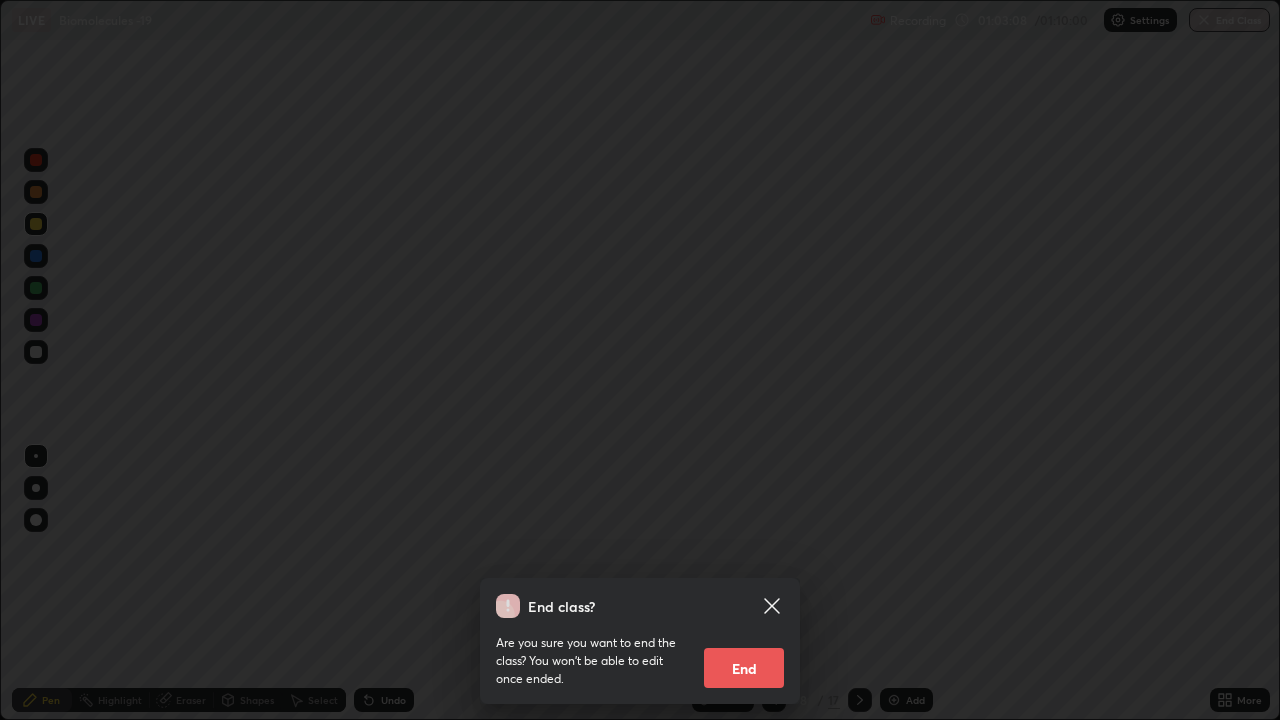 click on "End" at bounding box center (744, 668) 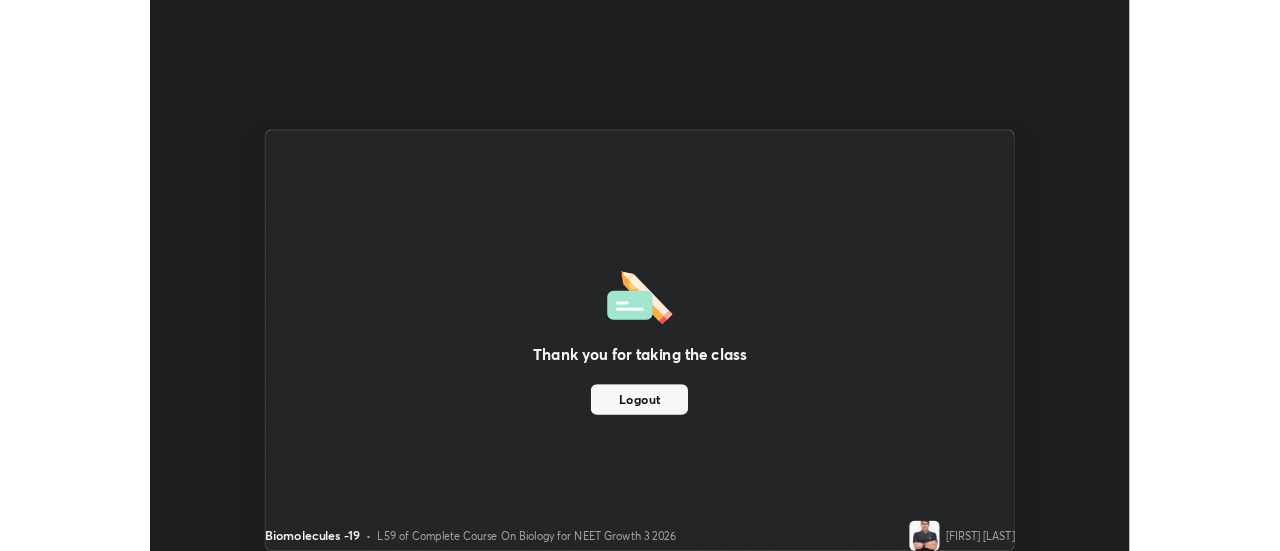 scroll, scrollTop: 551, scrollLeft: 1280, axis: both 